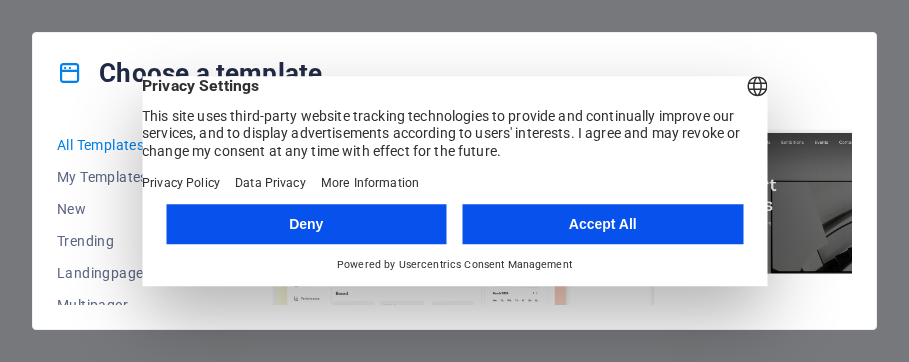 scroll, scrollTop: 0, scrollLeft: 0, axis: both 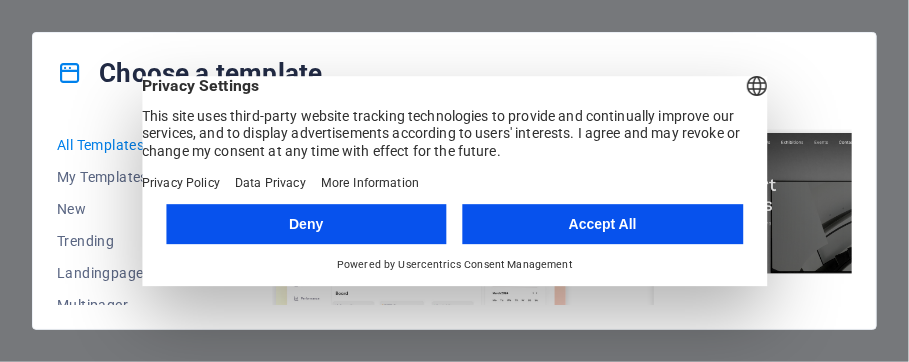 click on "Deny" at bounding box center (306, 224) 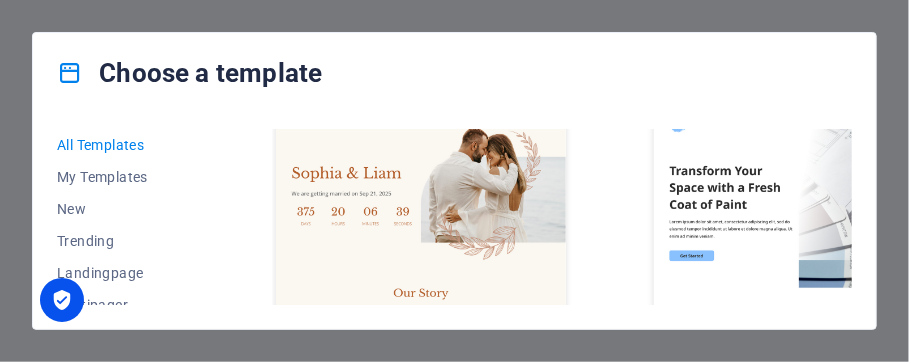 scroll, scrollTop: 1508, scrollLeft: 0, axis: vertical 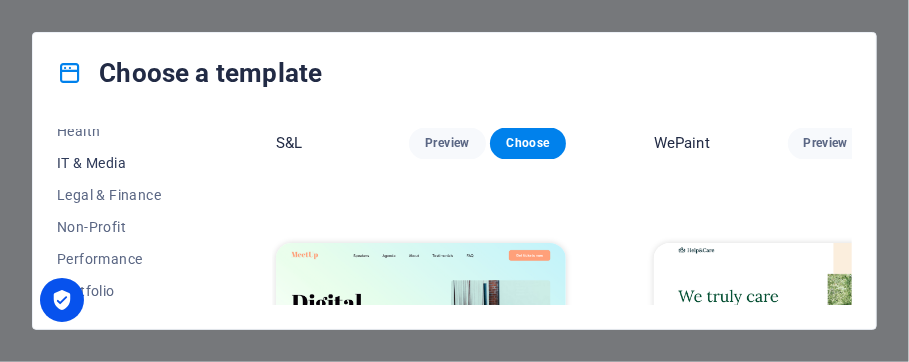 click on "IT & Media" at bounding box center (122, 163) 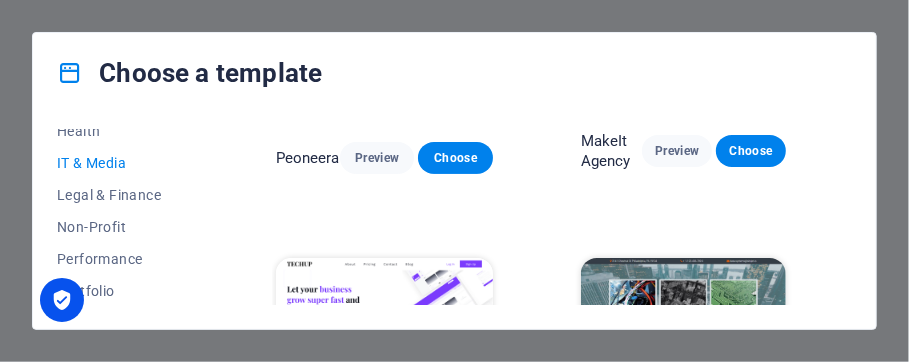 scroll, scrollTop: 209, scrollLeft: 0, axis: vertical 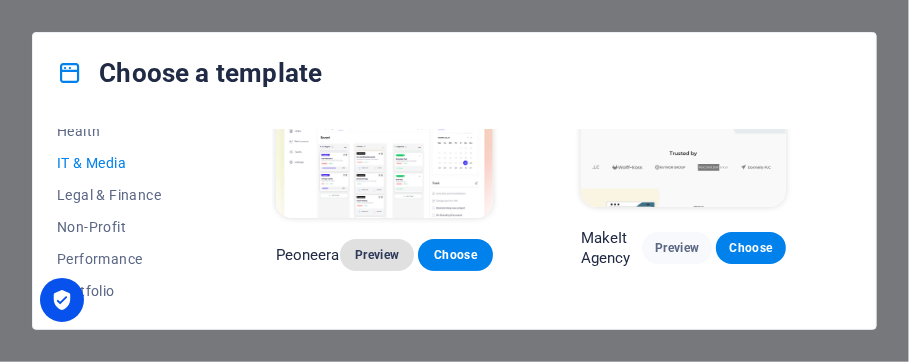 click on "Preview" at bounding box center [377, 255] 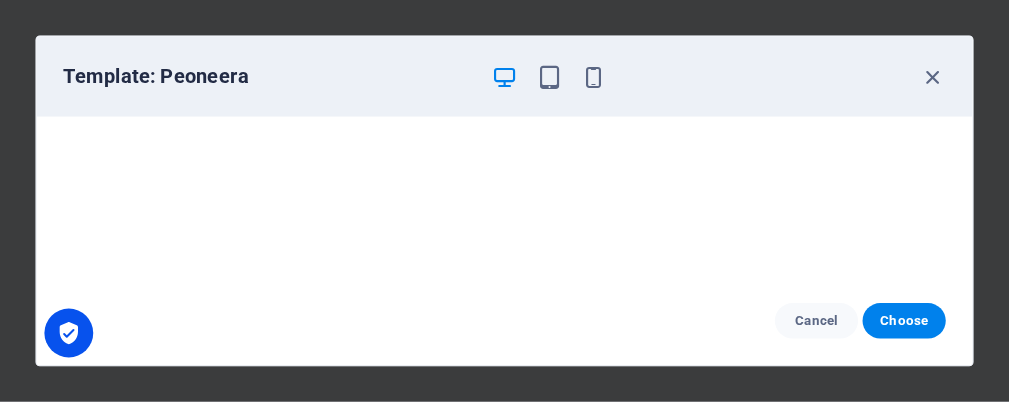 scroll, scrollTop: 462, scrollLeft: 0, axis: vertical 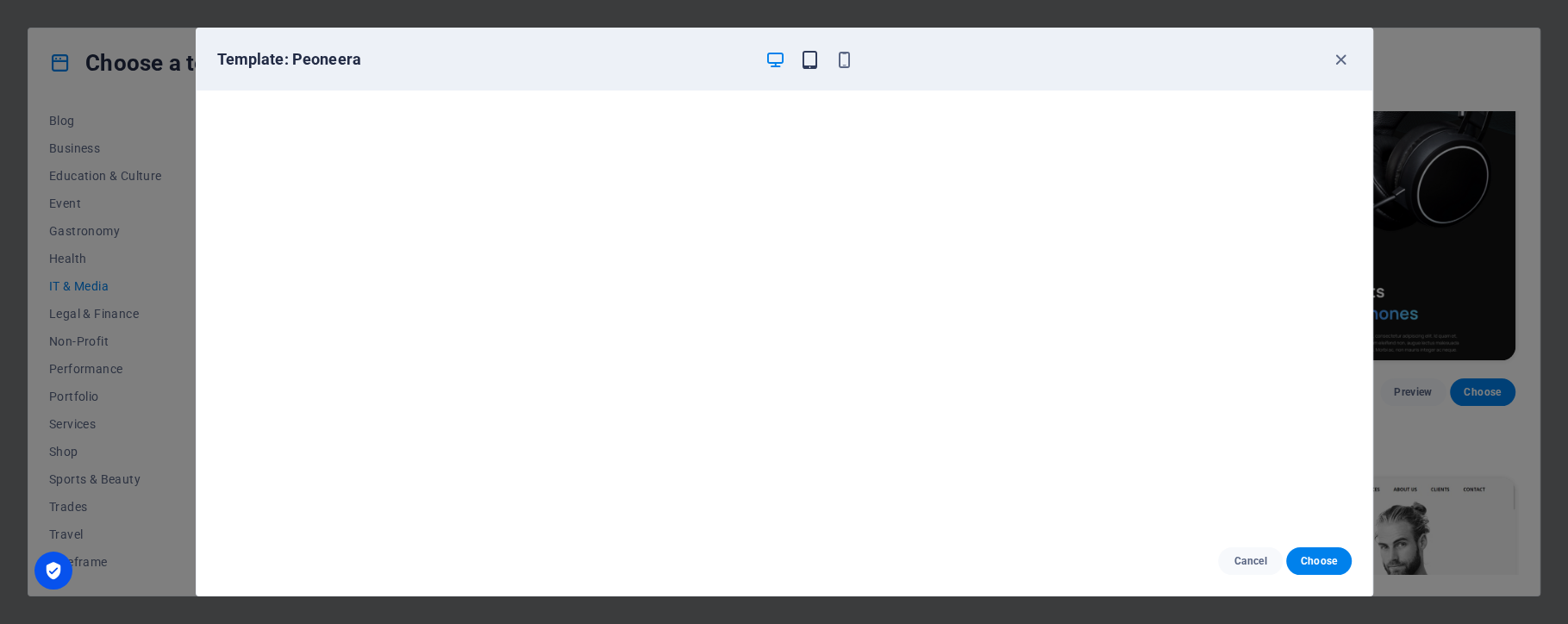 click at bounding box center (809, 59) 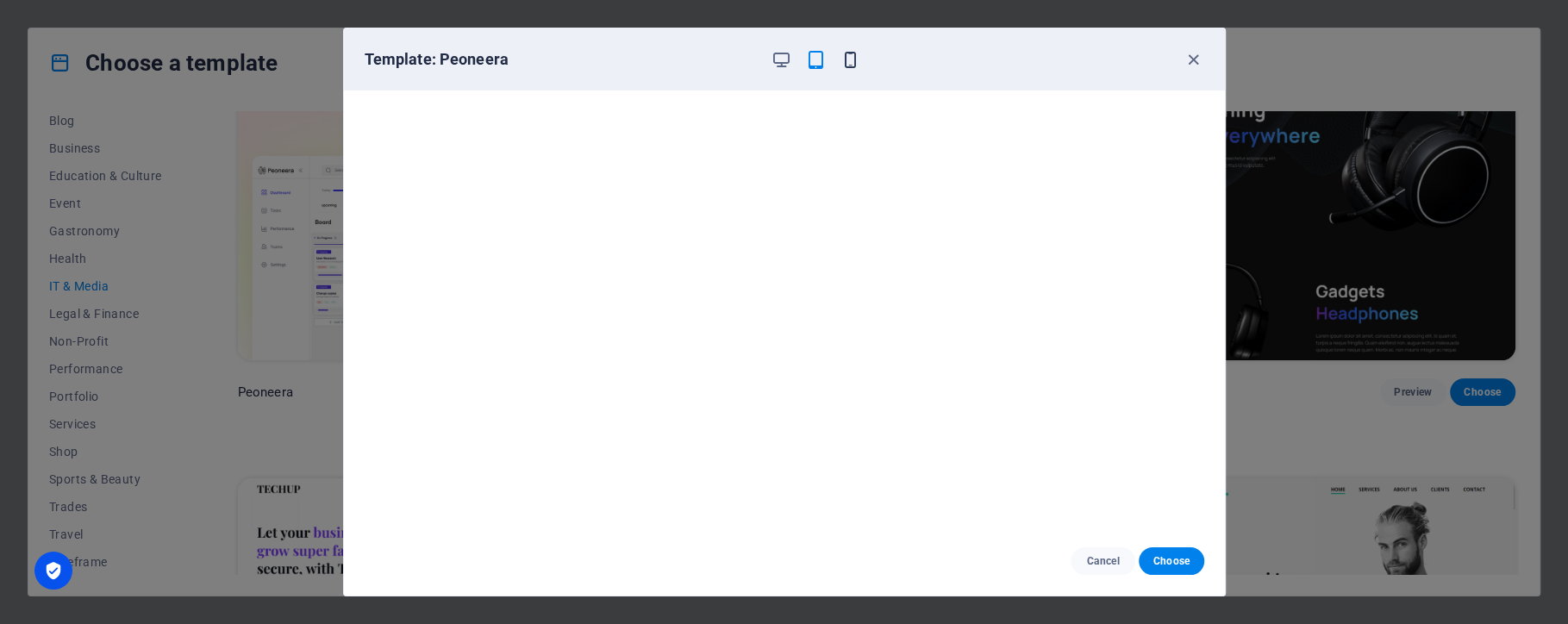 click at bounding box center (850, 59) 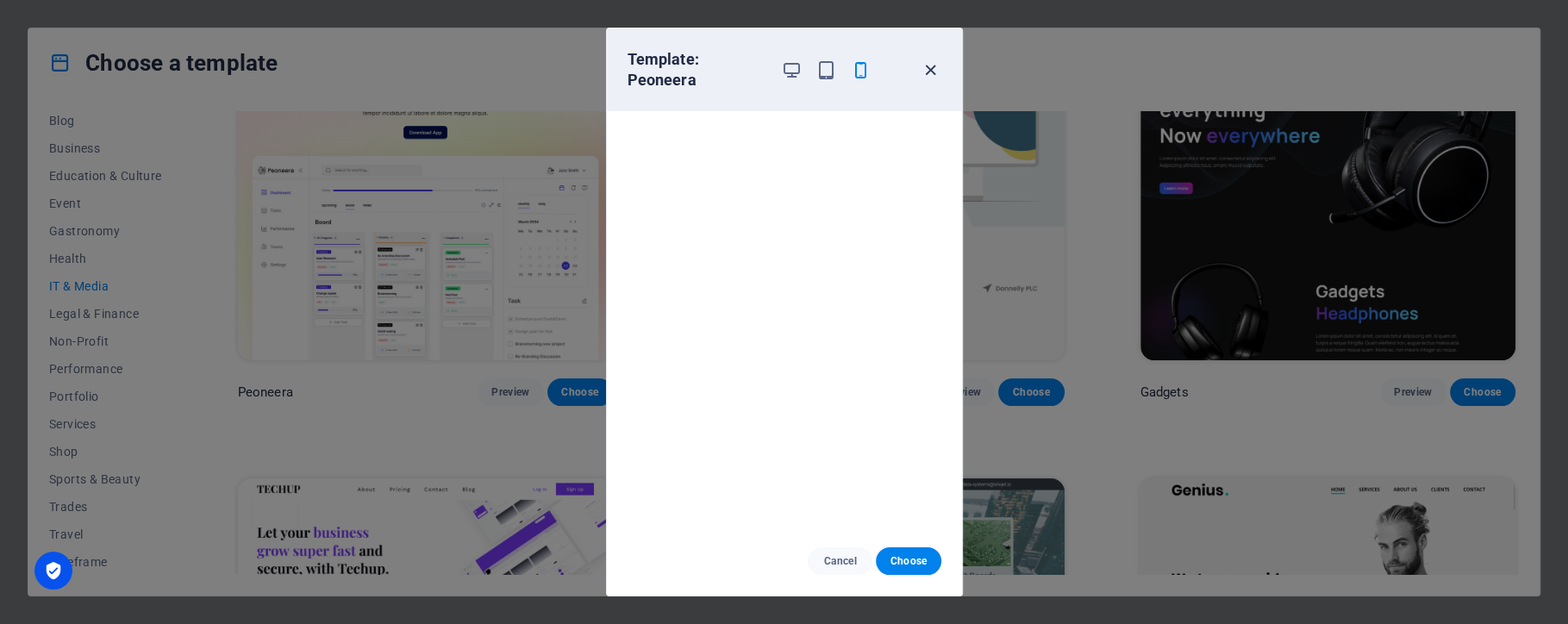click at bounding box center (930, 70) 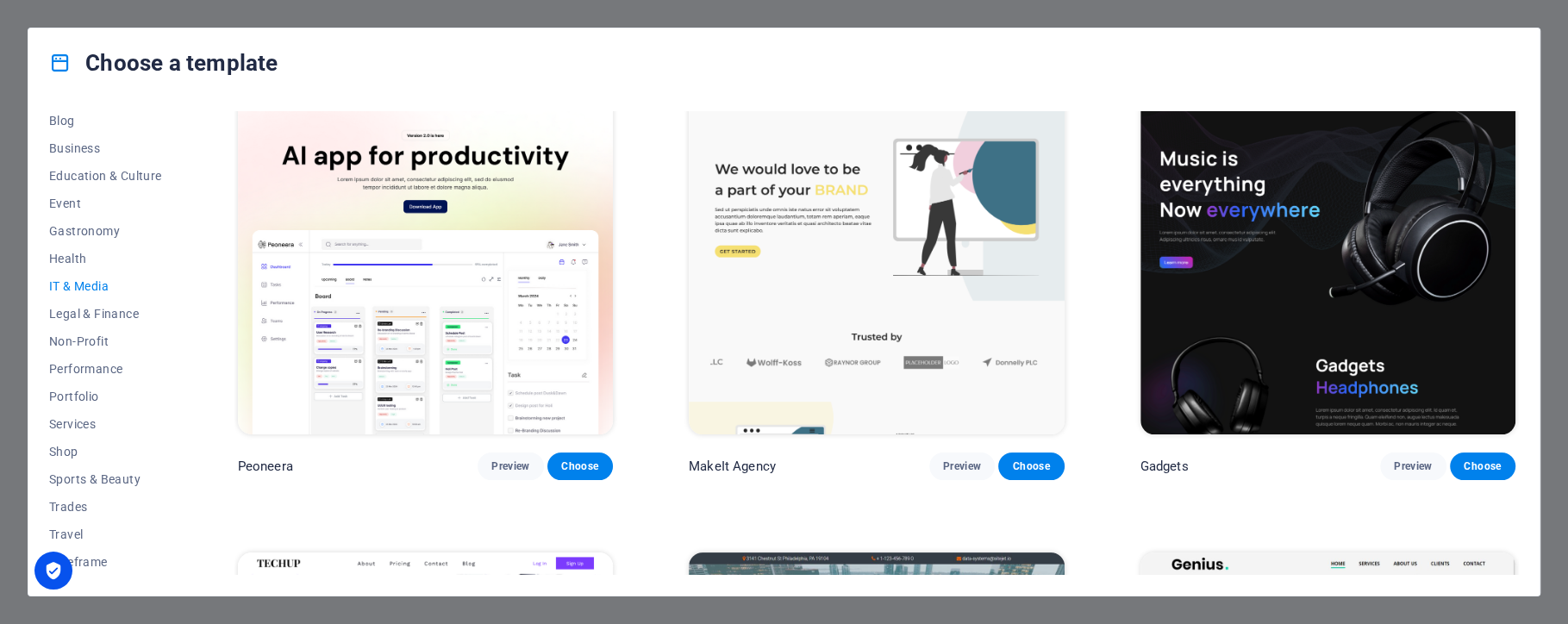 scroll, scrollTop: 28, scrollLeft: 0, axis: vertical 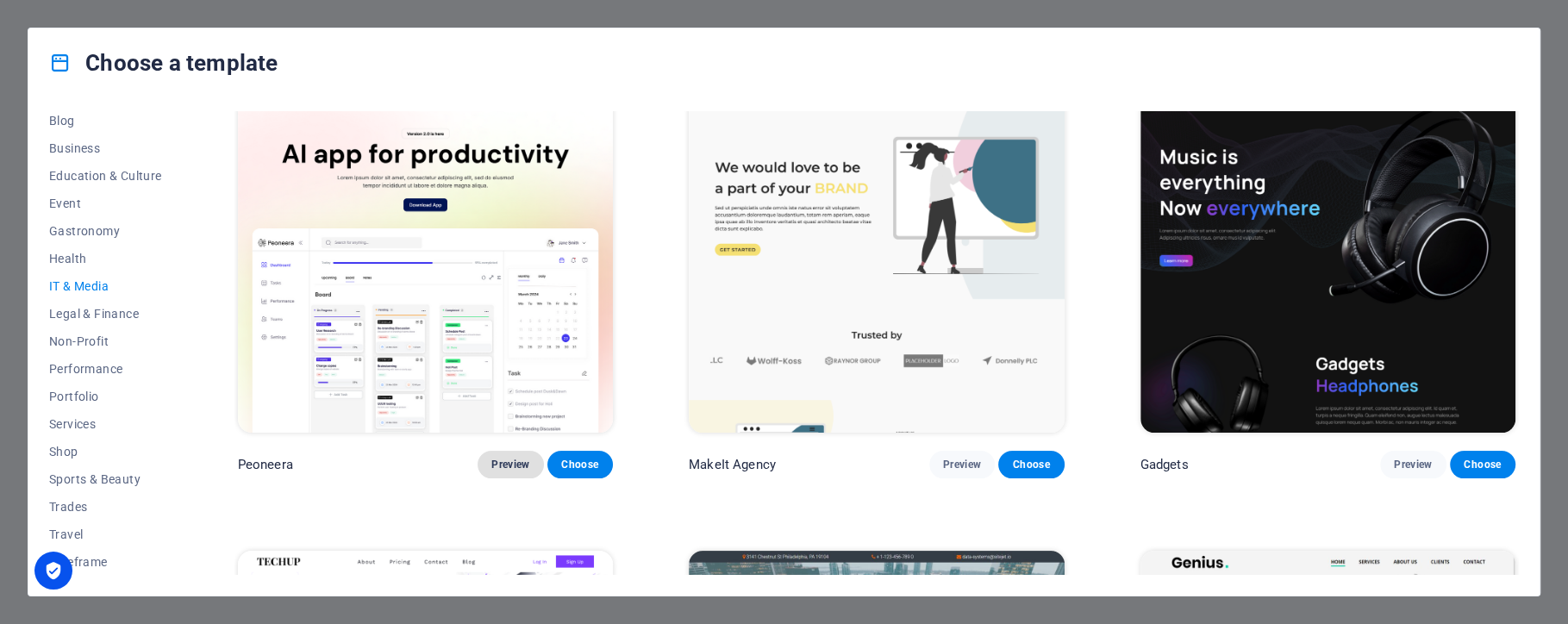 click on "Preview" at bounding box center [510, 465] 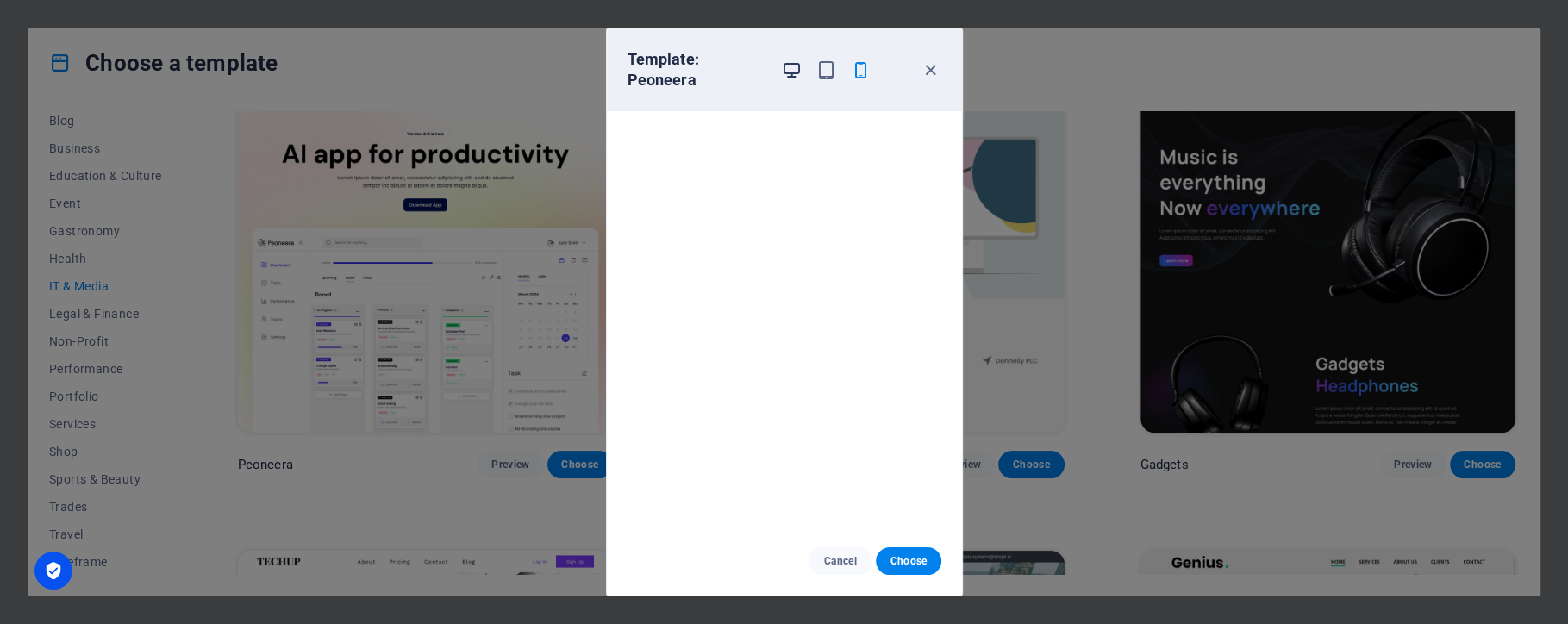 click at bounding box center (791, 70) 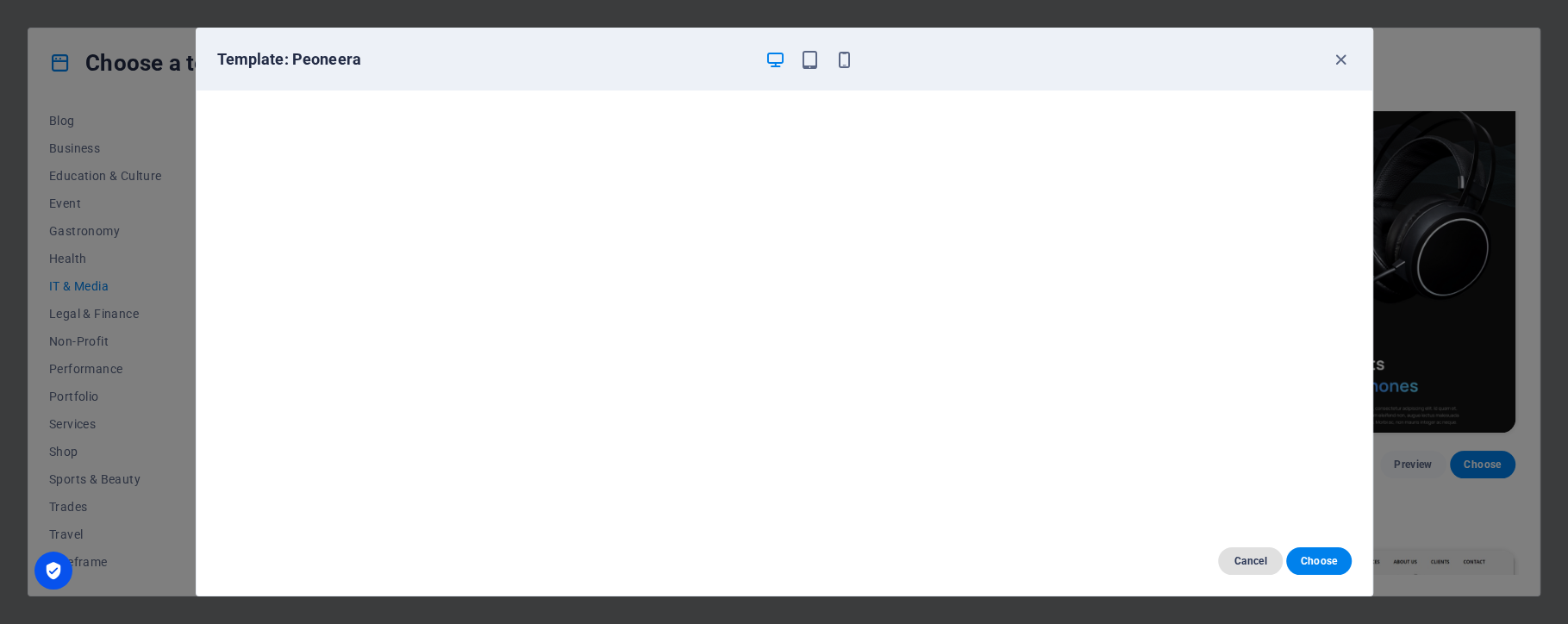 click on "Cancel" at bounding box center [1250, 561] 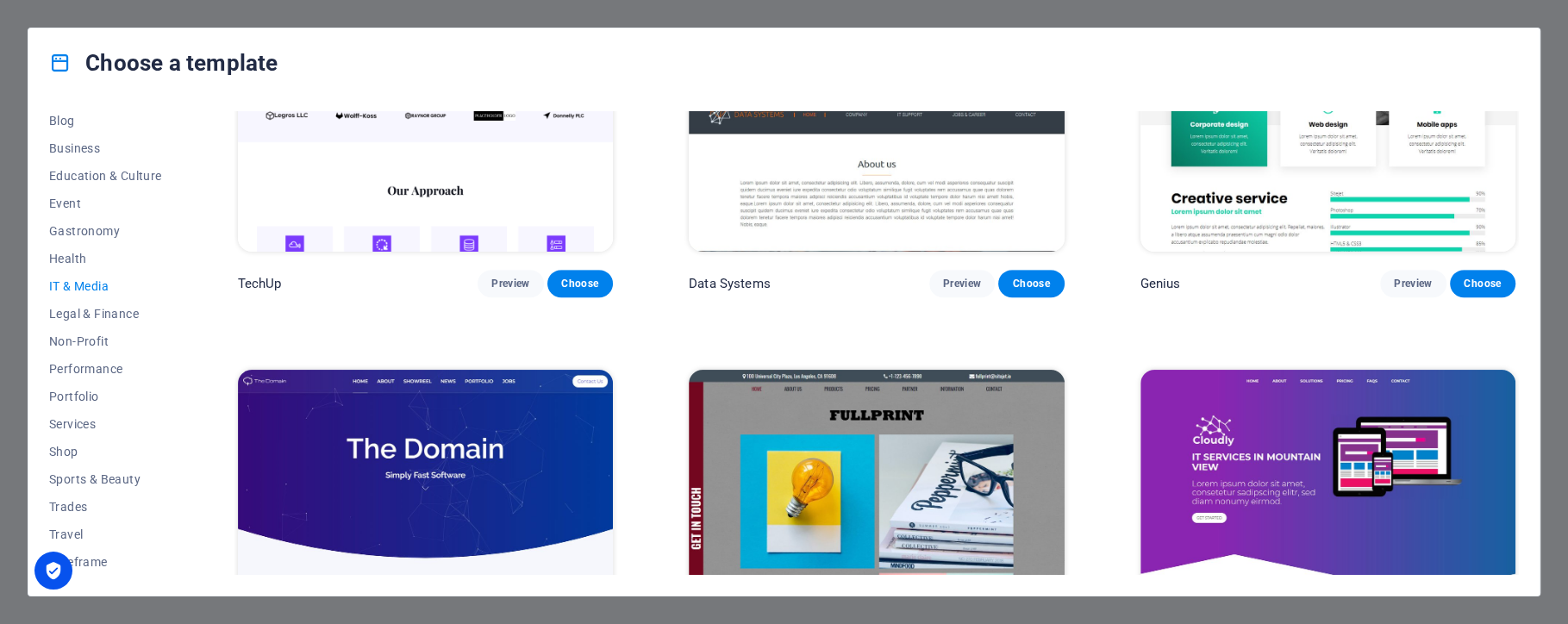 scroll, scrollTop: 674, scrollLeft: 0, axis: vertical 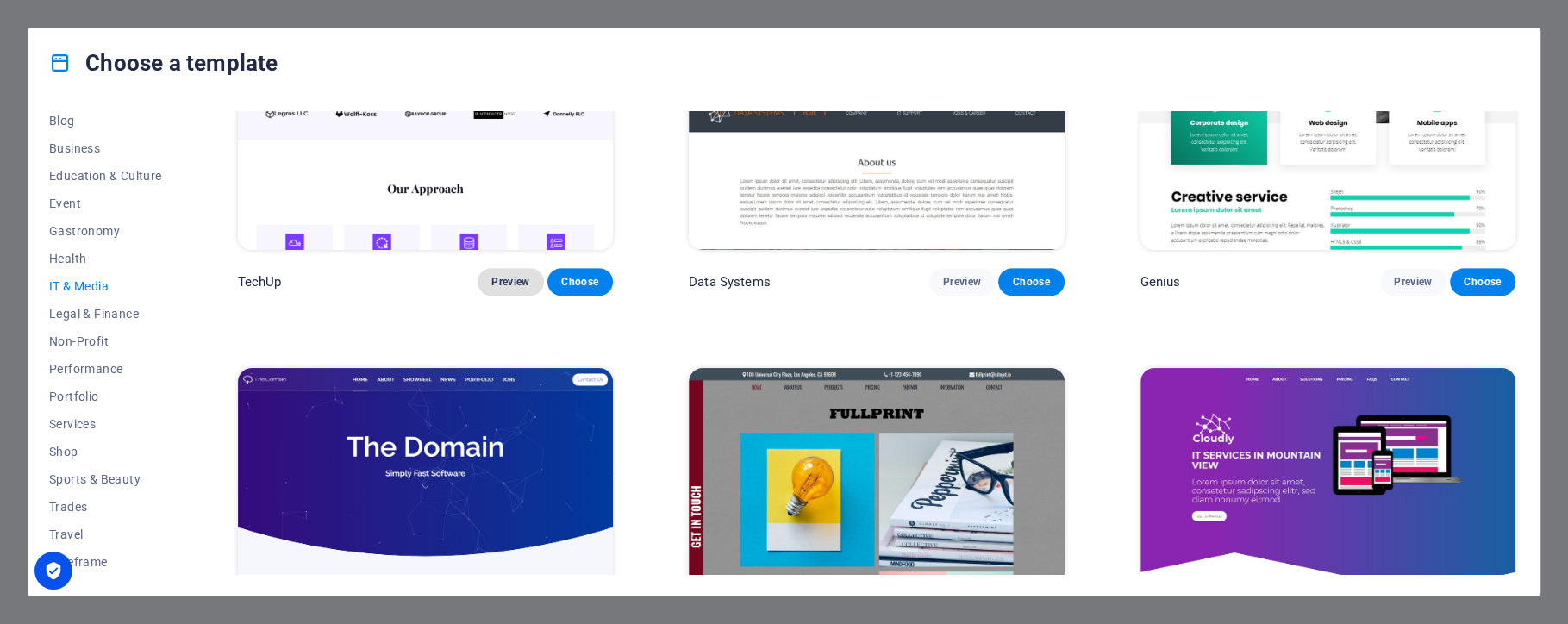 click on "Preview" at bounding box center (510, 282) 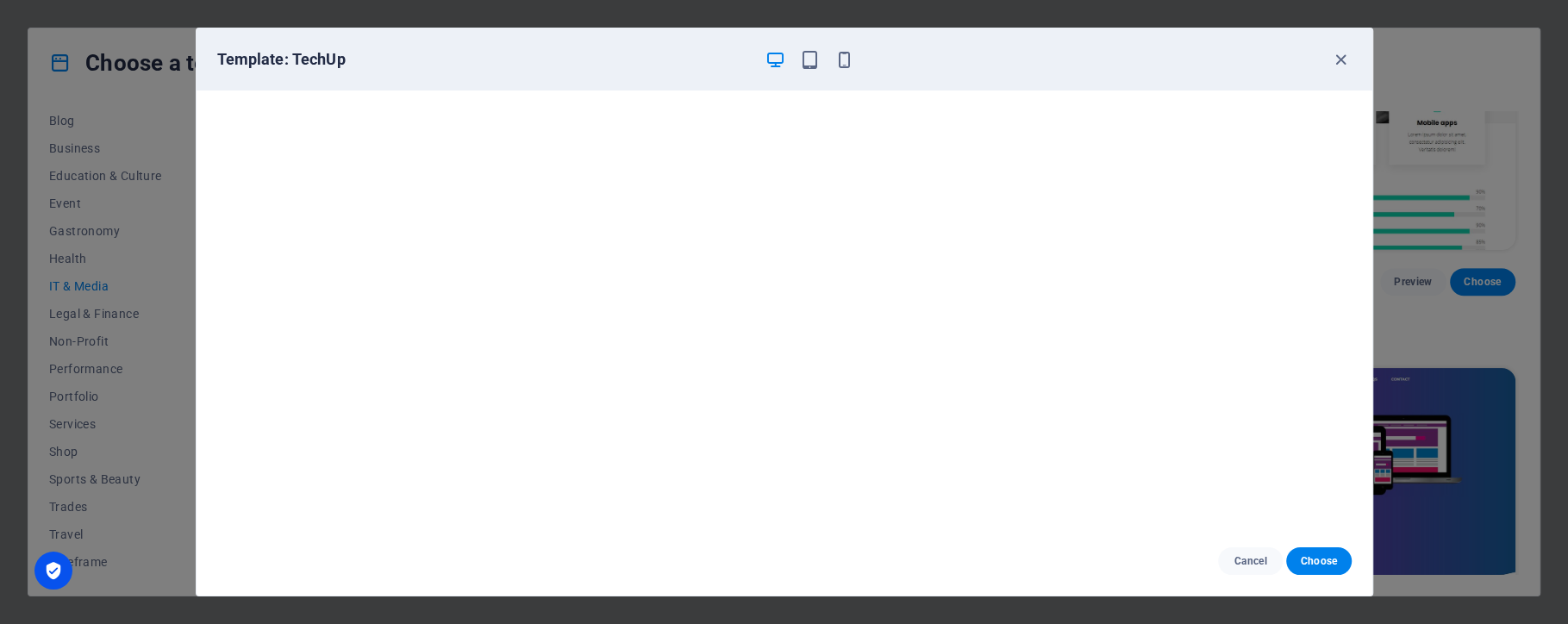 scroll, scrollTop: 3, scrollLeft: 0, axis: vertical 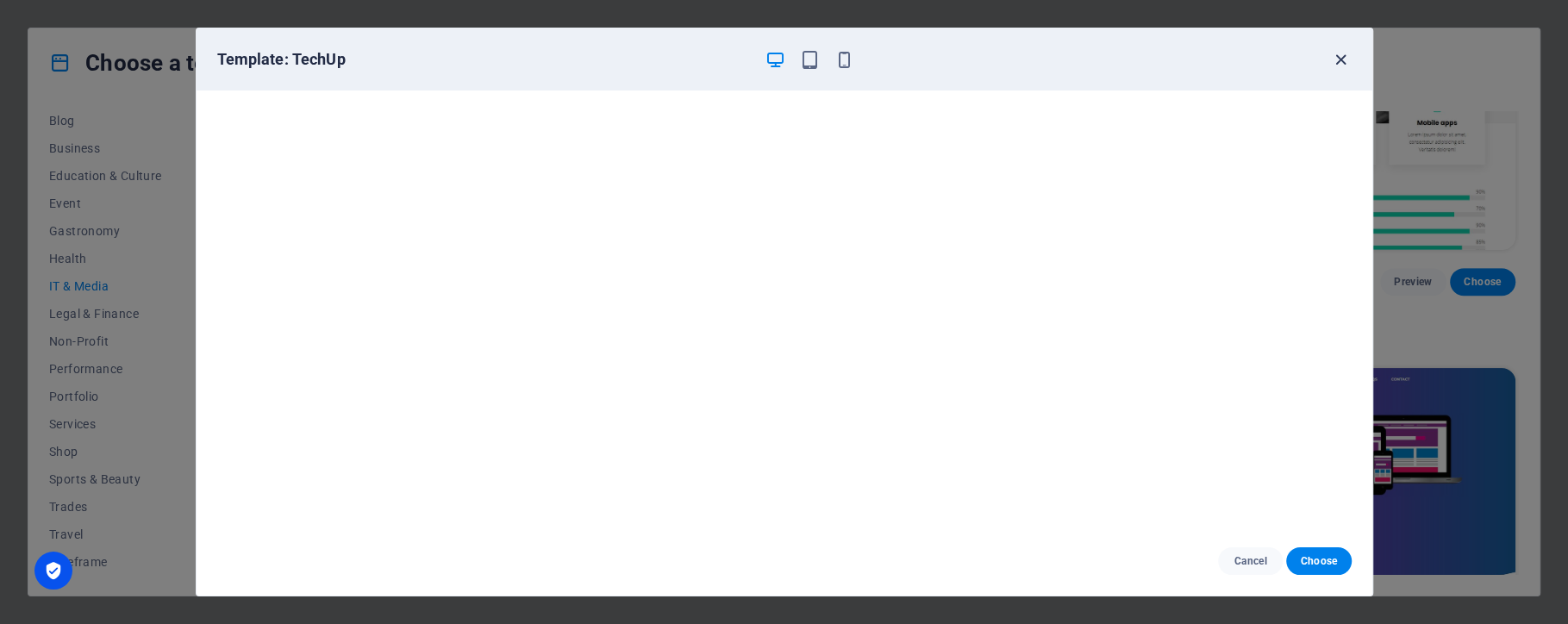 click at bounding box center [1340, 59] 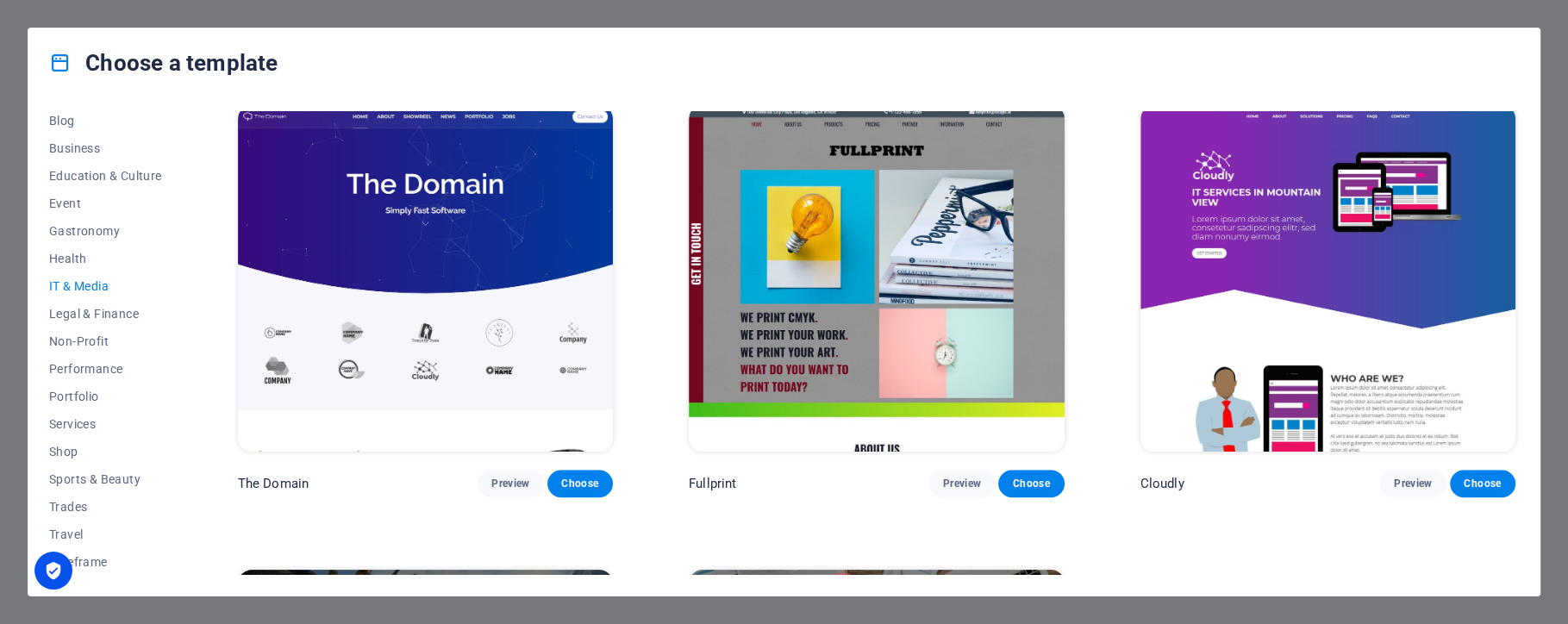 scroll, scrollTop: 945, scrollLeft: 0, axis: vertical 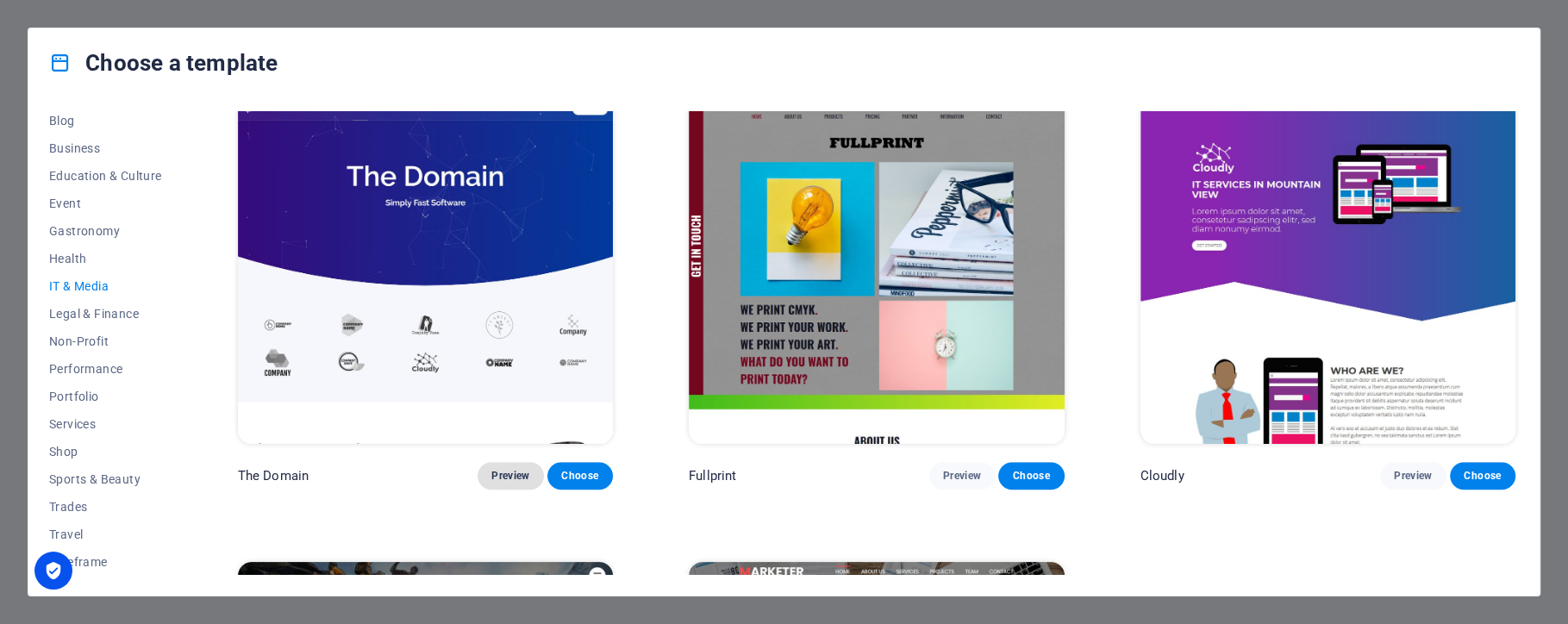 click on "Preview" at bounding box center [510, 476] 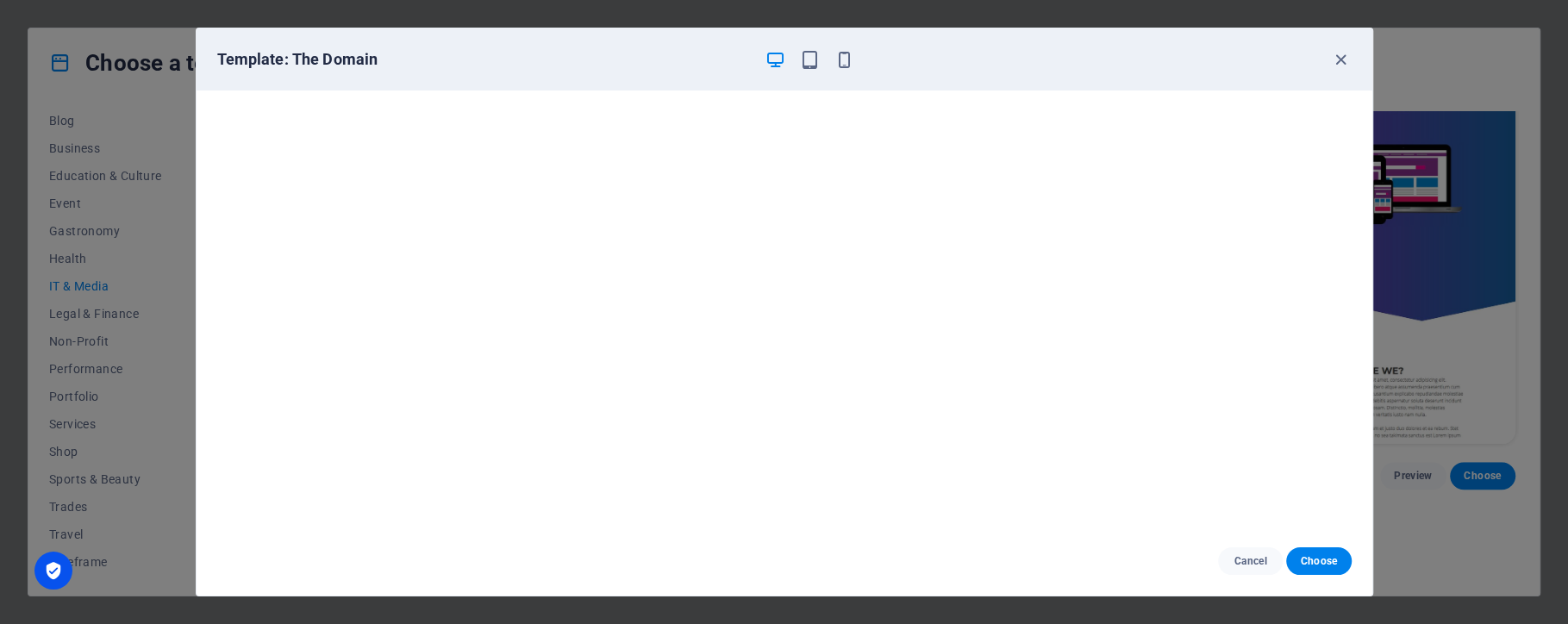 scroll, scrollTop: 3, scrollLeft: 0, axis: vertical 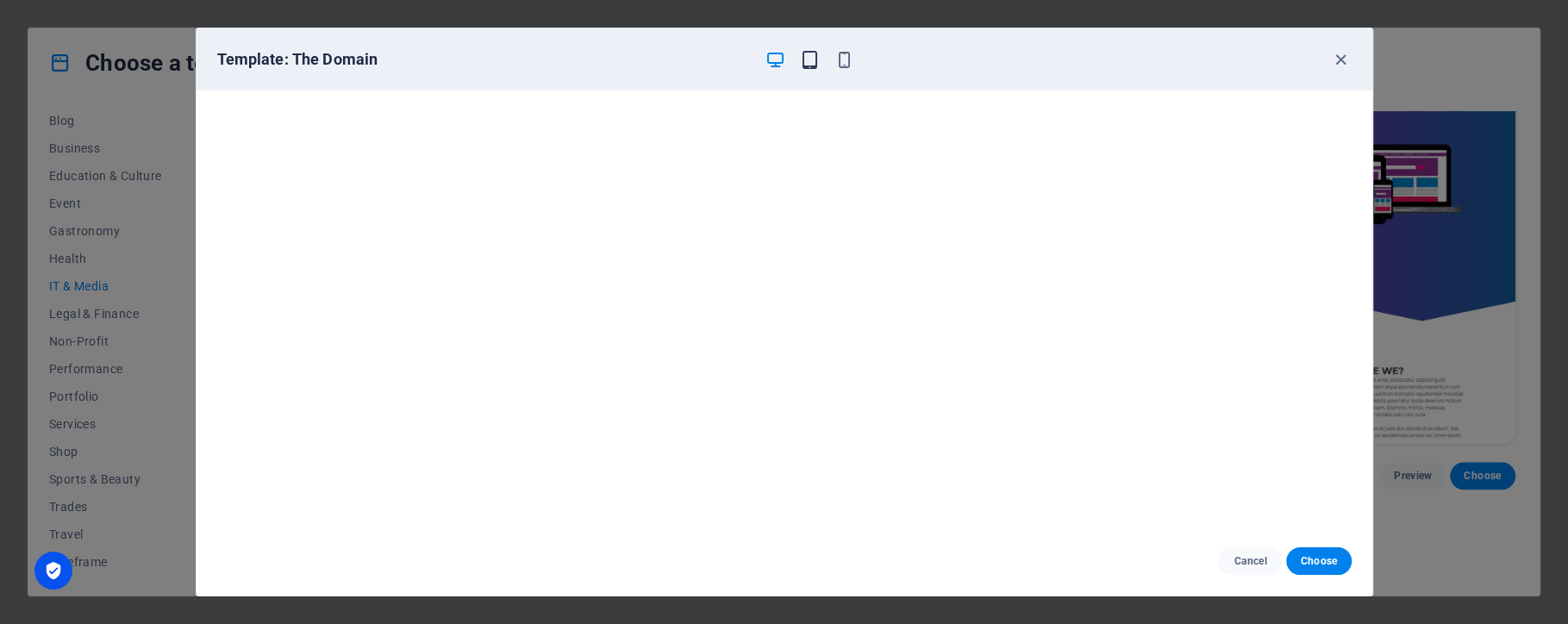 click at bounding box center (809, 59) 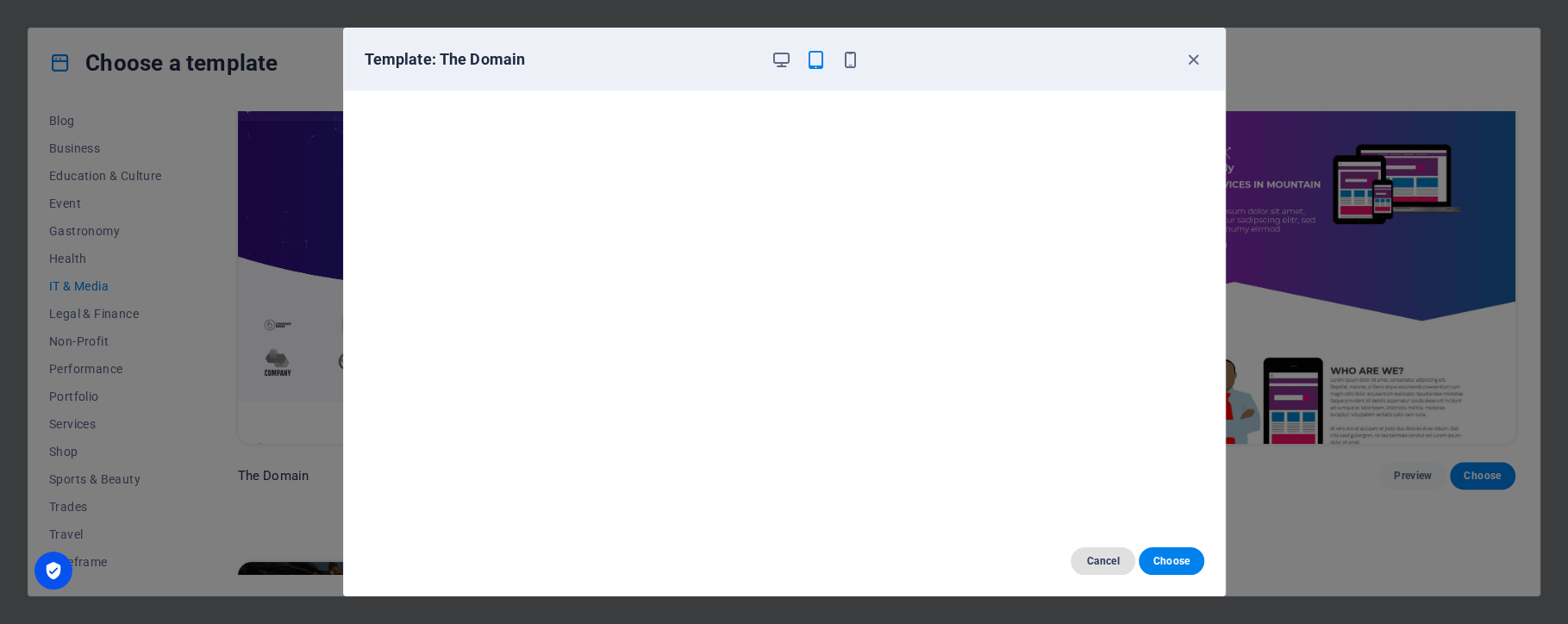 click on "Cancel" at bounding box center (1103, 561) 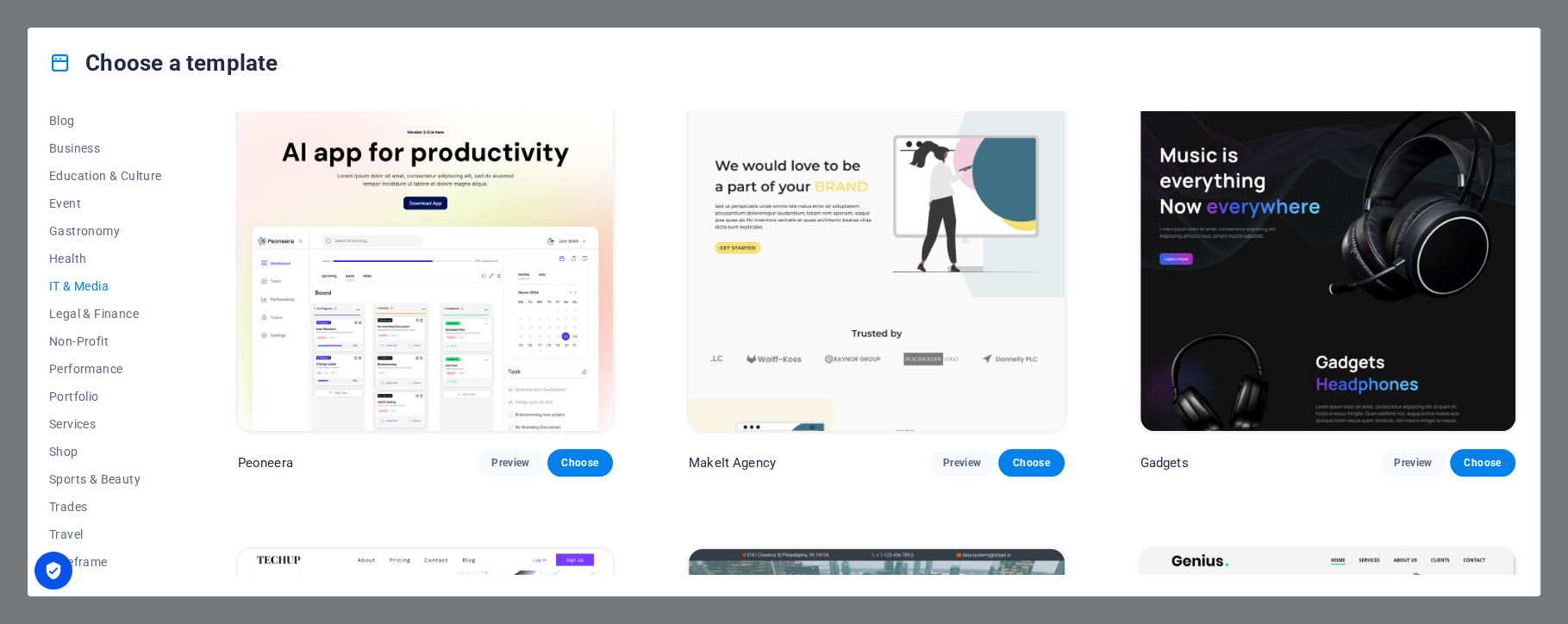 scroll, scrollTop: 0, scrollLeft: 0, axis: both 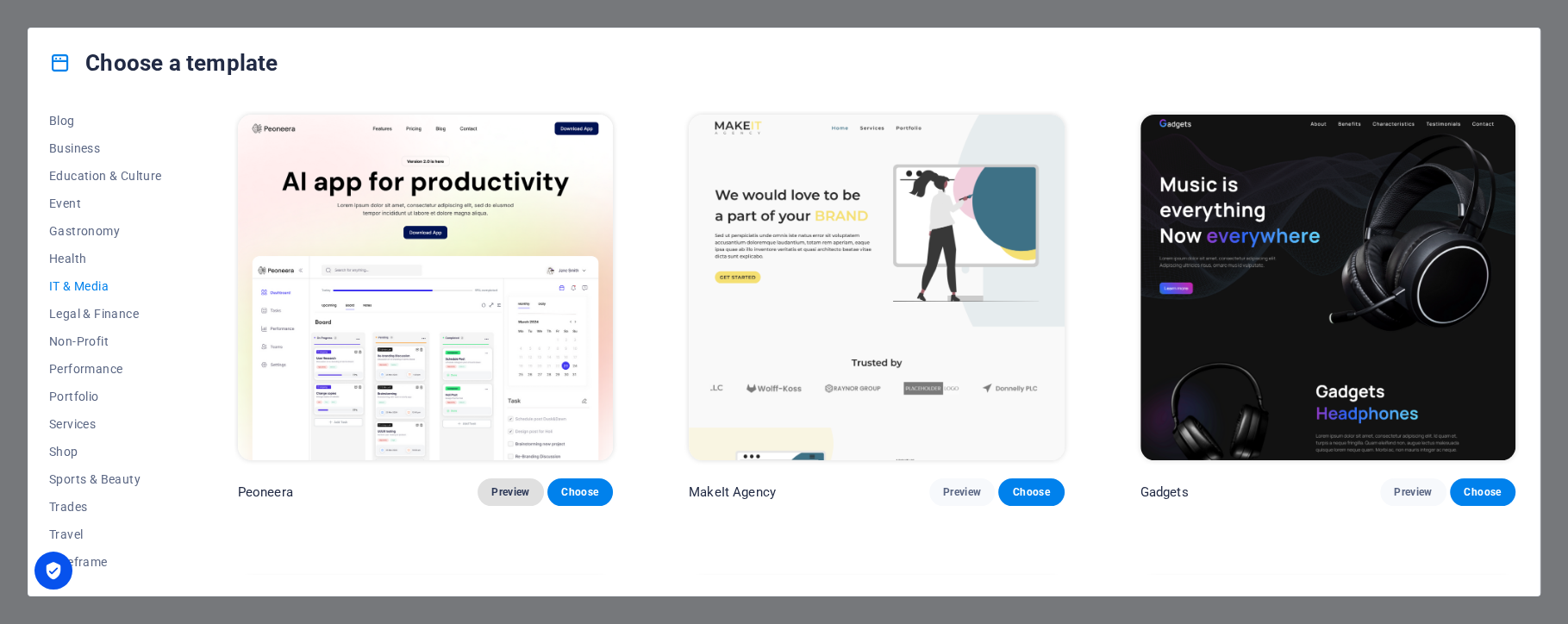 click on "Preview" at bounding box center (510, 492) 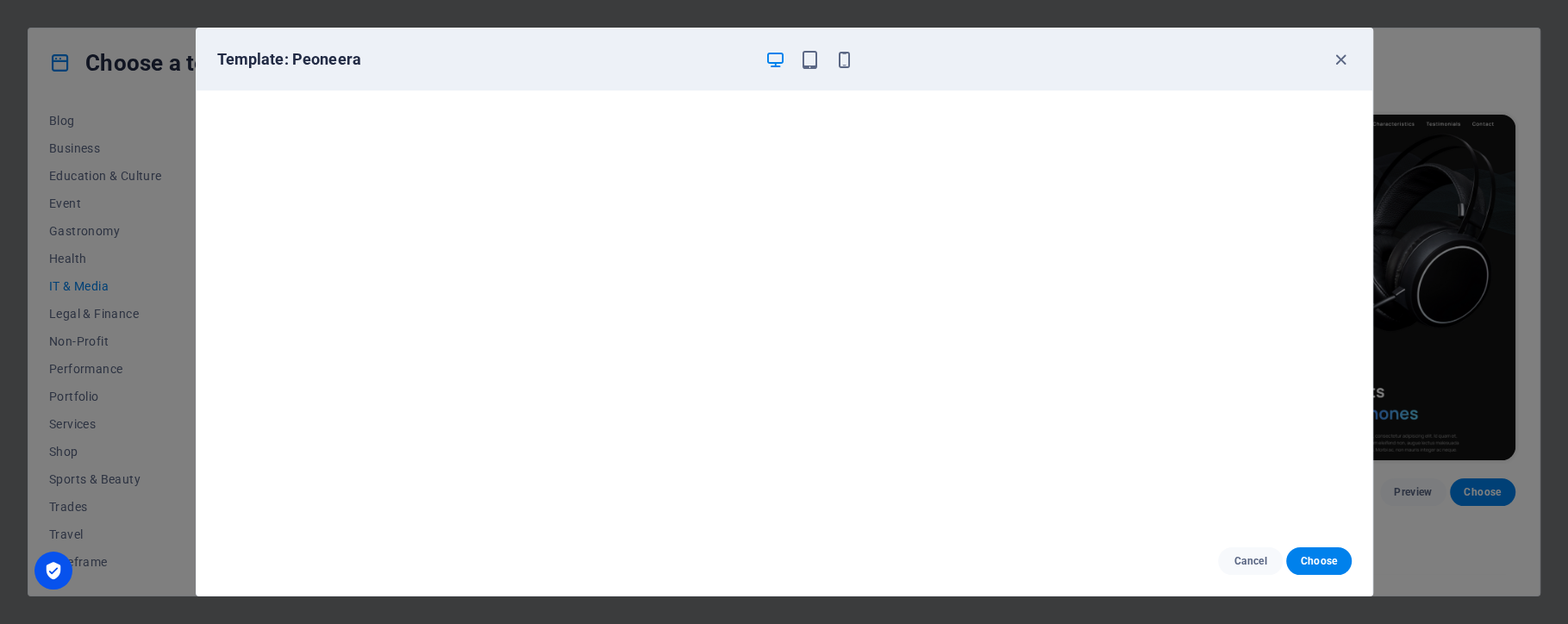 scroll, scrollTop: 3, scrollLeft: 0, axis: vertical 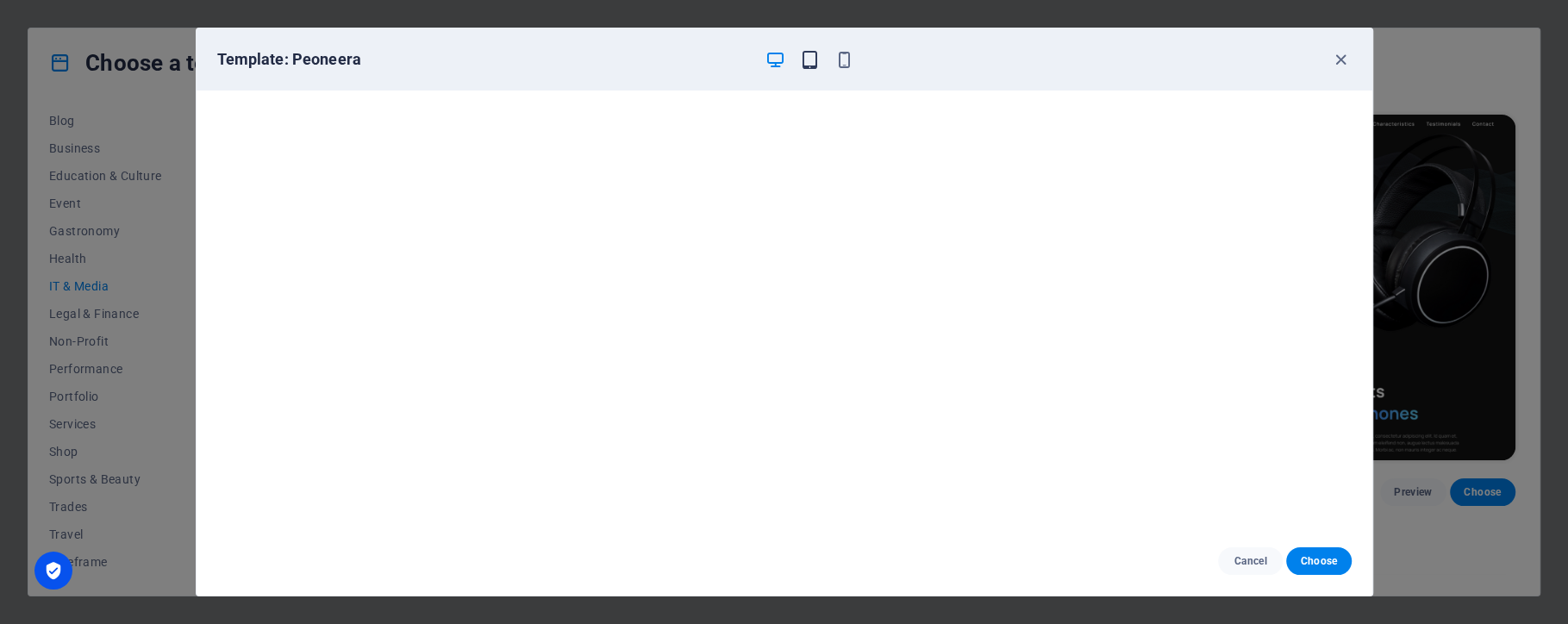 click at bounding box center [809, 59] 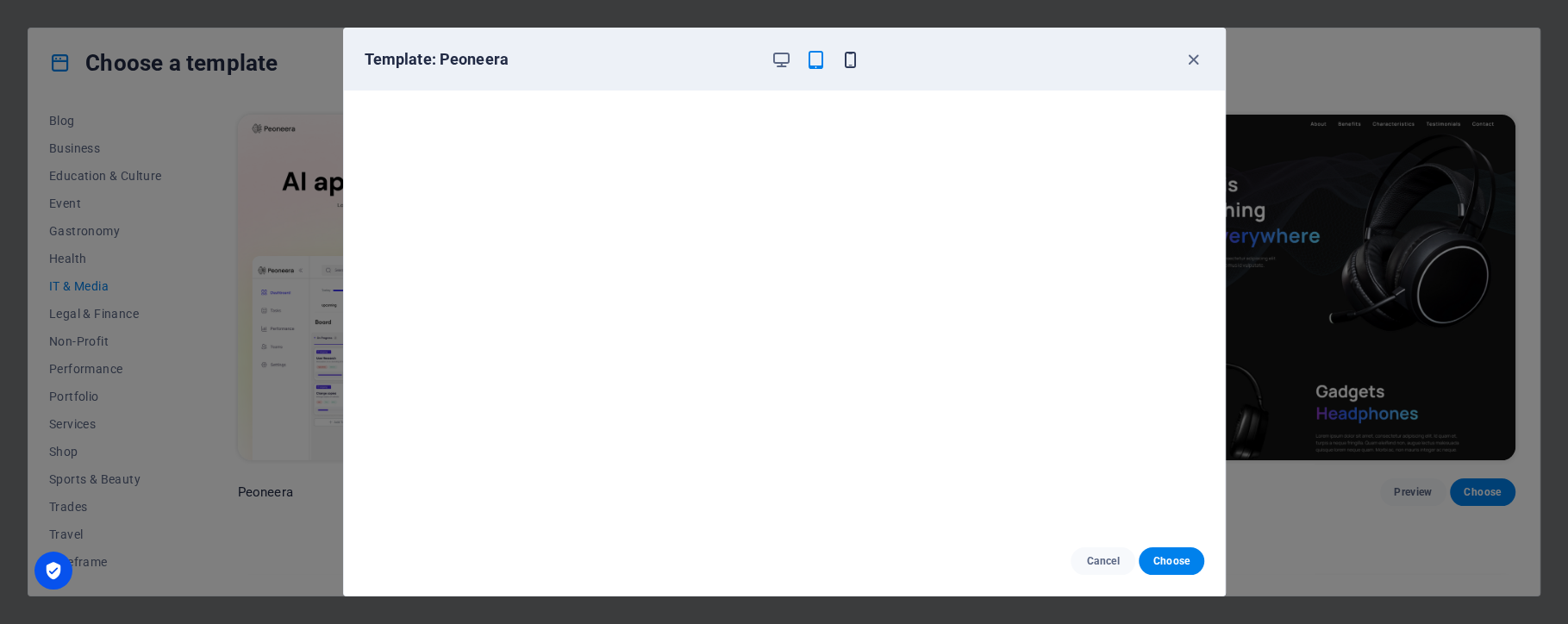 click at bounding box center (850, 59) 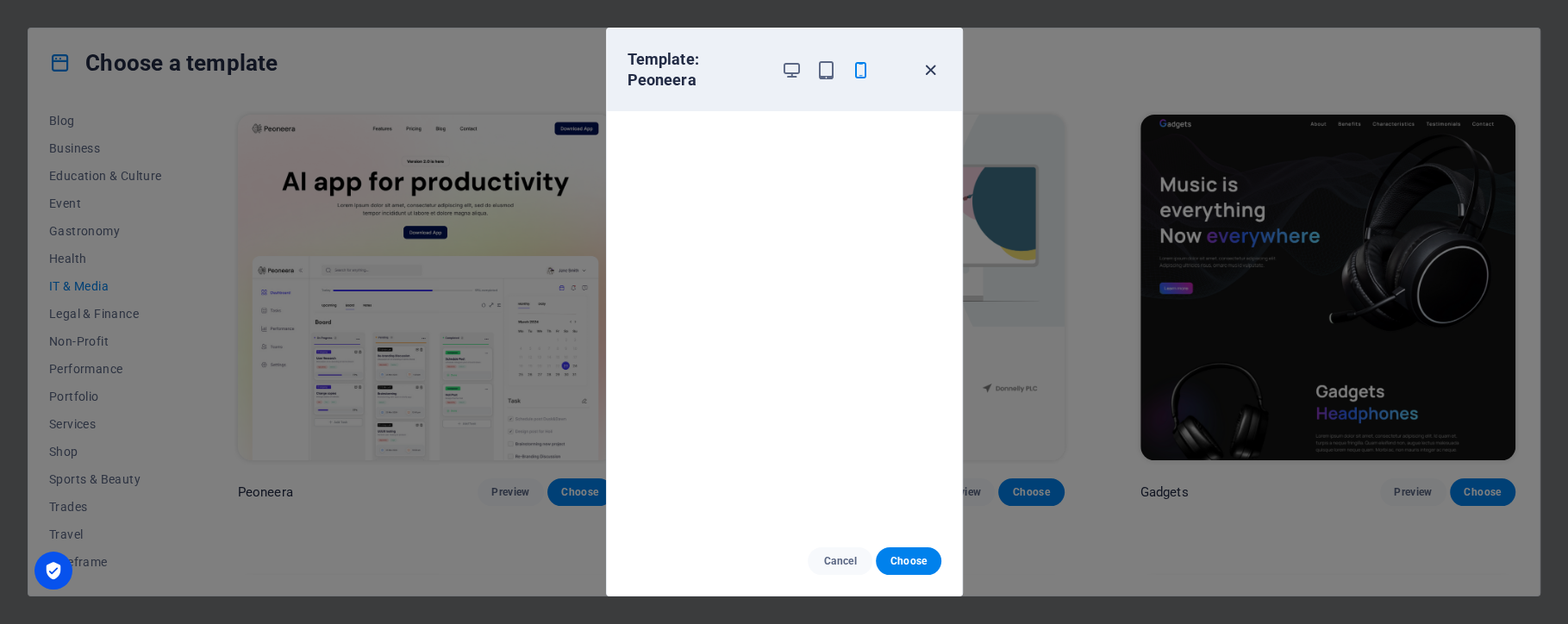 click at bounding box center [930, 70] 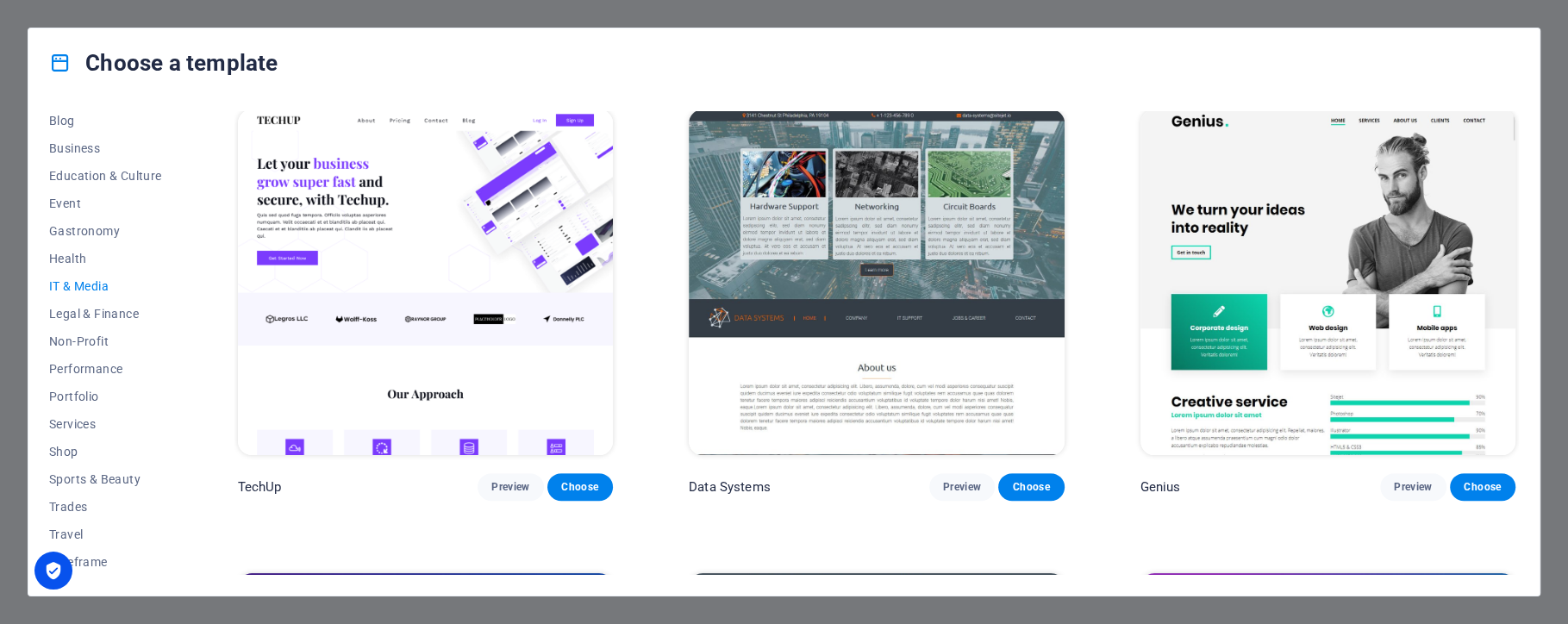 scroll, scrollTop: 469, scrollLeft: 0, axis: vertical 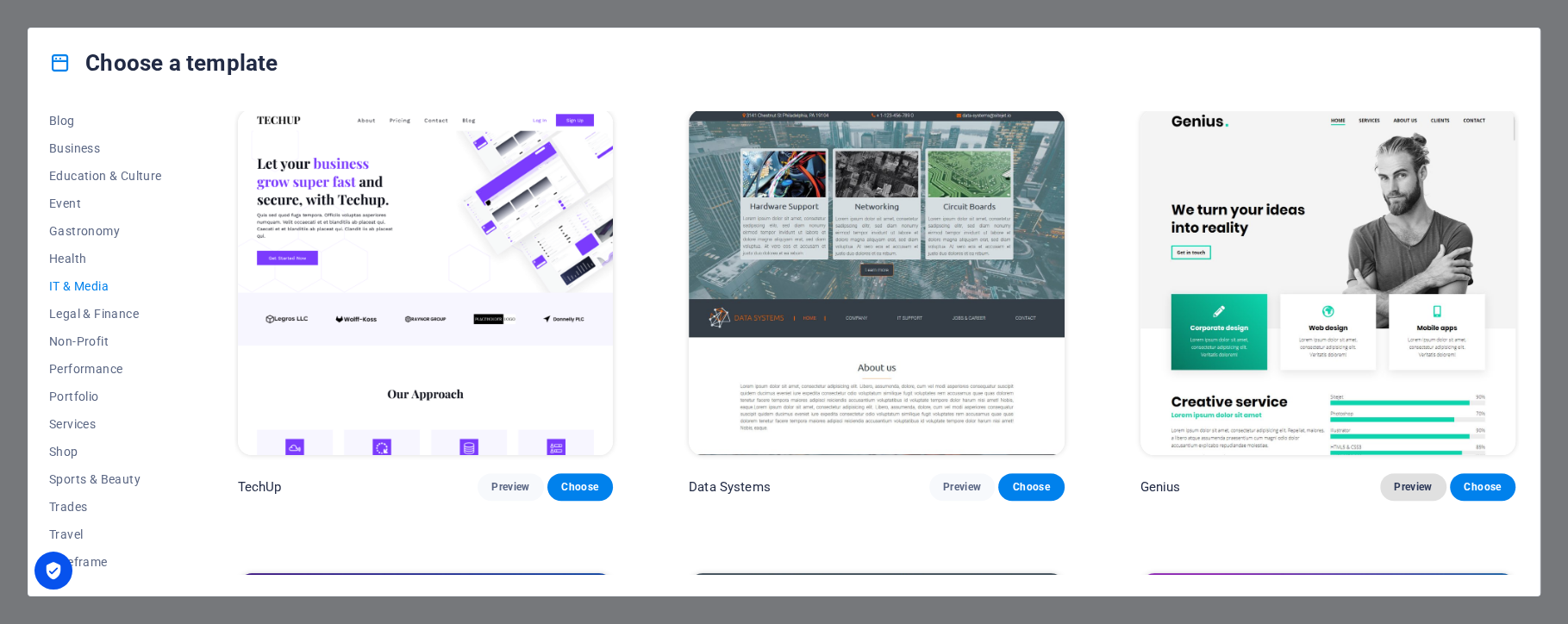 click on "Preview" at bounding box center [1413, 487] 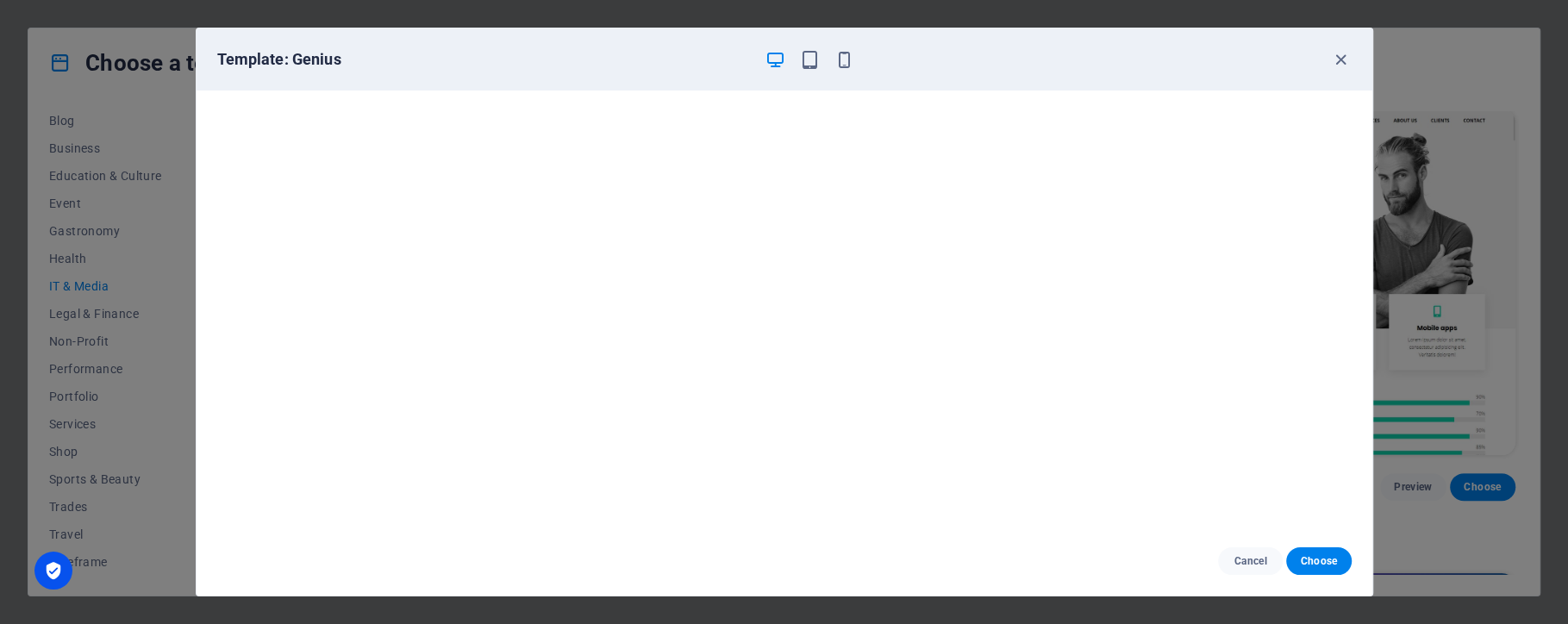 scroll, scrollTop: 0, scrollLeft: 0, axis: both 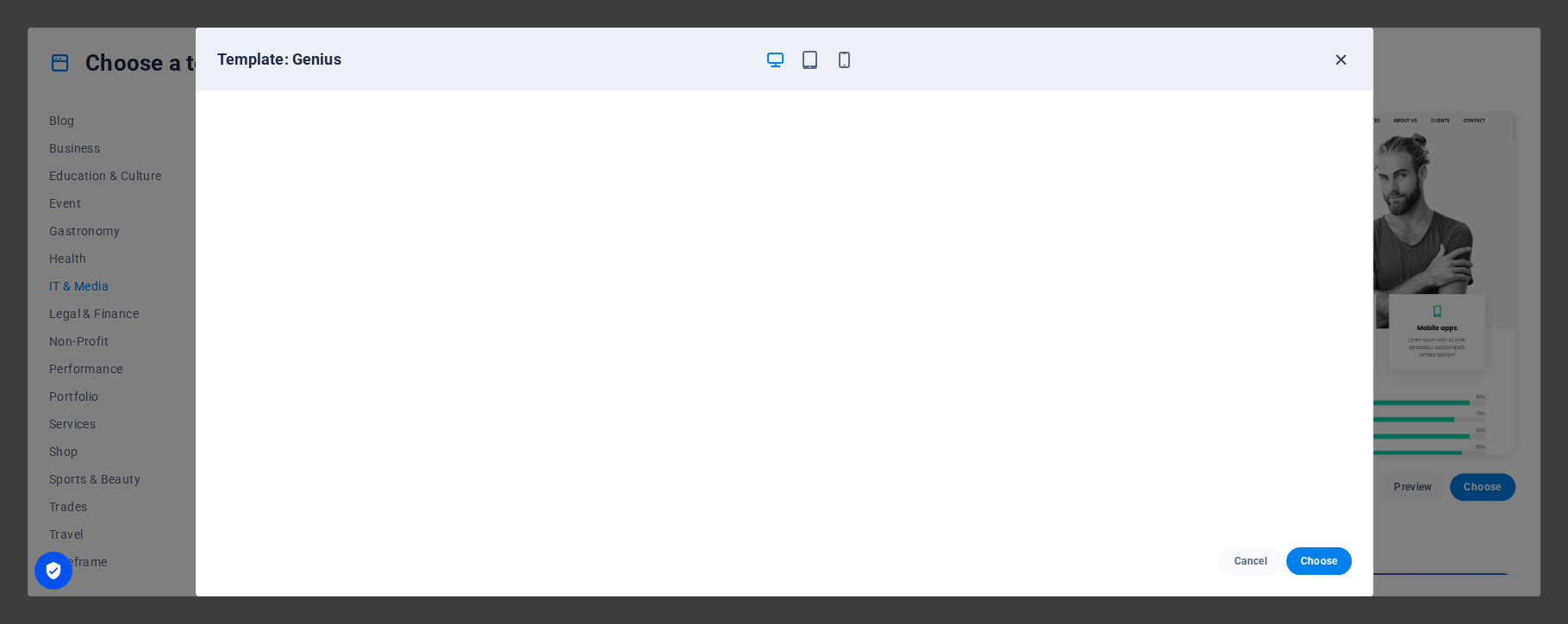 click at bounding box center [1340, 59] 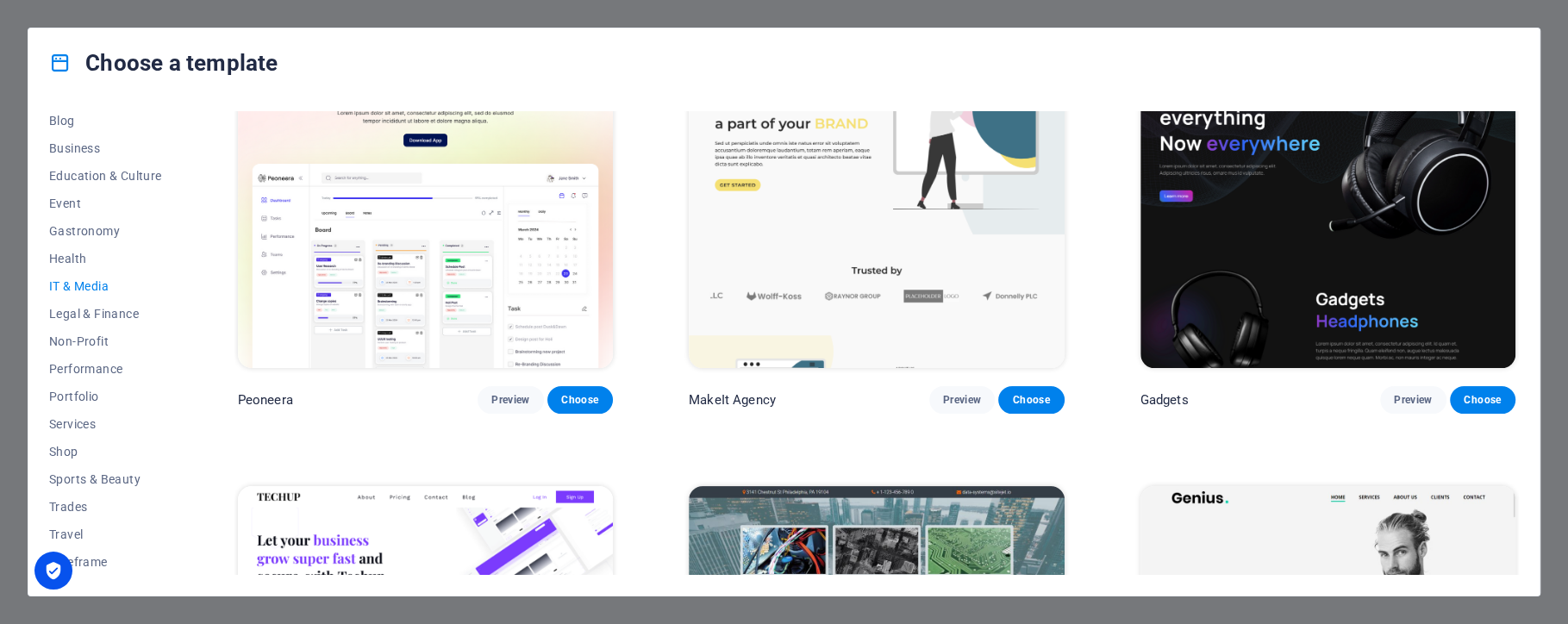 scroll, scrollTop: 0, scrollLeft: 0, axis: both 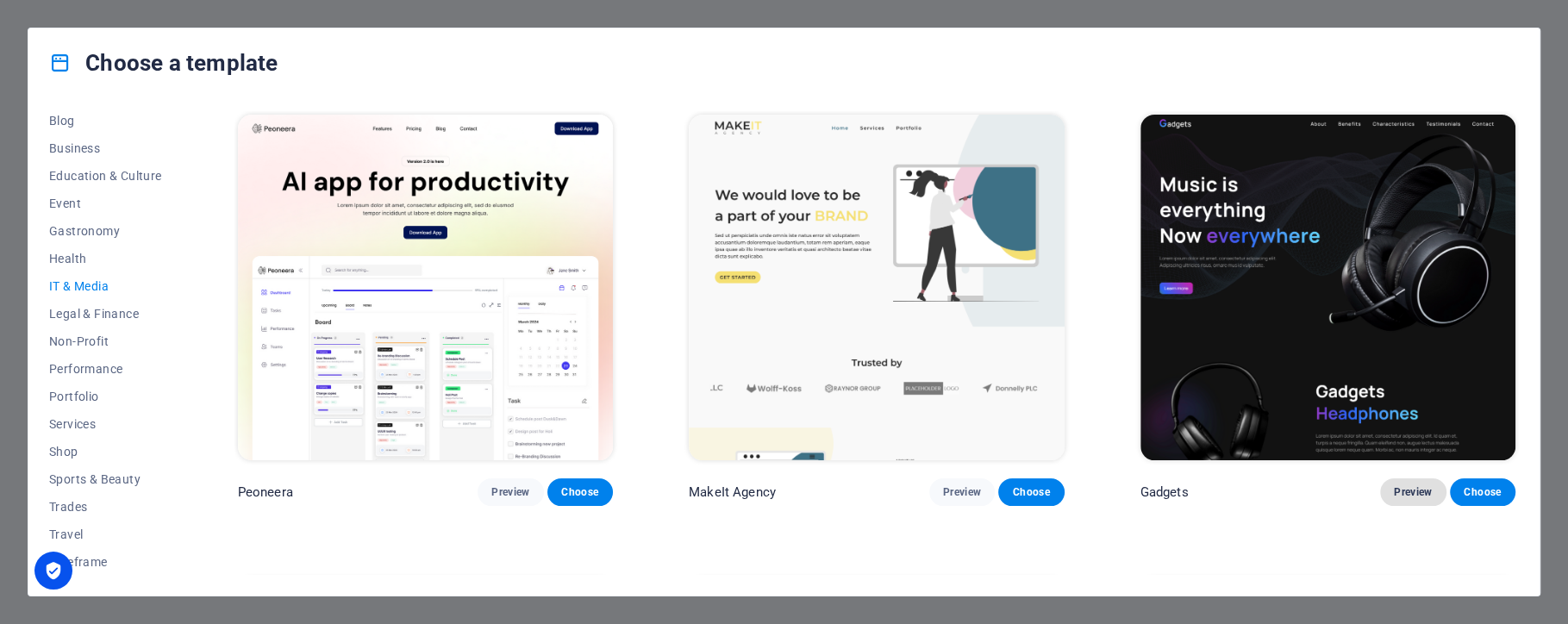 click on "Preview" at bounding box center (1413, 492) 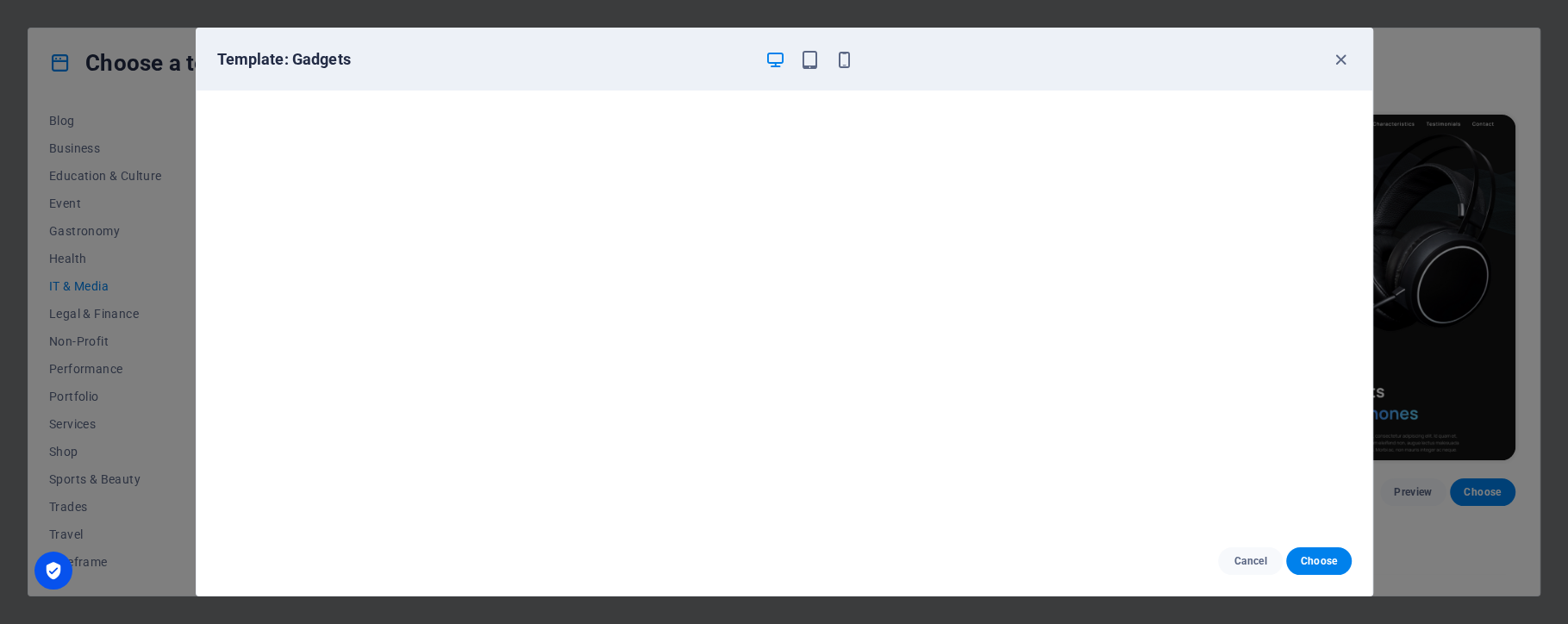 scroll, scrollTop: 3, scrollLeft: 0, axis: vertical 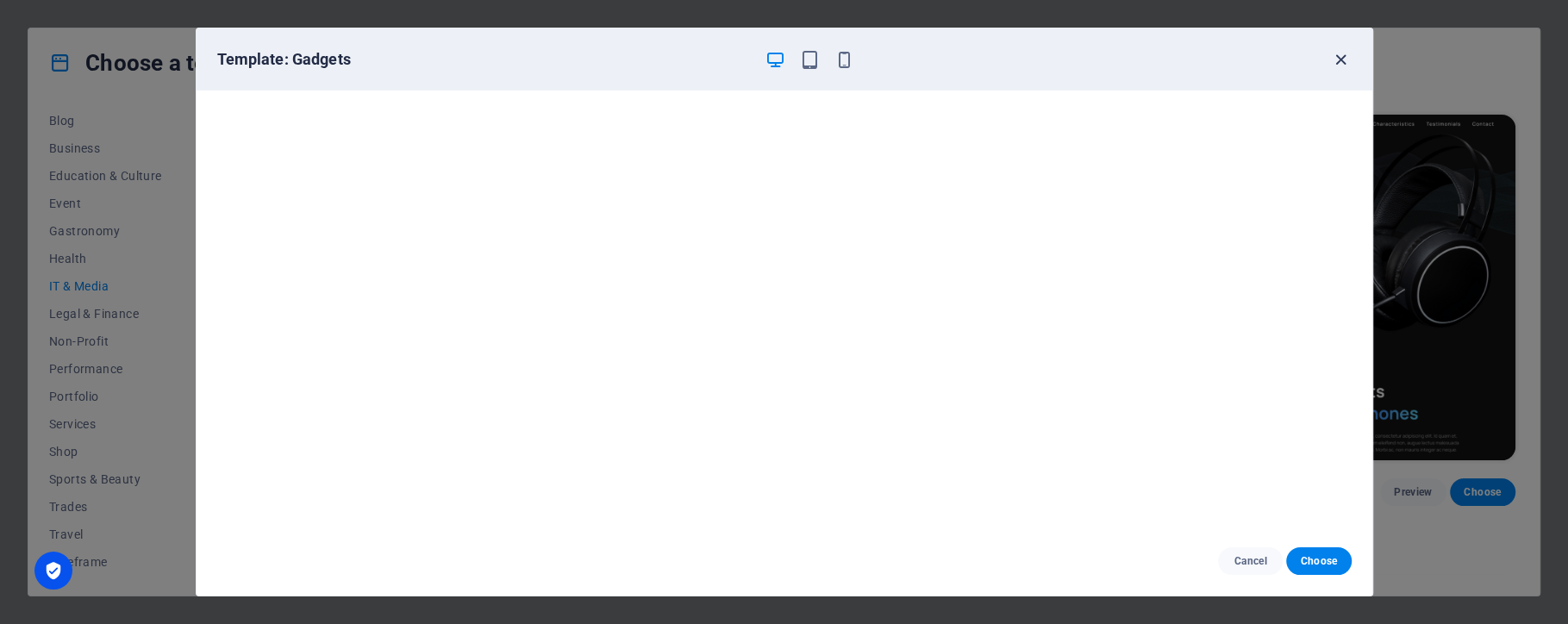 click at bounding box center (1340, 59) 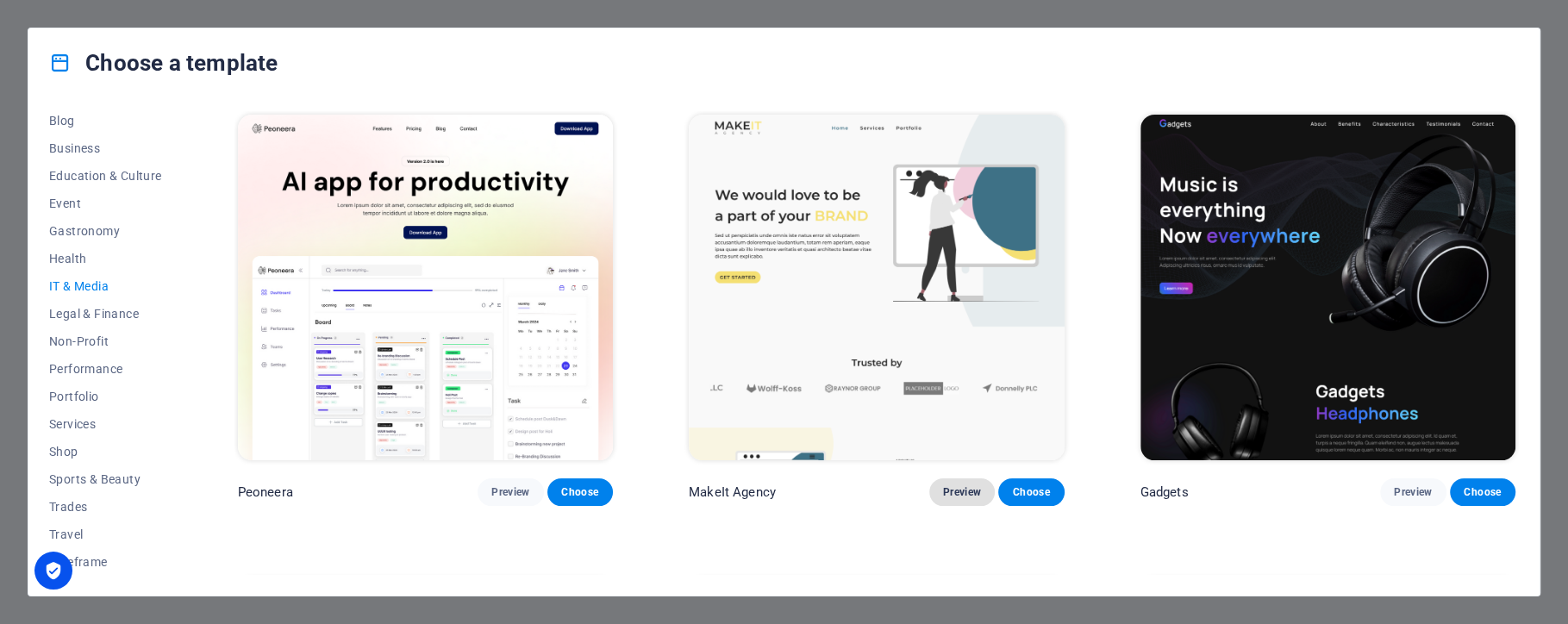 click on "Preview" at bounding box center (962, 492) 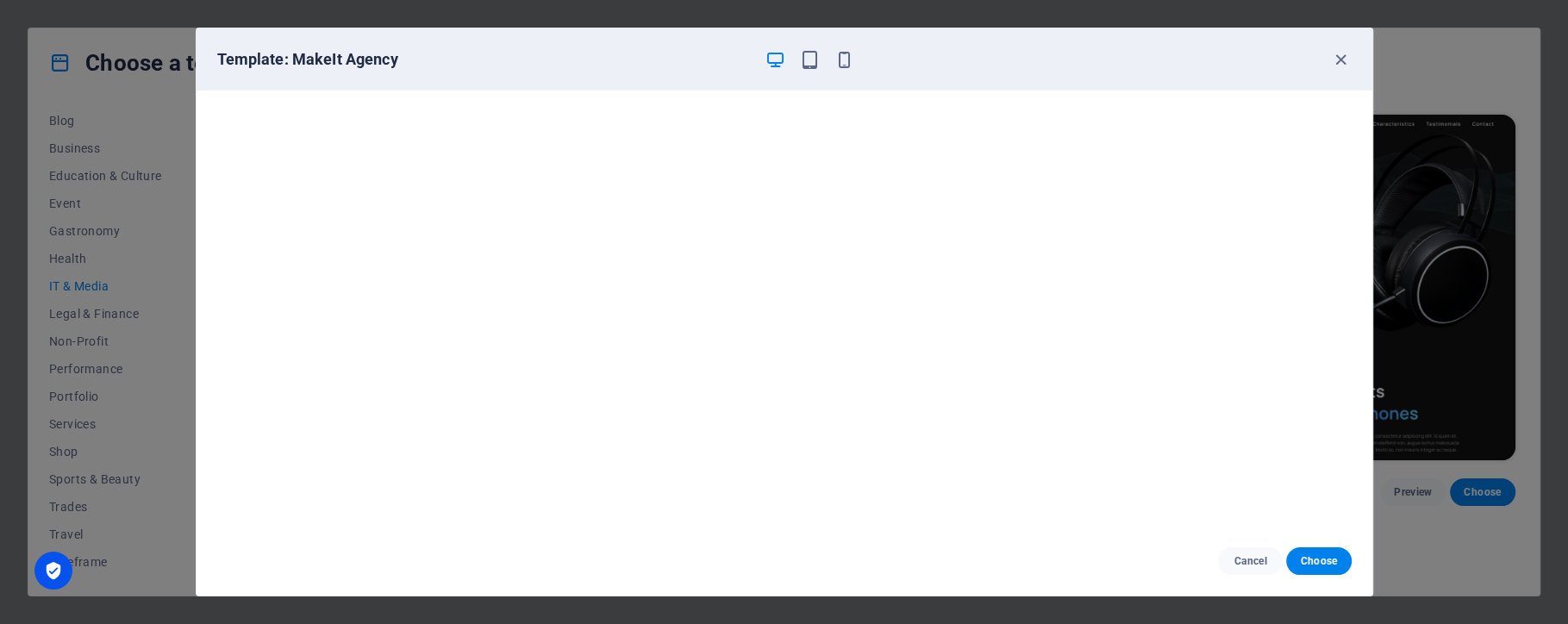 scroll, scrollTop: 3, scrollLeft: 0, axis: vertical 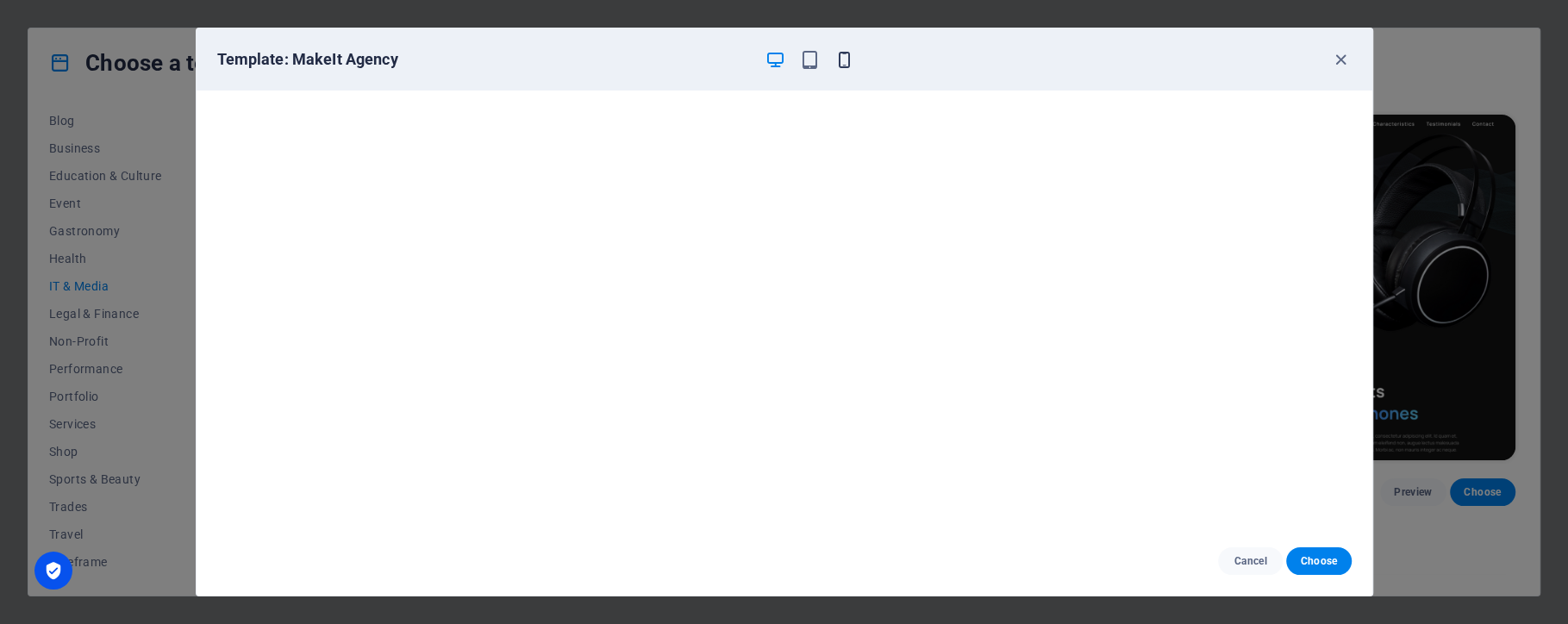 click at bounding box center (844, 59) 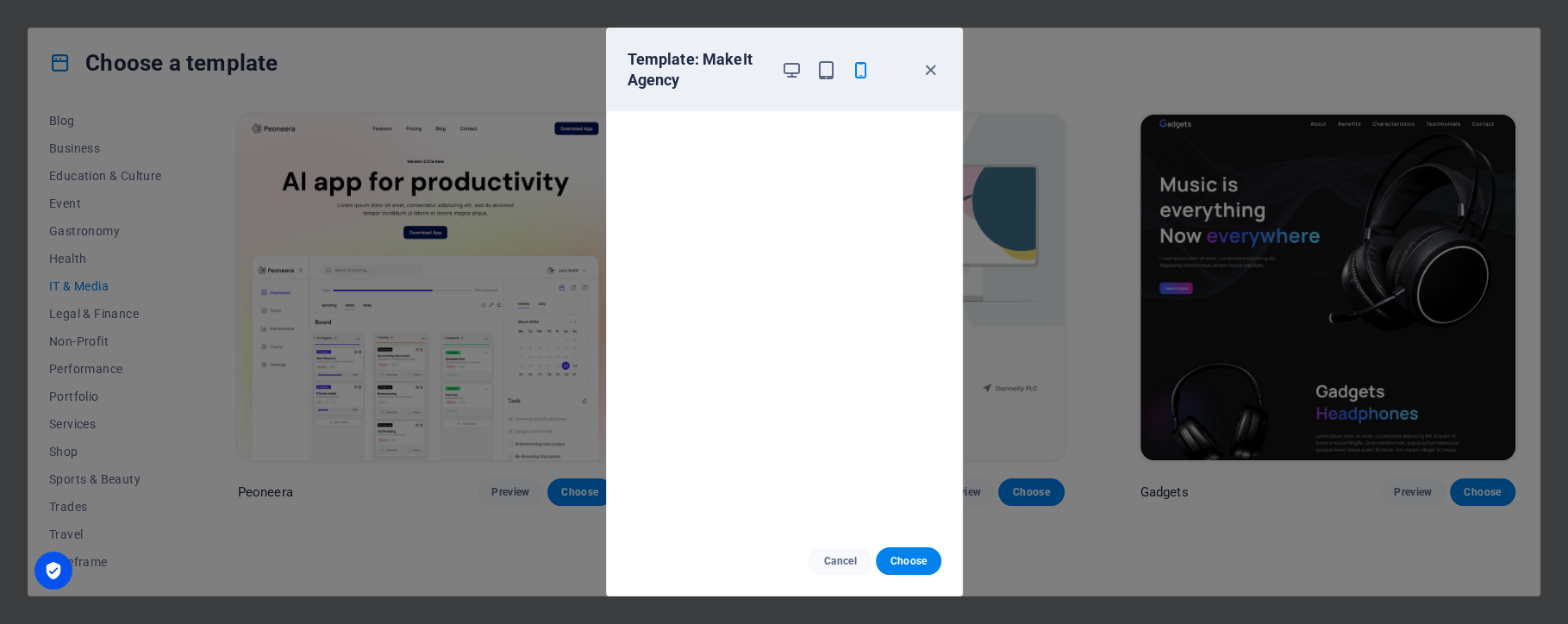 scroll, scrollTop: 0, scrollLeft: 0, axis: both 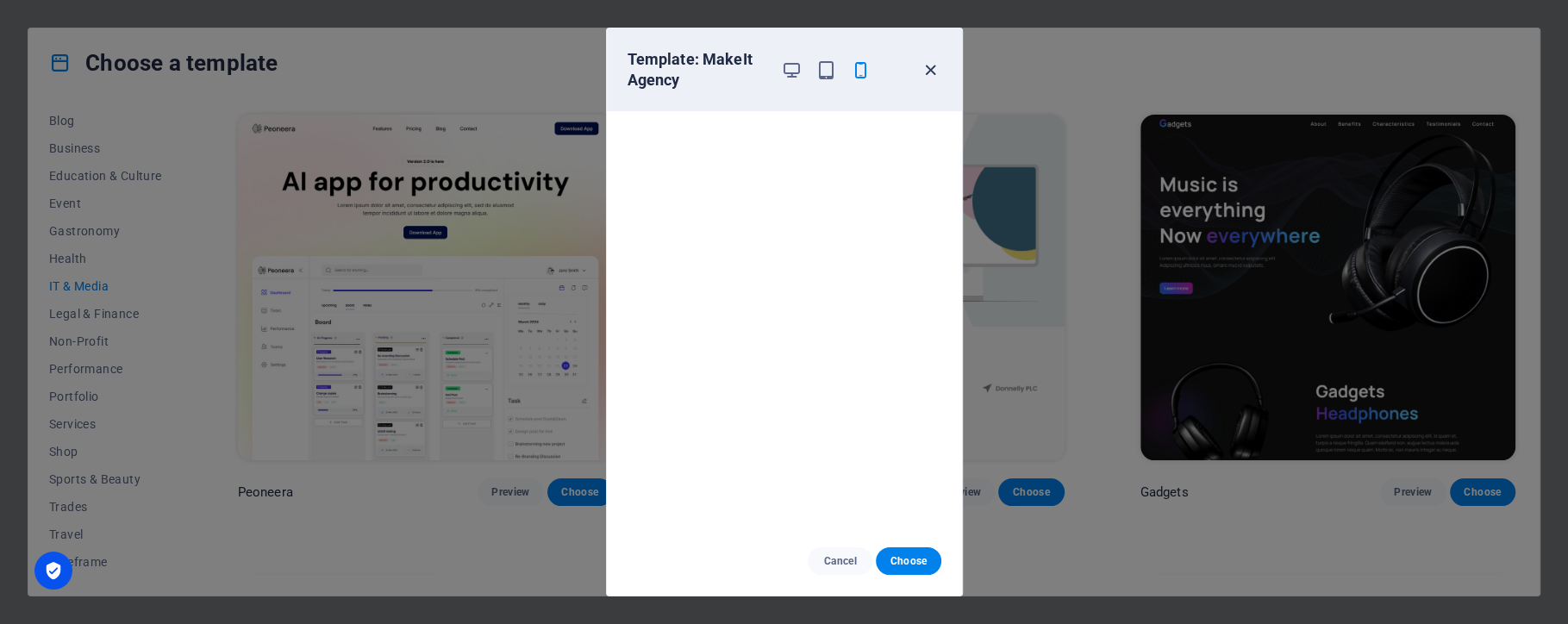 click at bounding box center [930, 70] 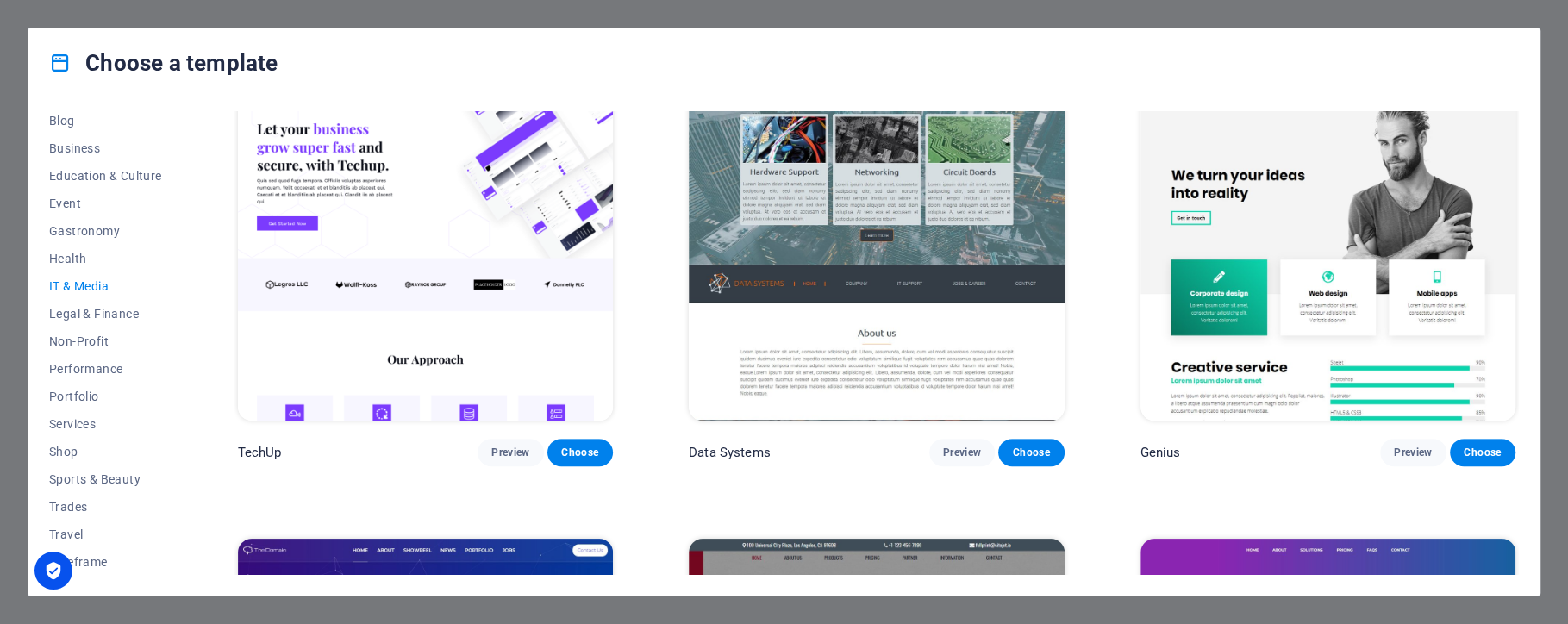 scroll, scrollTop: 490, scrollLeft: 0, axis: vertical 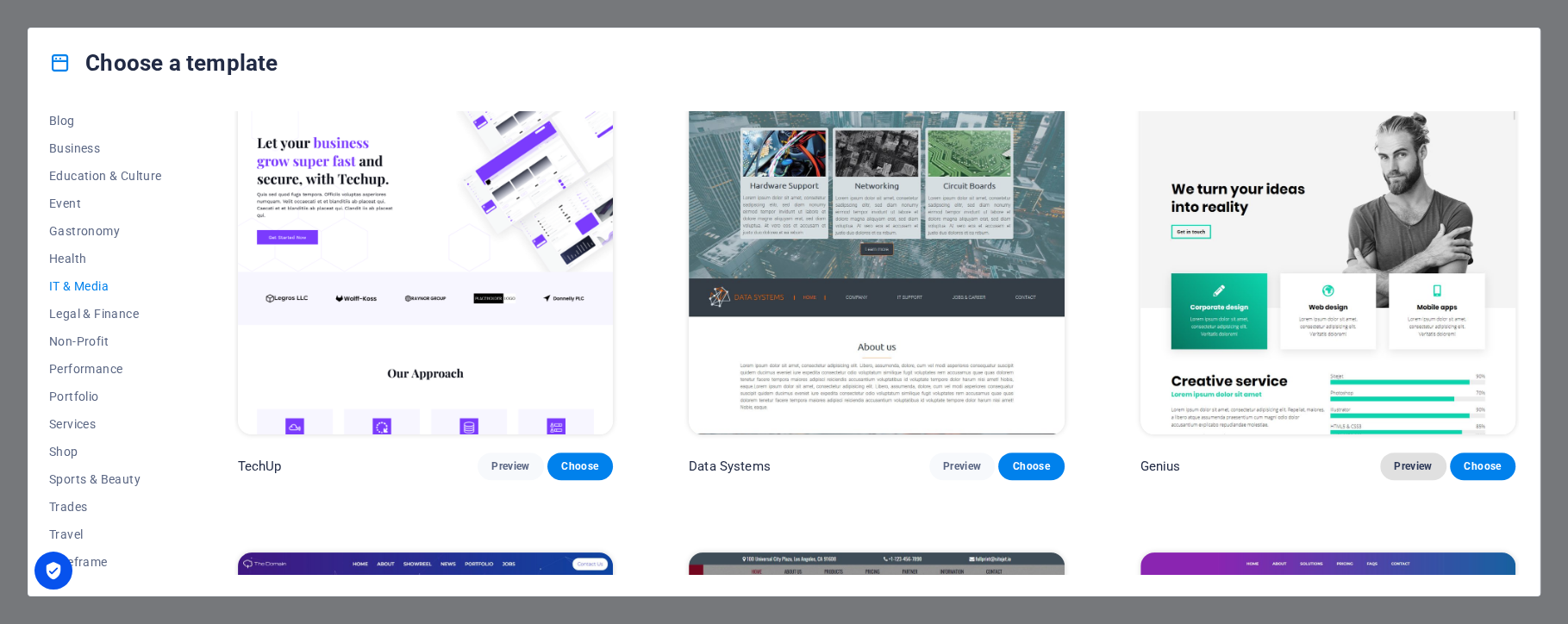 click on "Preview" at bounding box center (1413, 466) 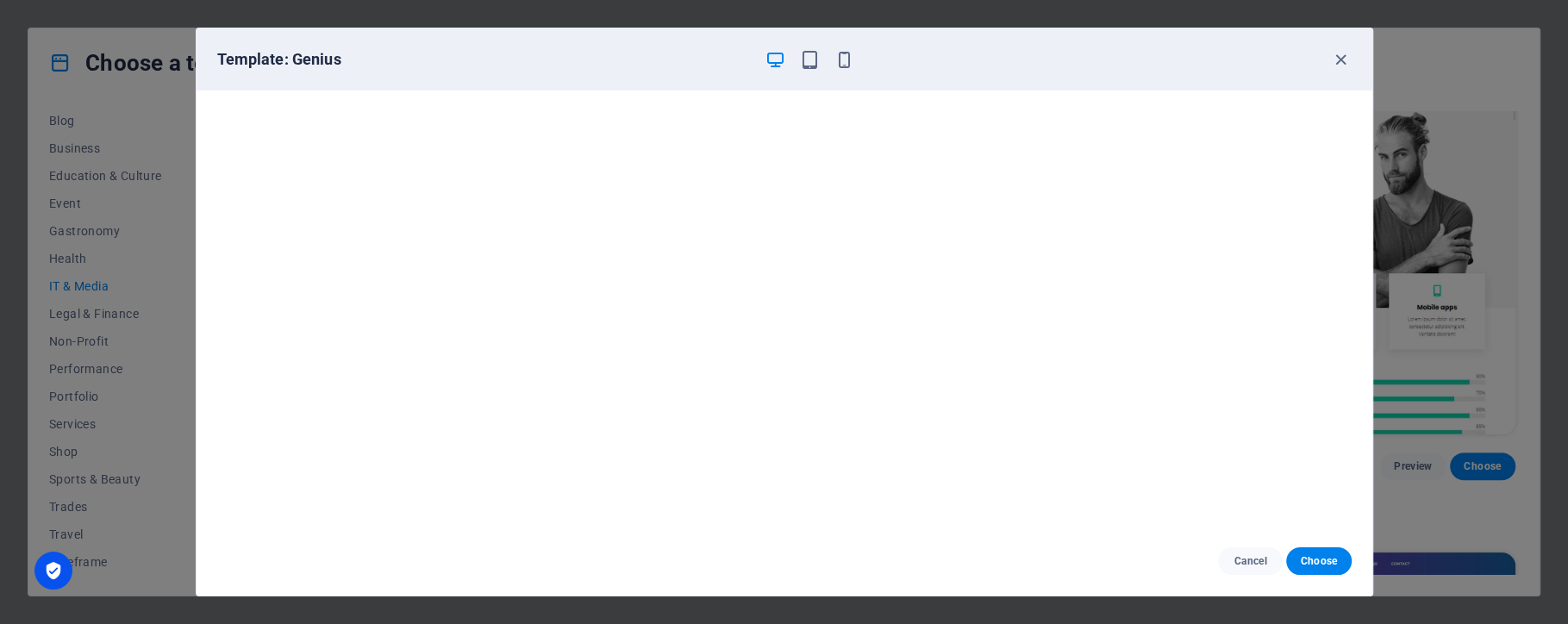 scroll, scrollTop: 3, scrollLeft: 0, axis: vertical 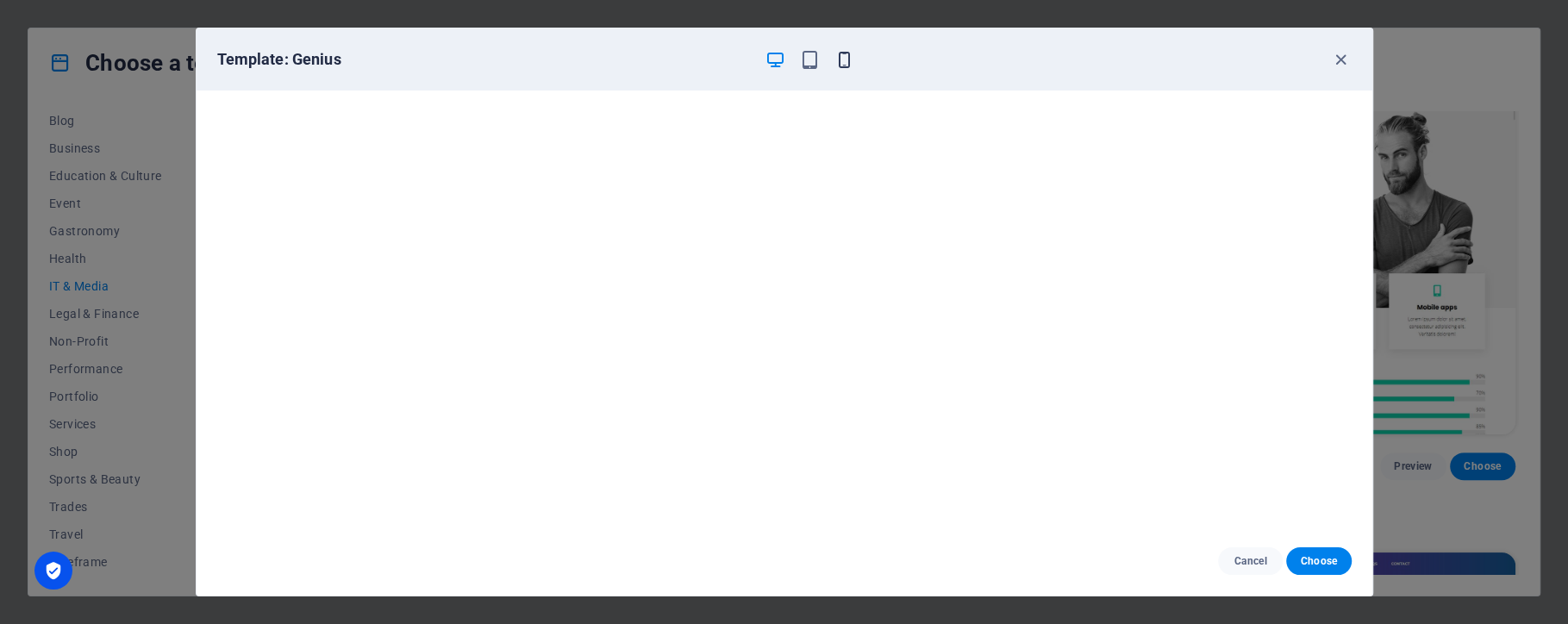 click at bounding box center [844, 59] 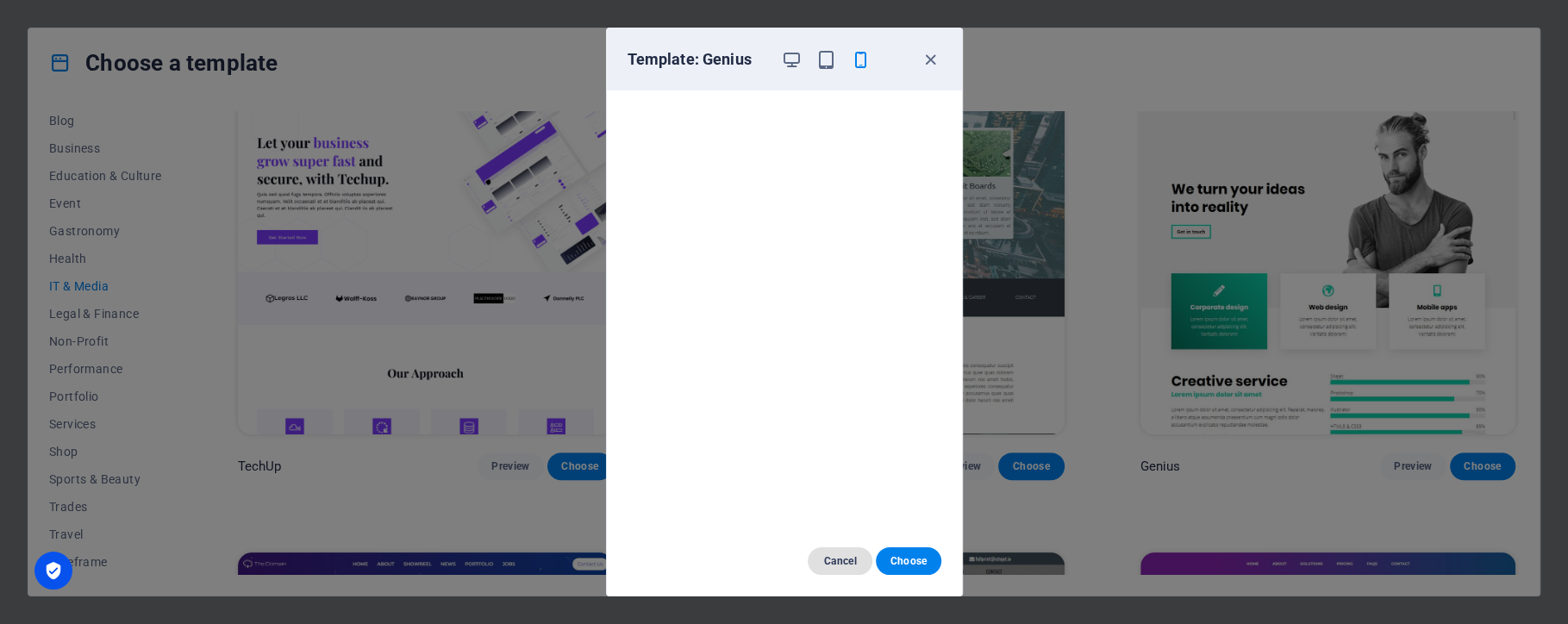 click on "Cancel" at bounding box center [840, 561] 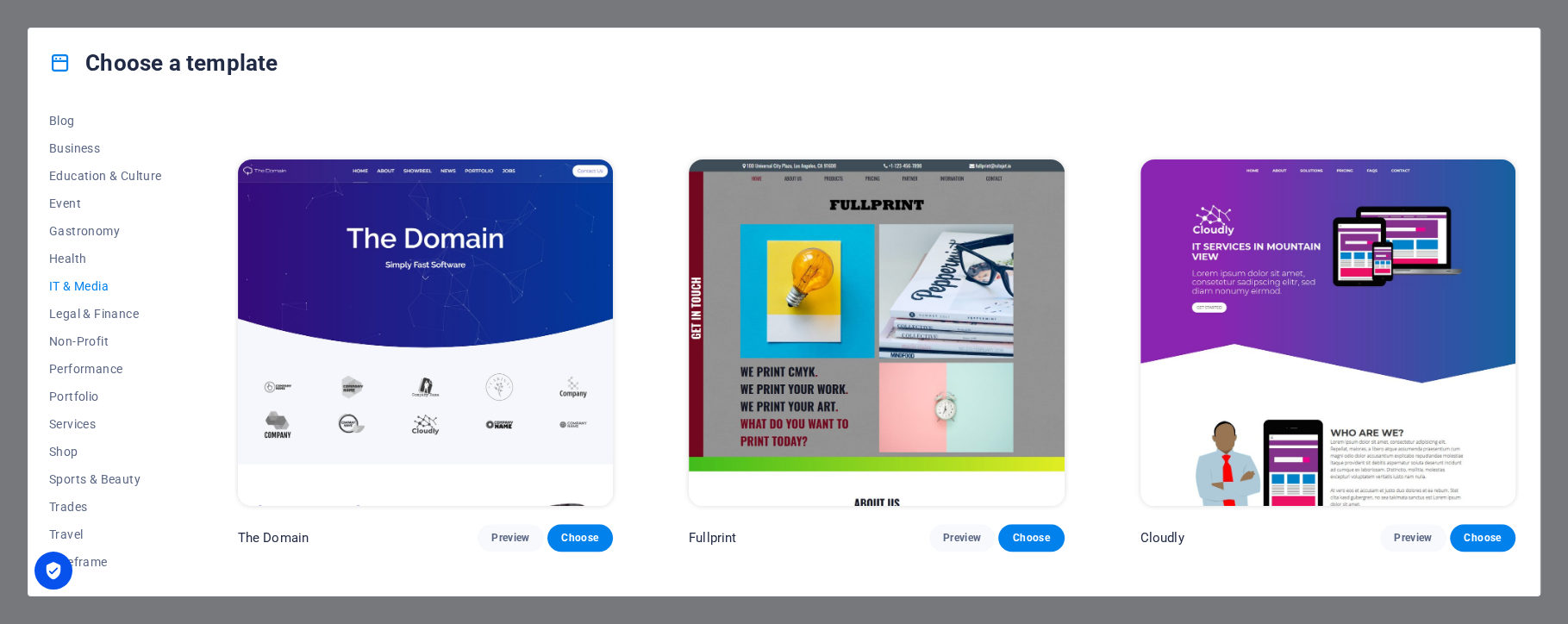 scroll, scrollTop: 977, scrollLeft: 0, axis: vertical 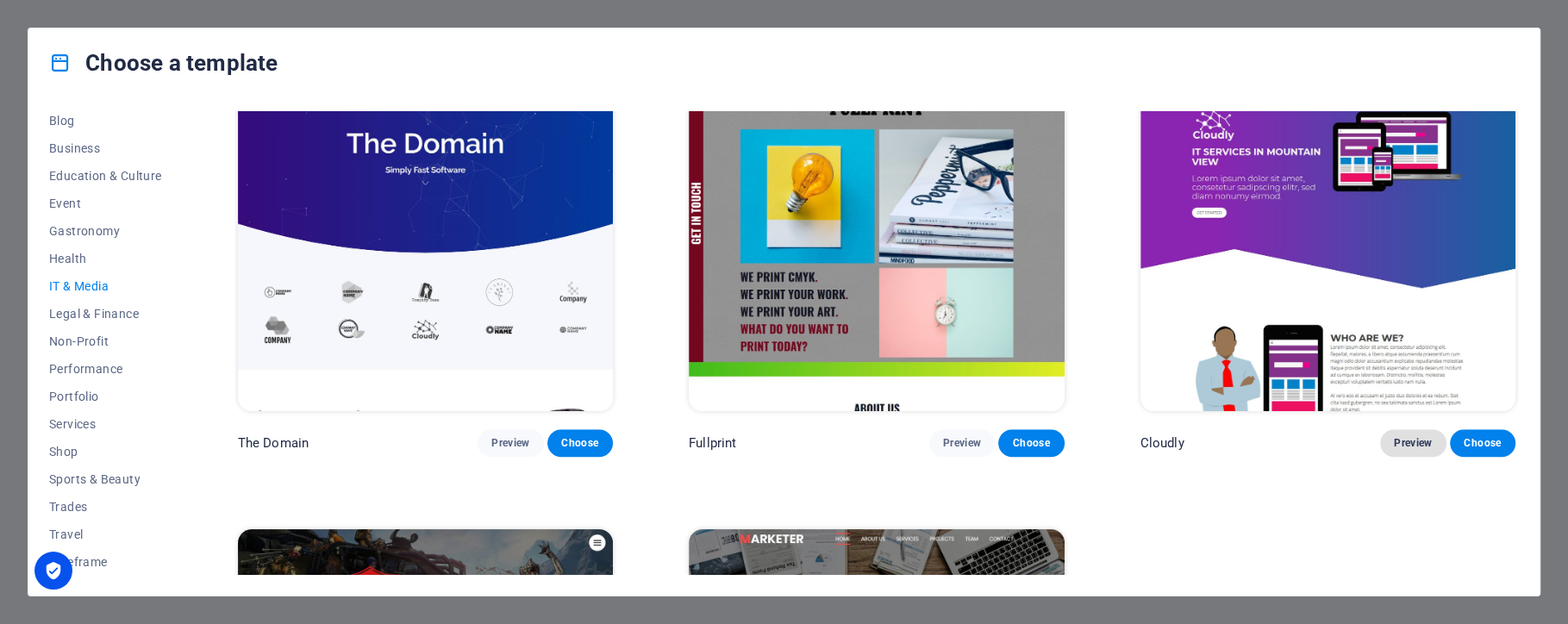 click on "Preview" at bounding box center (1413, 443) 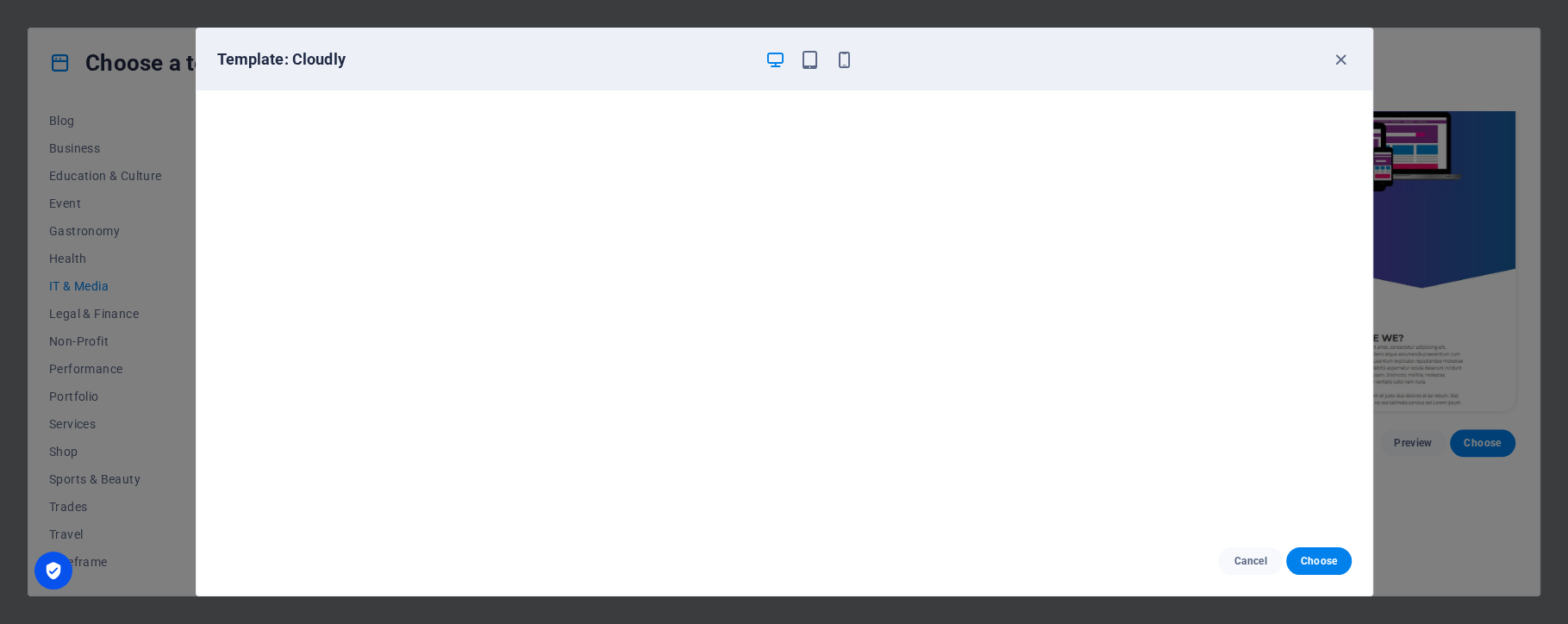scroll, scrollTop: 3, scrollLeft: 0, axis: vertical 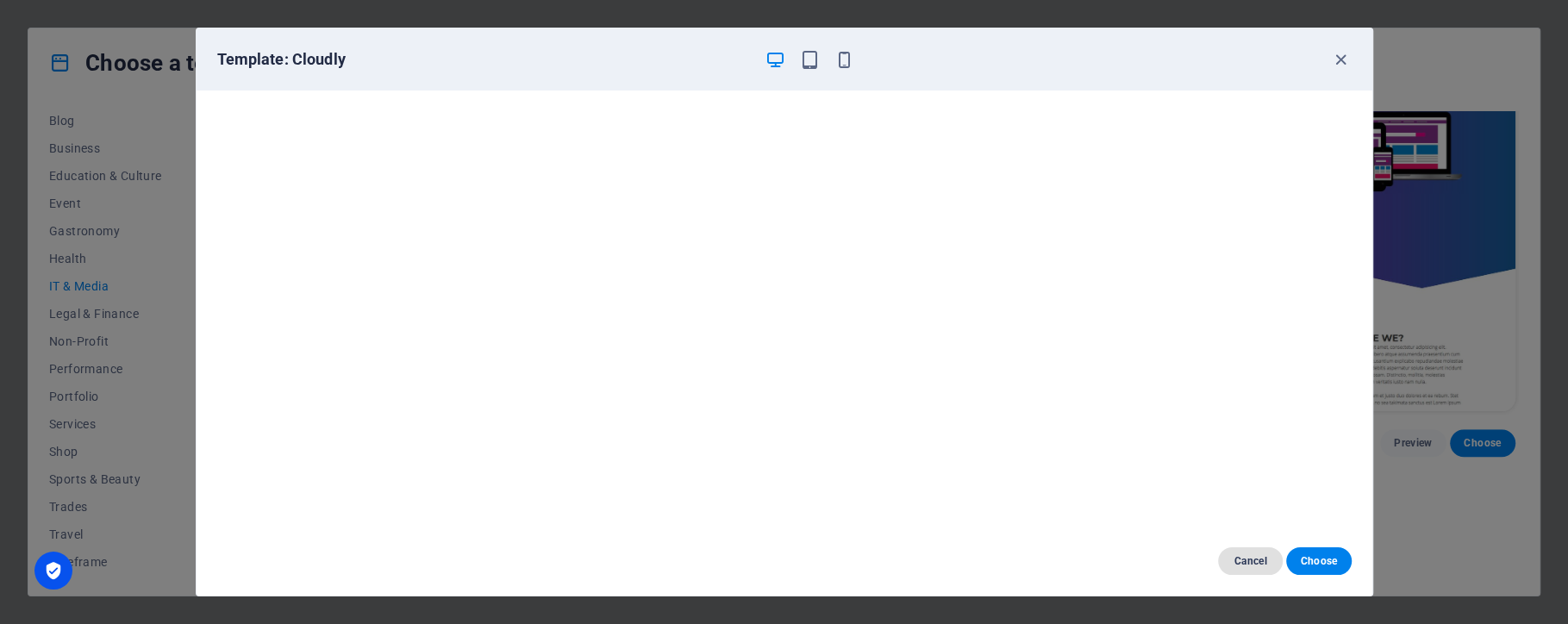 click on "Cancel" at bounding box center [1250, 561] 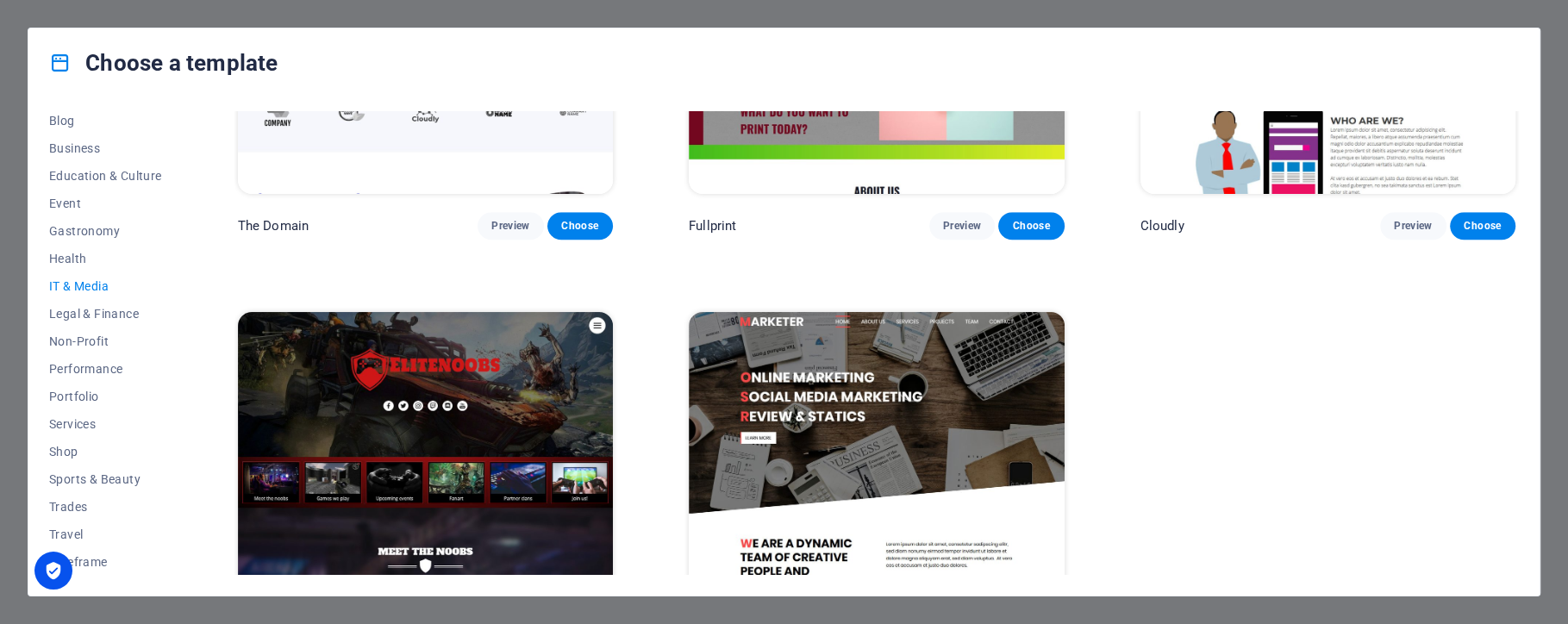 scroll, scrollTop: 1314, scrollLeft: 0, axis: vertical 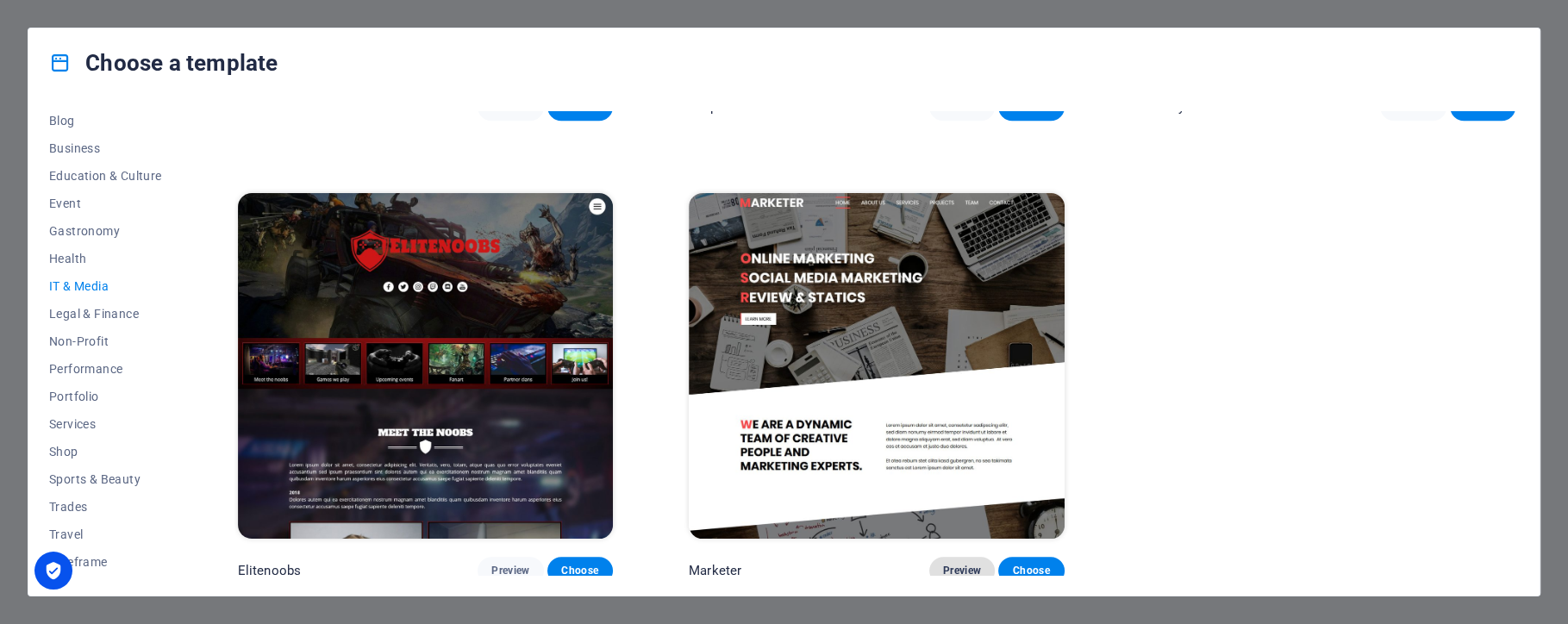 click on "Preview" at bounding box center (962, 571) 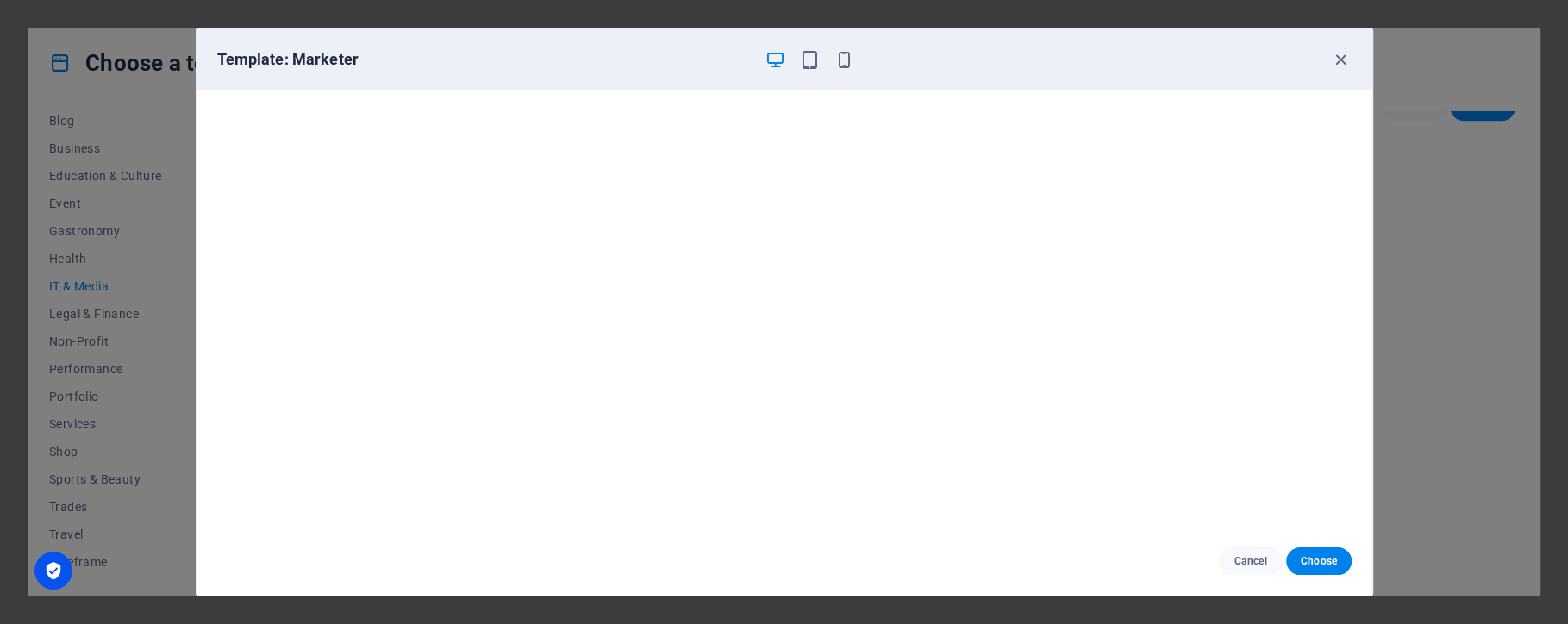 scroll, scrollTop: 0, scrollLeft: 0, axis: both 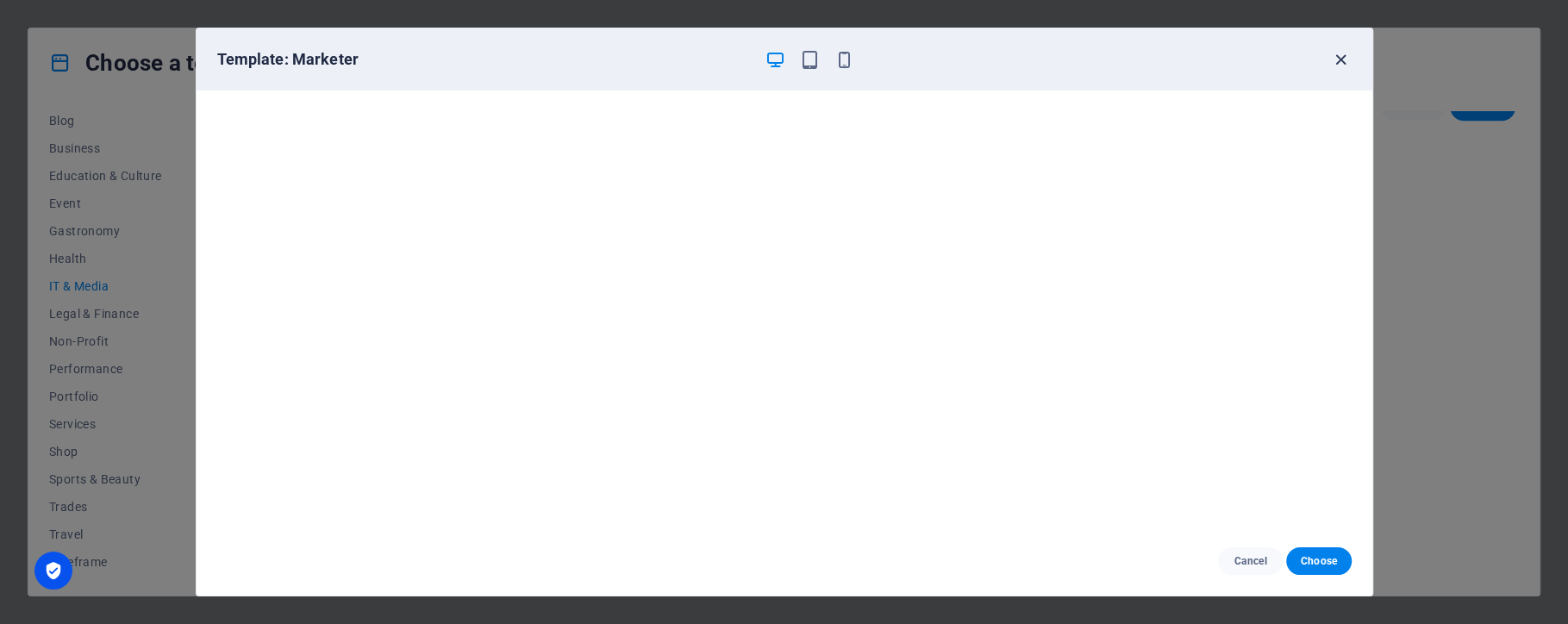 click at bounding box center (1340, 59) 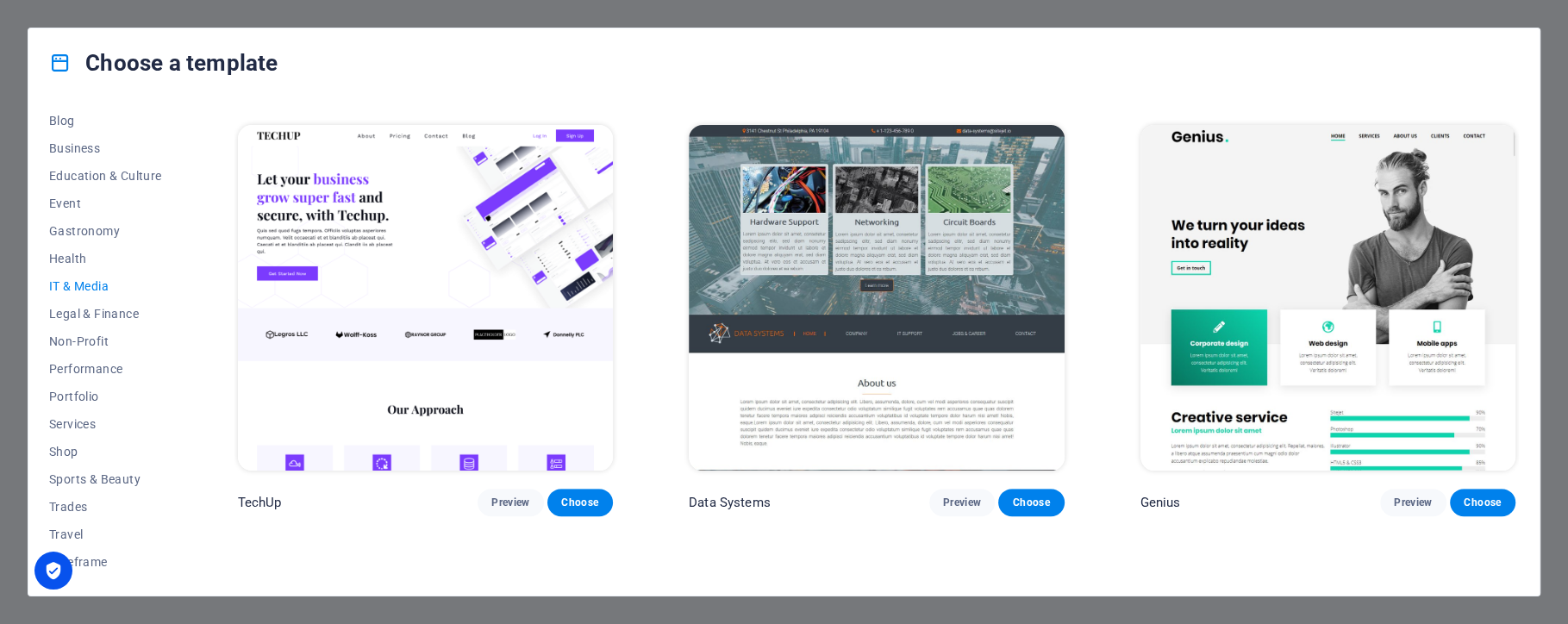 scroll, scrollTop: 459, scrollLeft: 0, axis: vertical 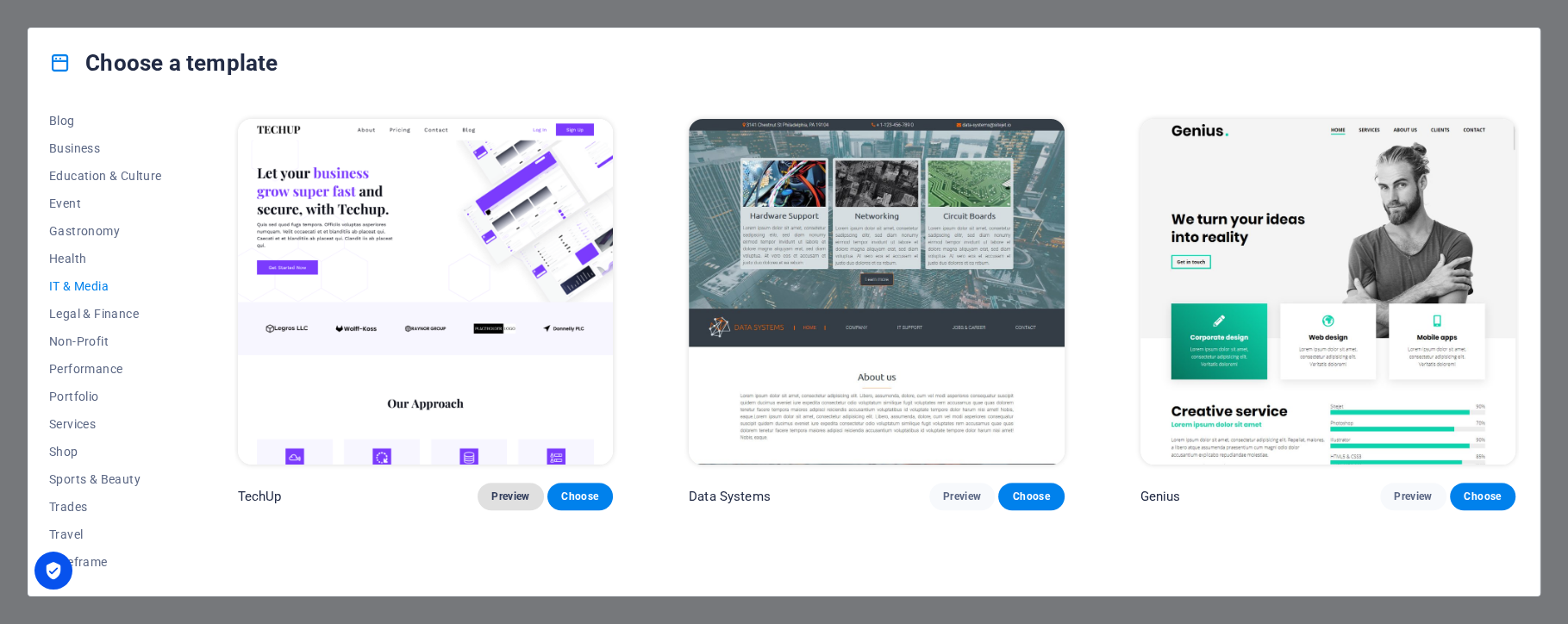 click on "Preview" at bounding box center (510, 496) 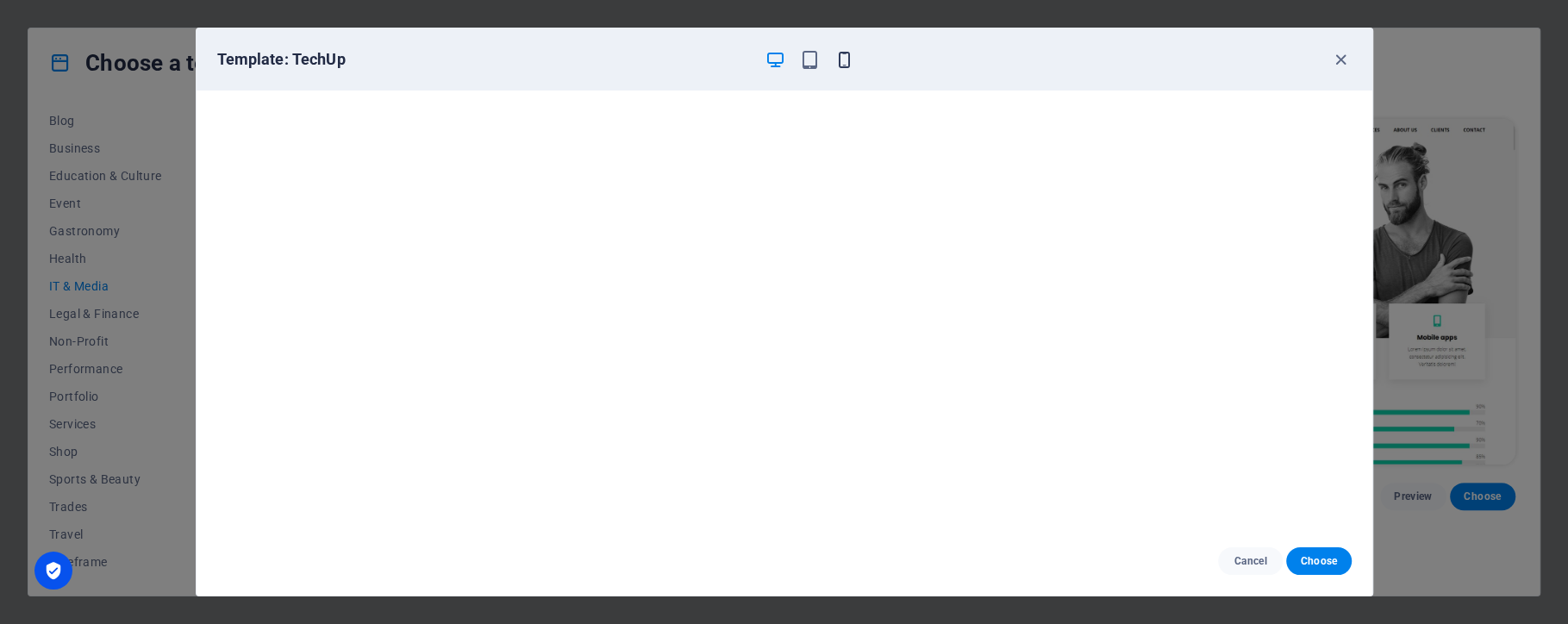click at bounding box center [844, 59] 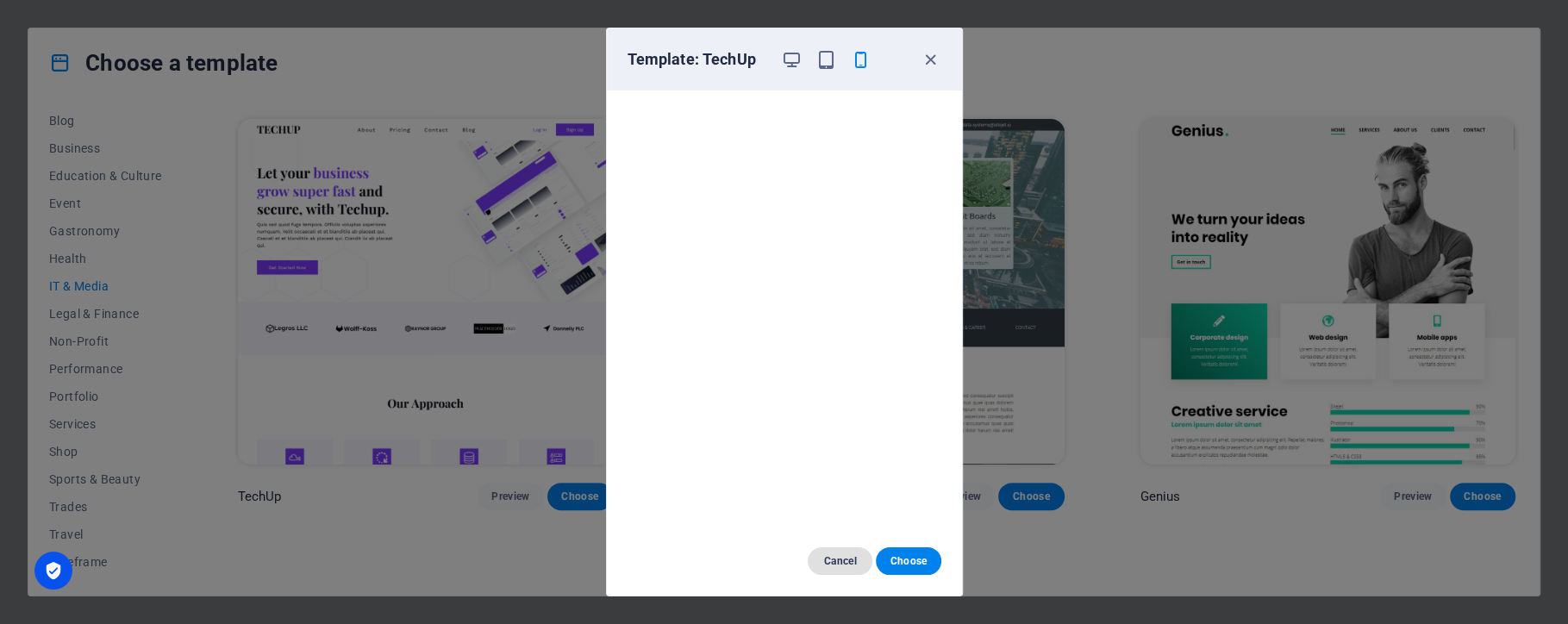 click on "Cancel" at bounding box center [840, 561] 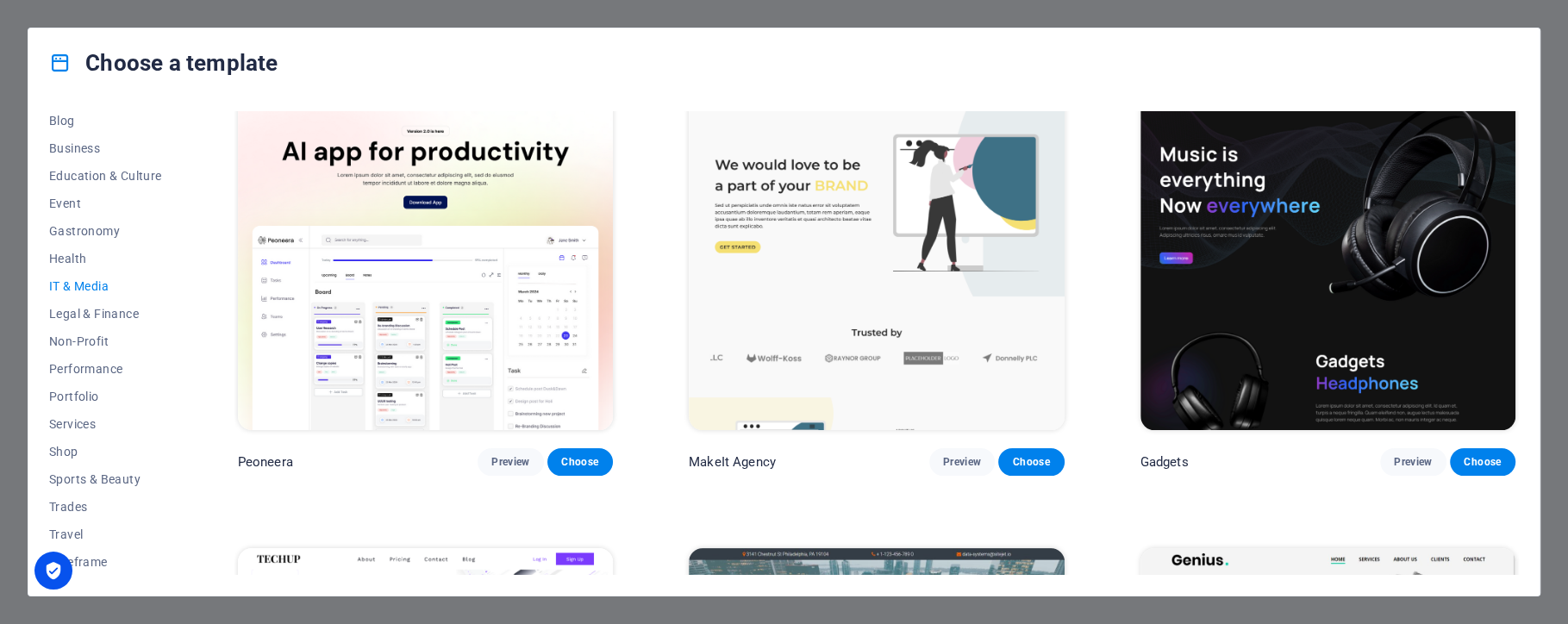 scroll, scrollTop: 0, scrollLeft: 0, axis: both 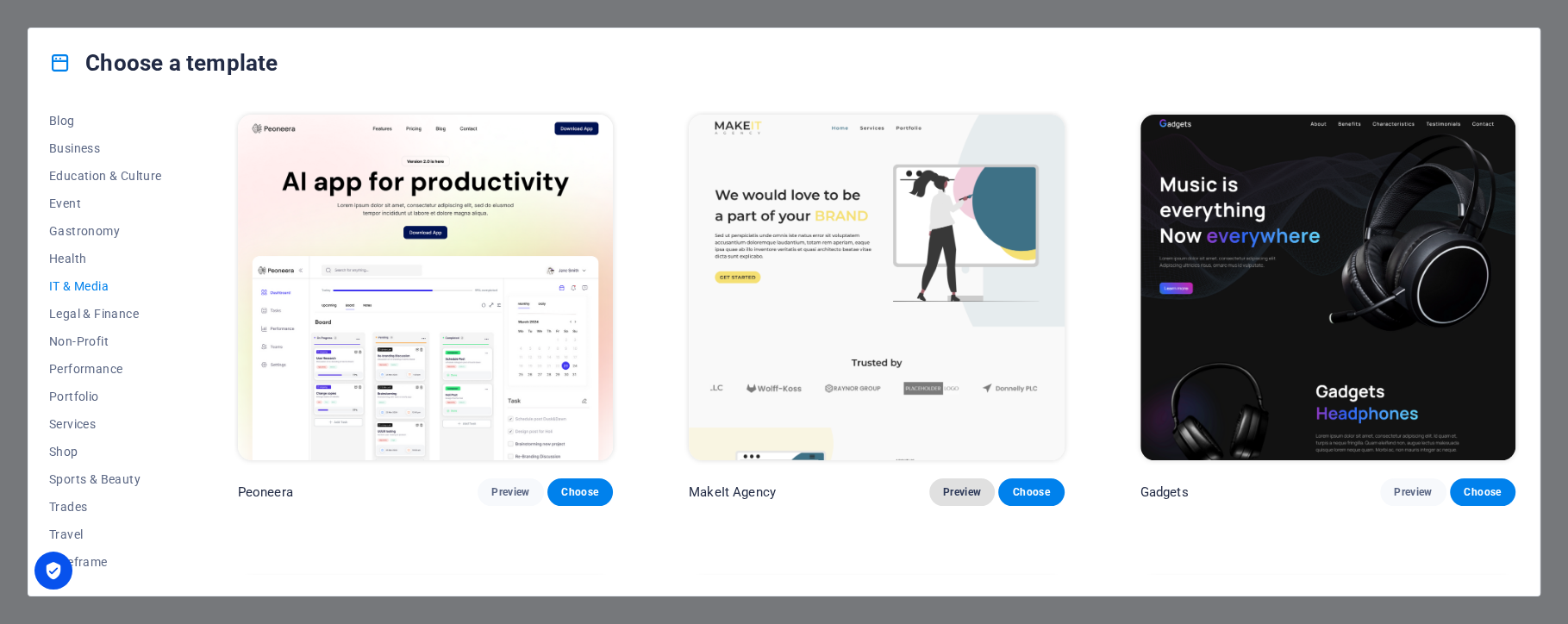click on "Preview" at bounding box center [962, 492] 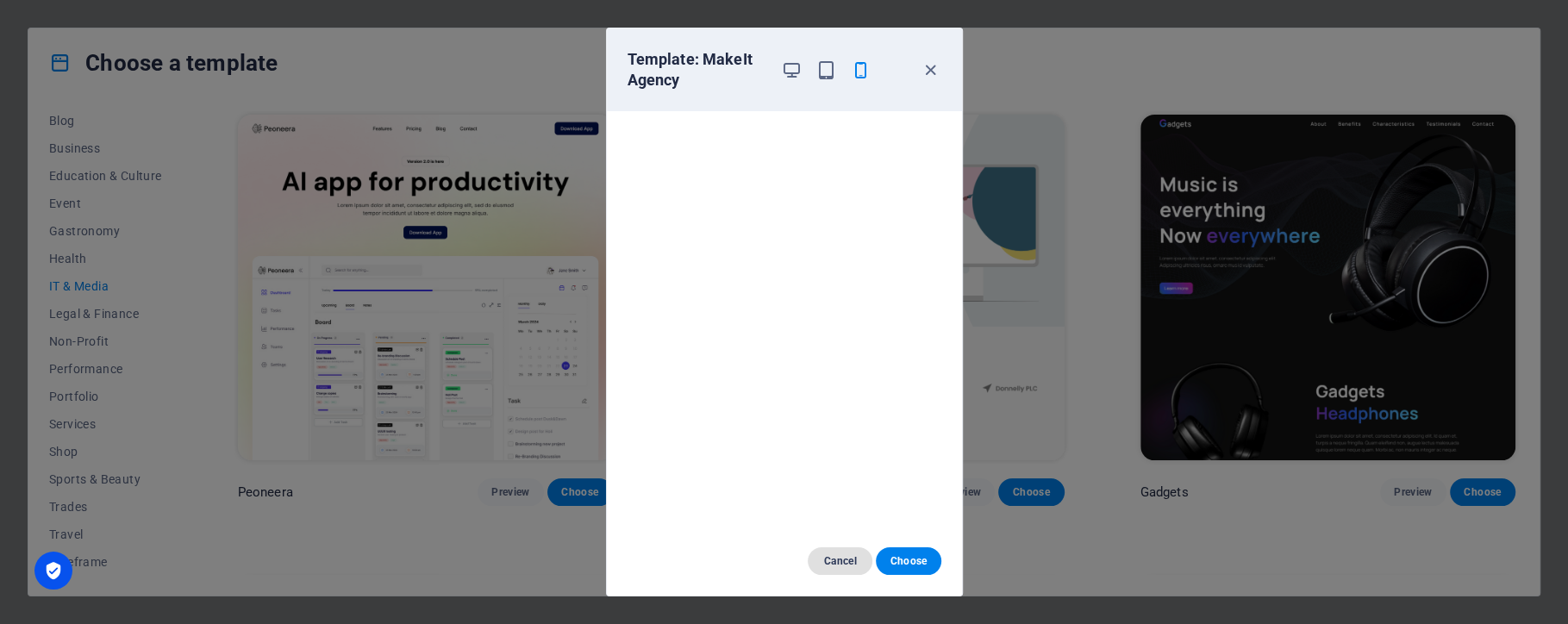 click on "Cancel" at bounding box center [840, 561] 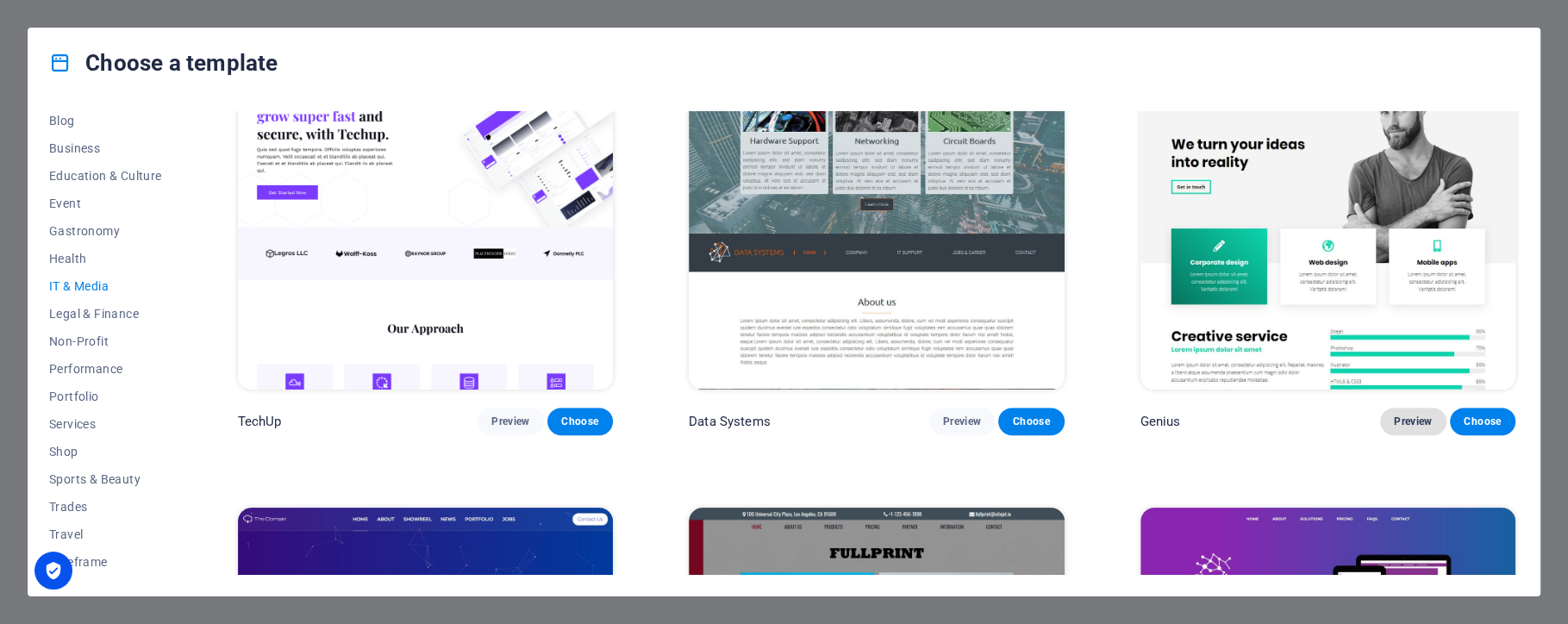 scroll, scrollTop: 533, scrollLeft: 0, axis: vertical 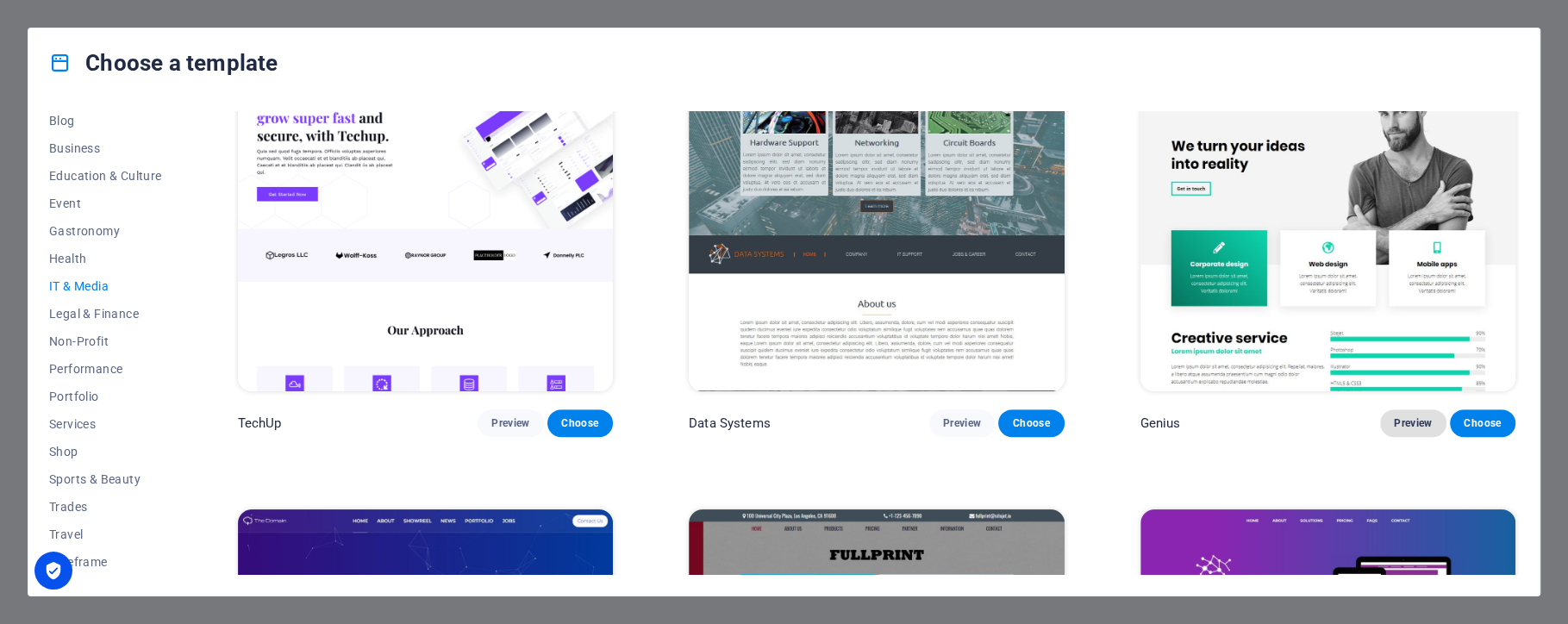 click on "Preview" at bounding box center [1413, 423] 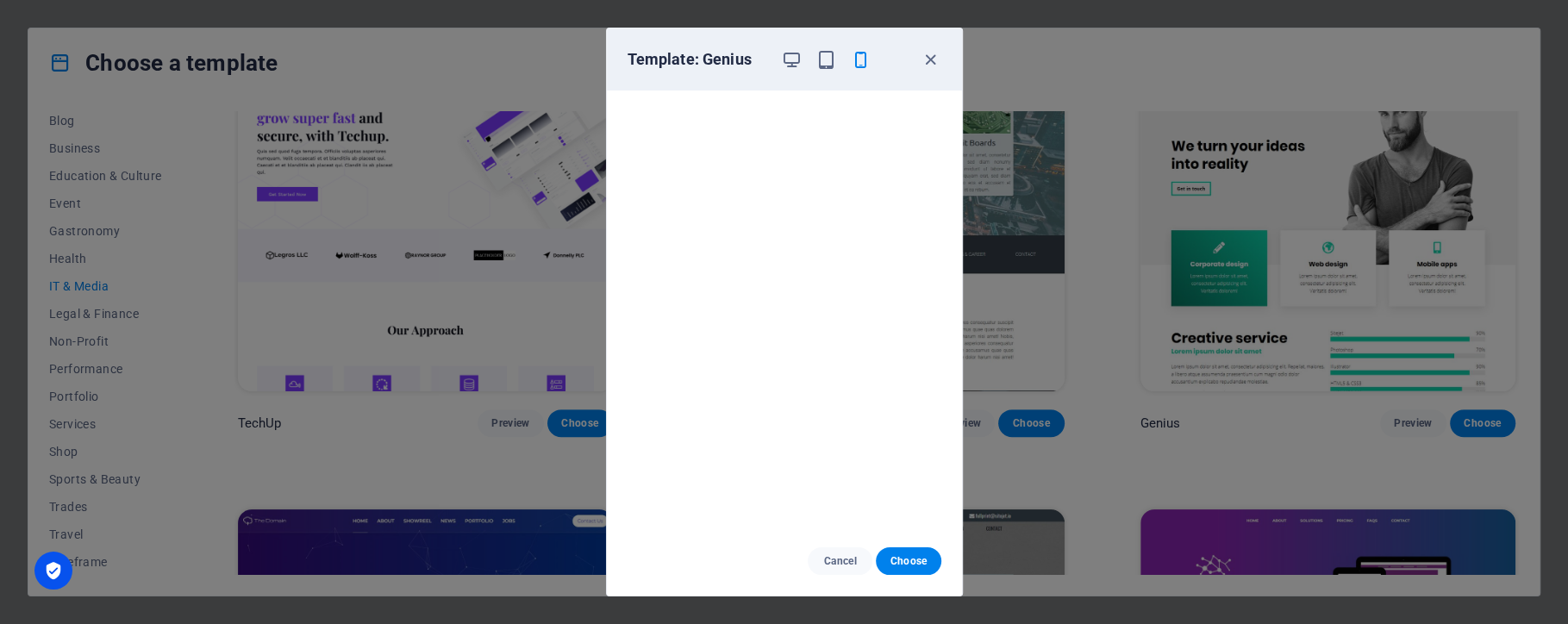scroll, scrollTop: 3, scrollLeft: 0, axis: vertical 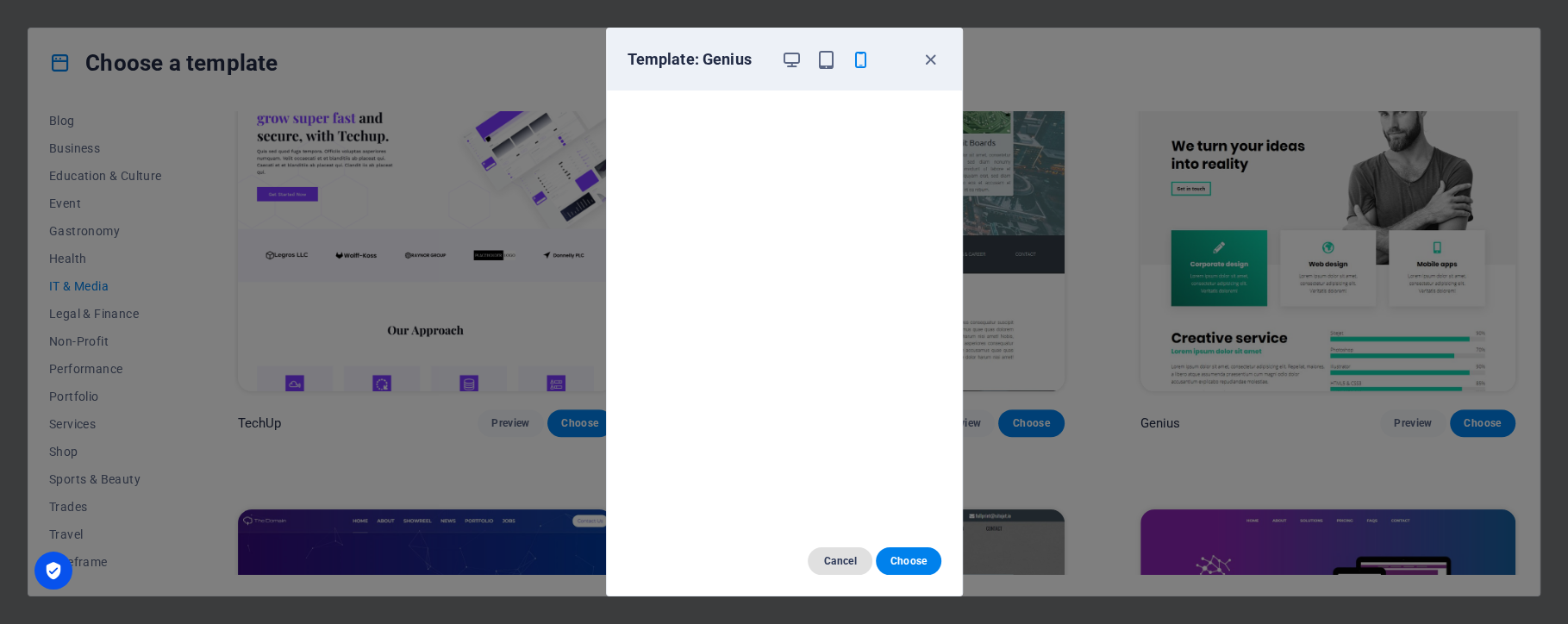 click on "Cancel" at bounding box center (840, 561) 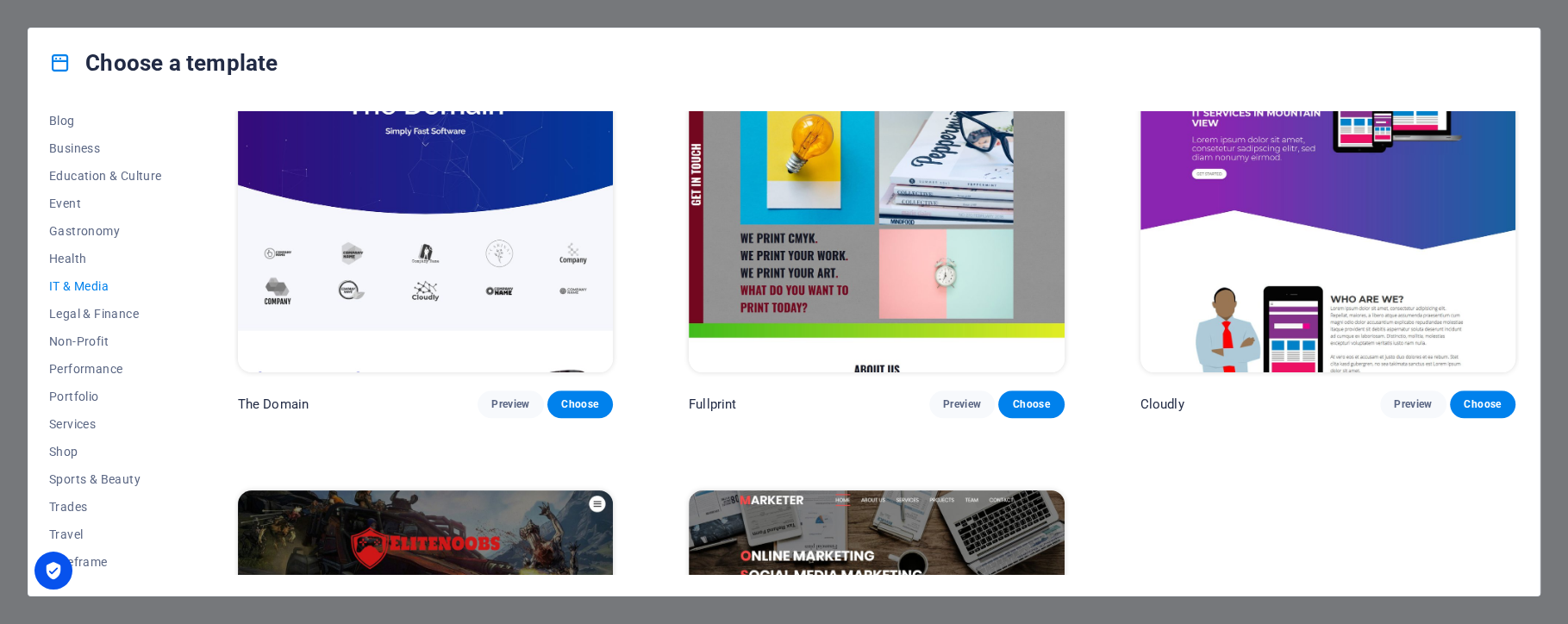 scroll, scrollTop: 1032, scrollLeft: 0, axis: vertical 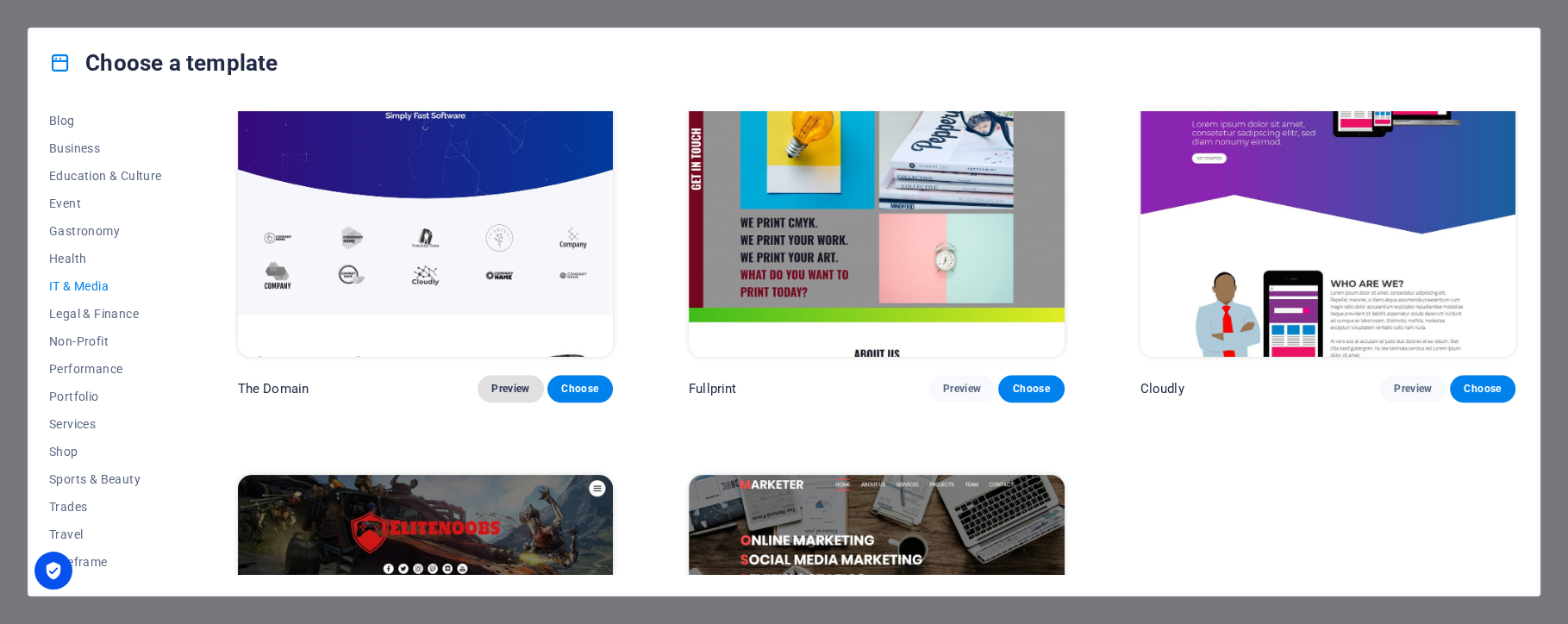 click on "Preview" at bounding box center [510, 389] 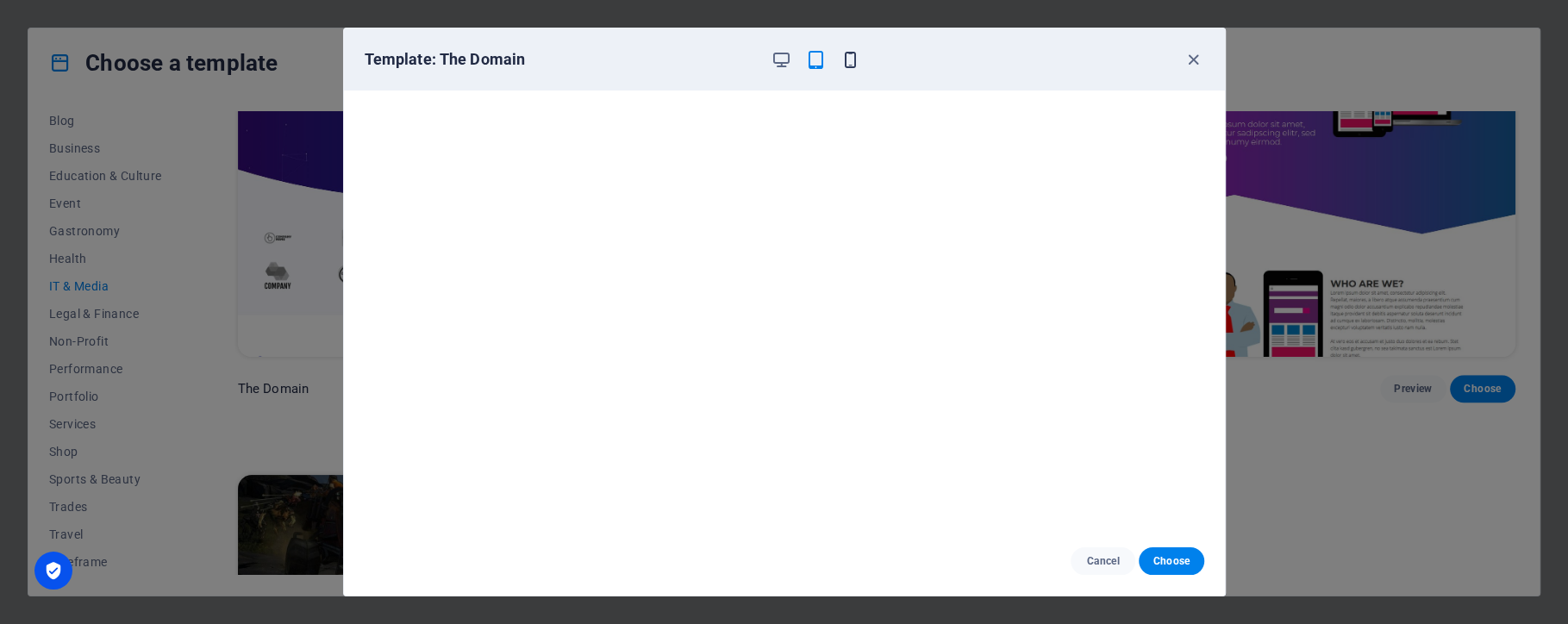 click at bounding box center [850, 59] 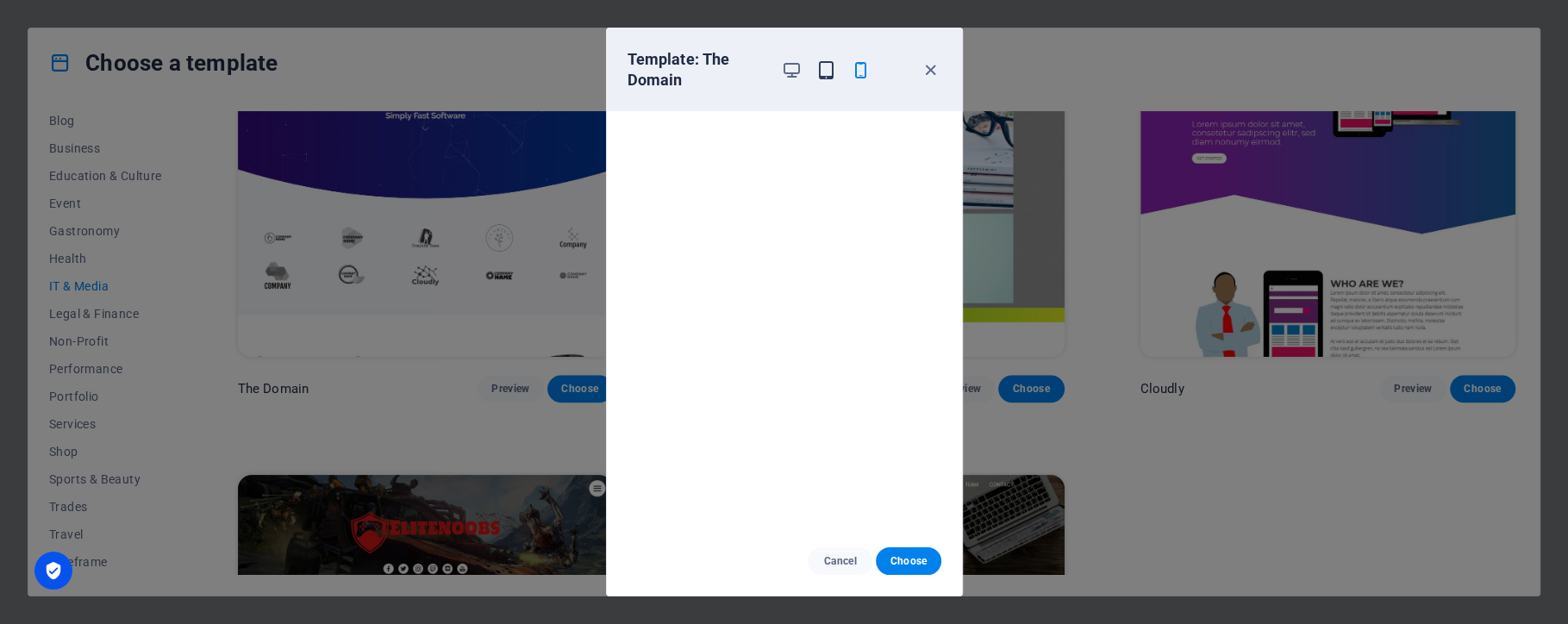 click at bounding box center (826, 70) 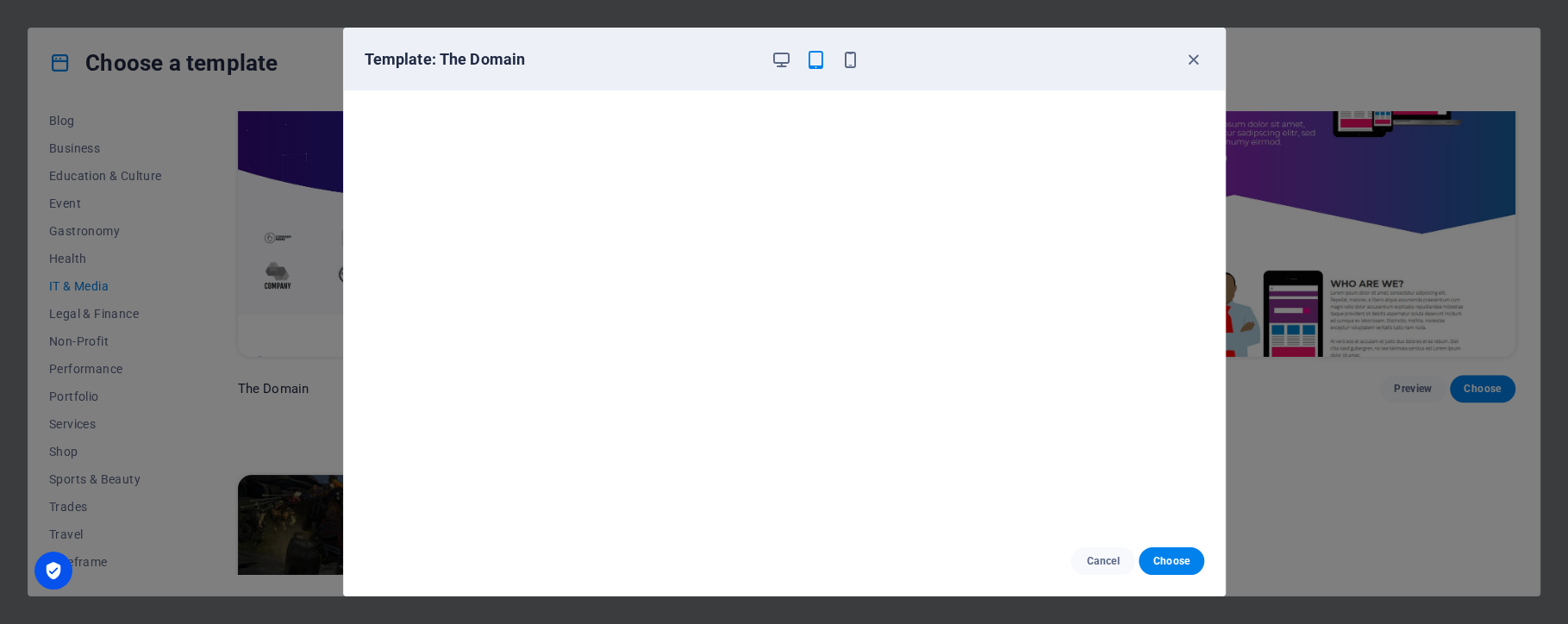 click on "Template: The Domain" at bounding box center [784, 59] 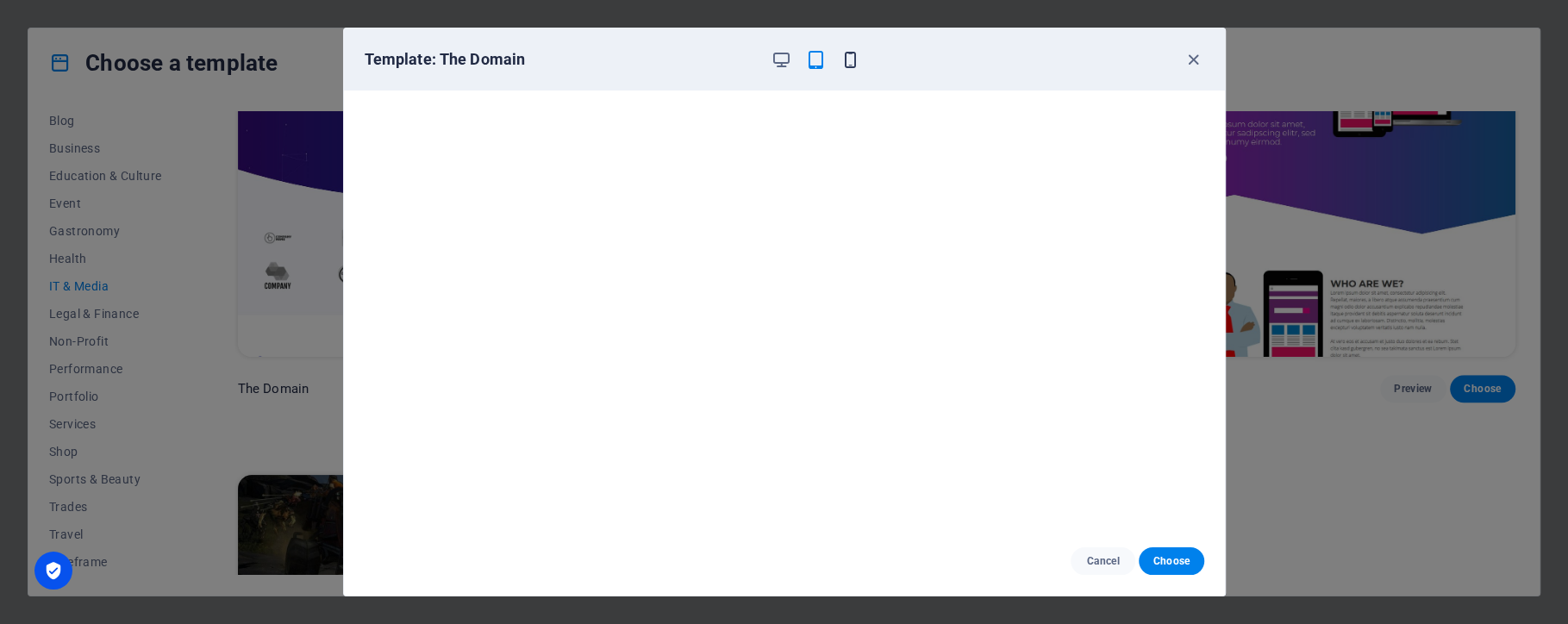 click at bounding box center [850, 59] 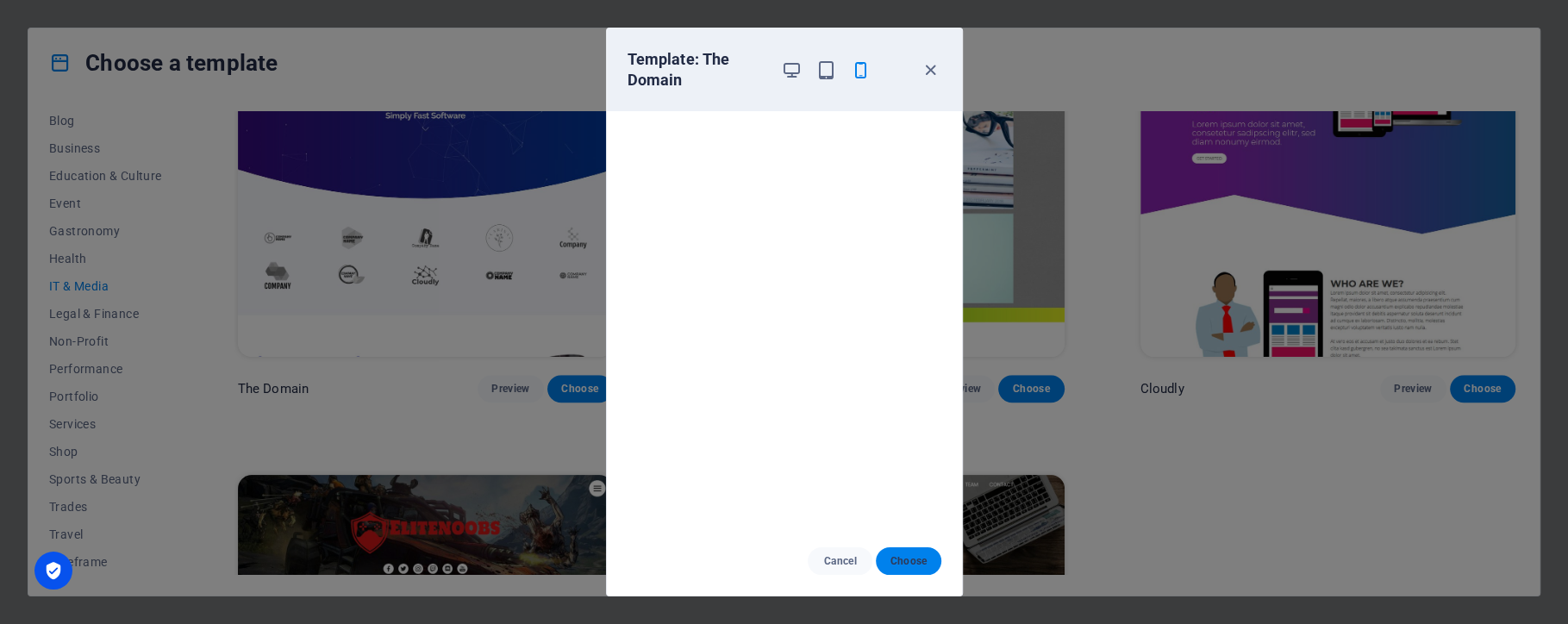 click on "Choose" at bounding box center [908, 561] 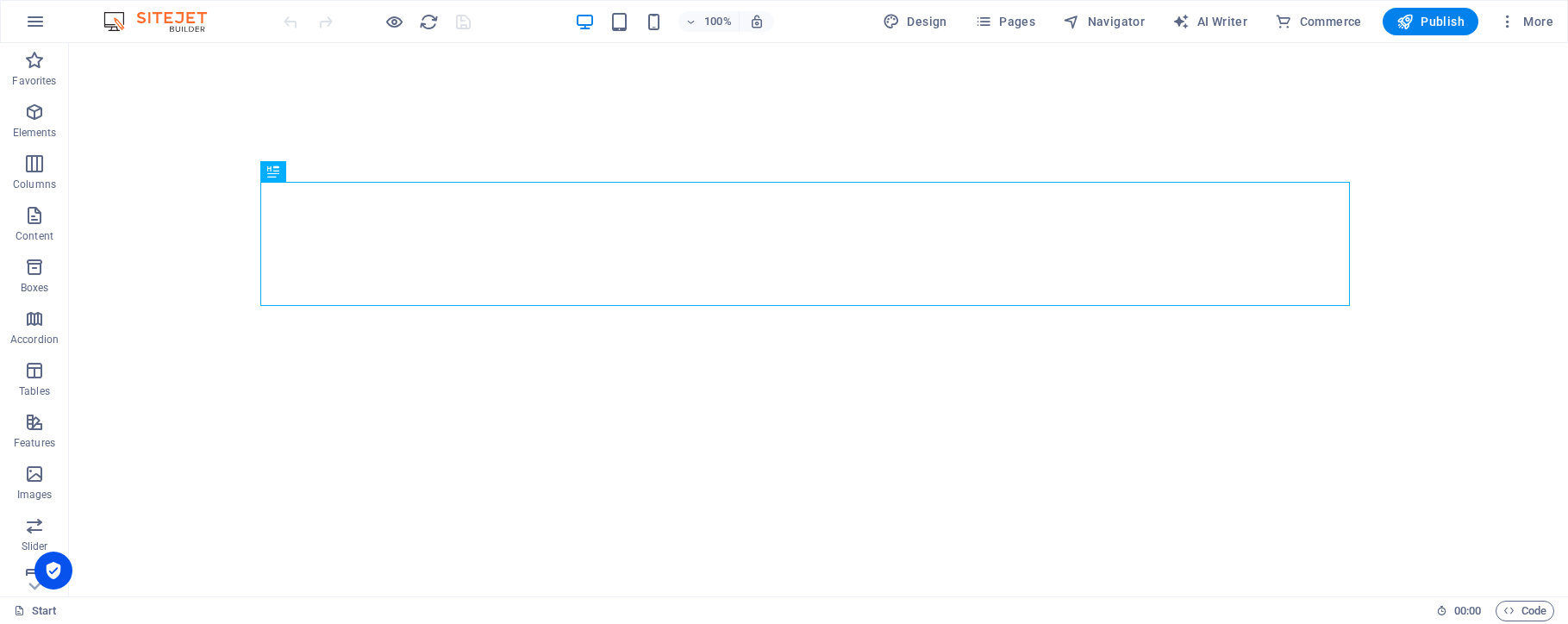 scroll, scrollTop: 0, scrollLeft: 0, axis: both 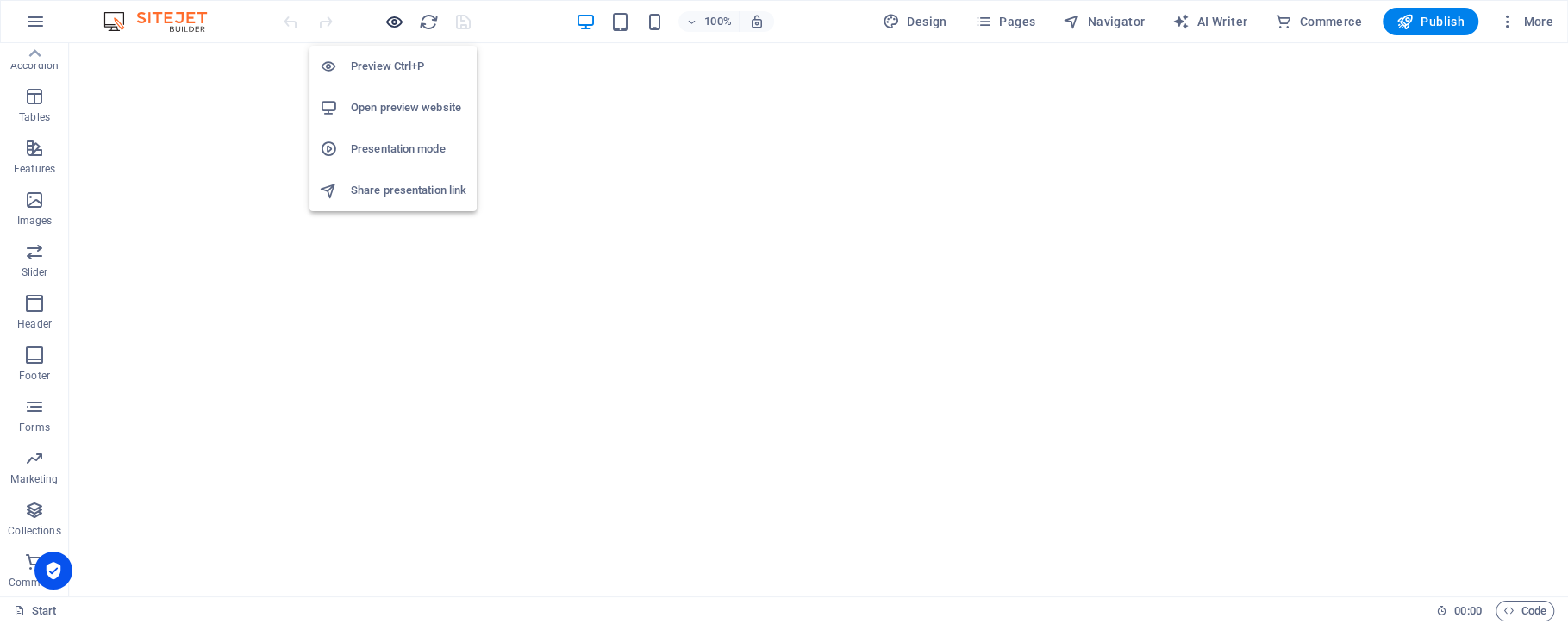 click at bounding box center (394, 22) 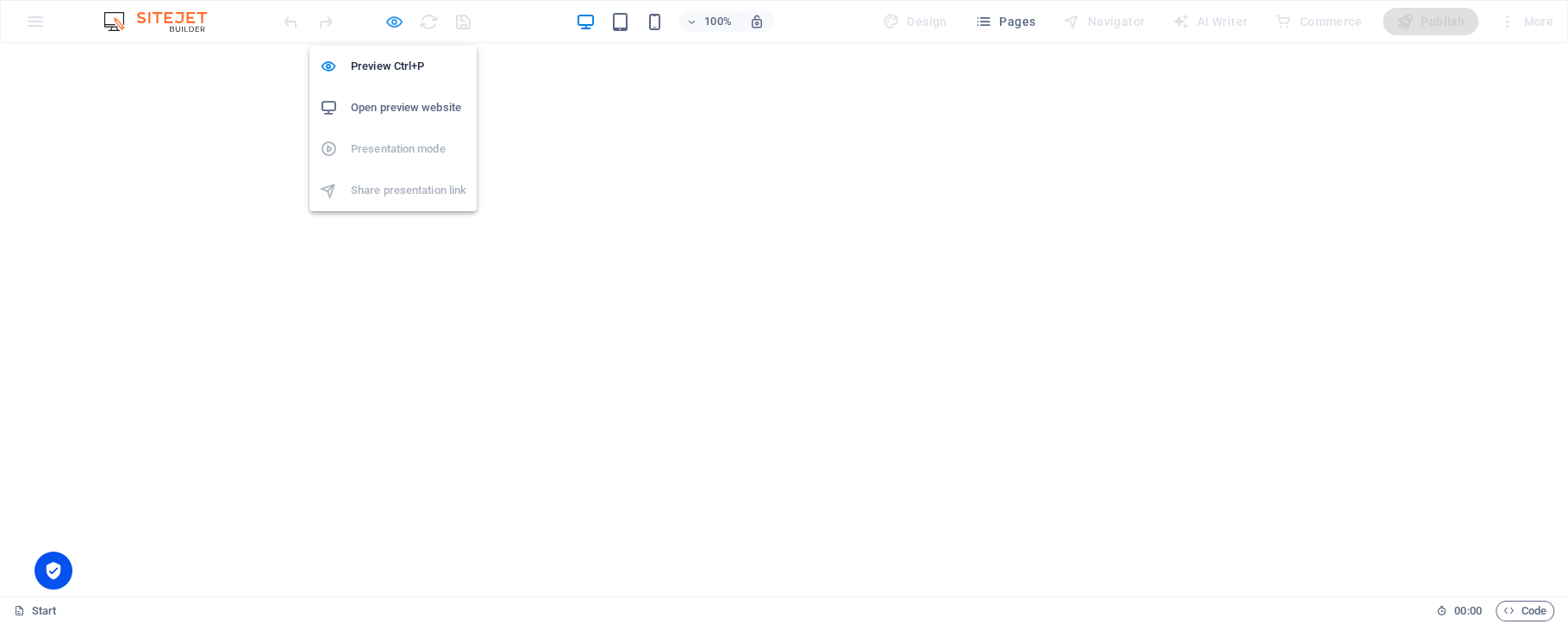 click at bounding box center [394, 22] 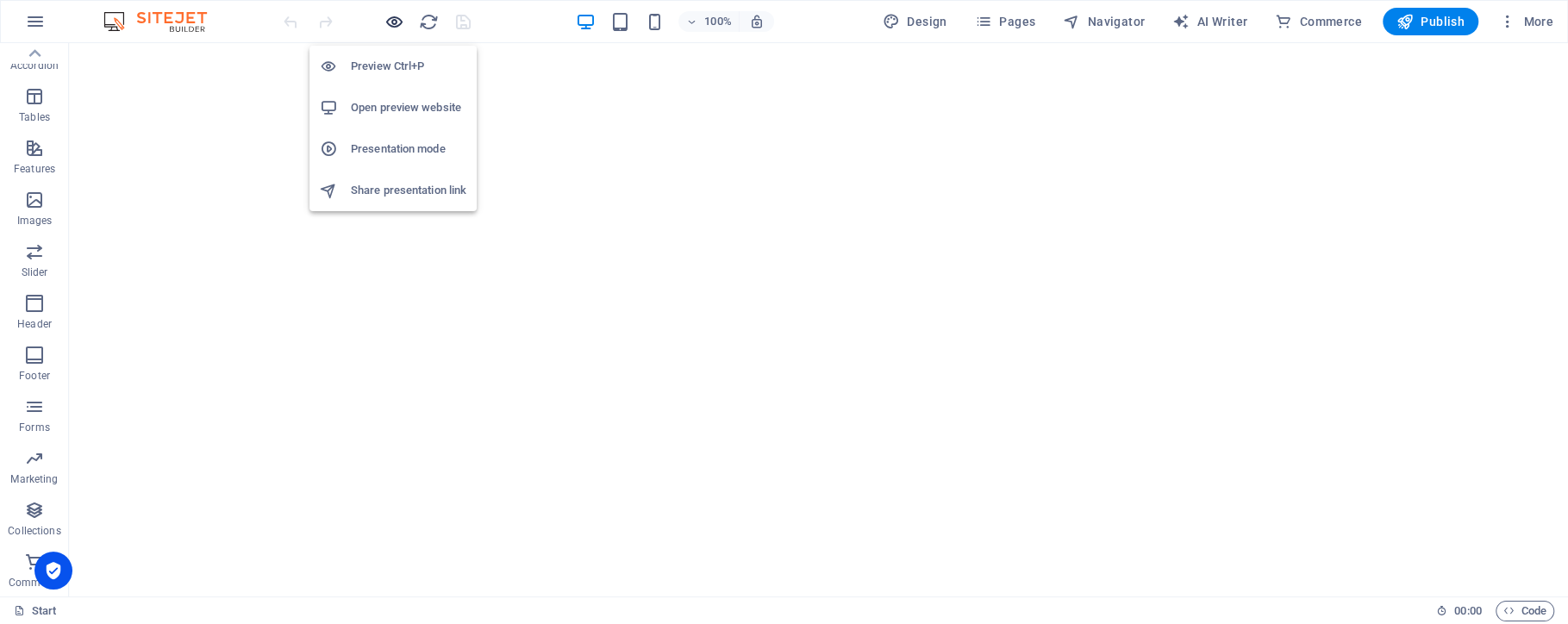 click at bounding box center (394, 22) 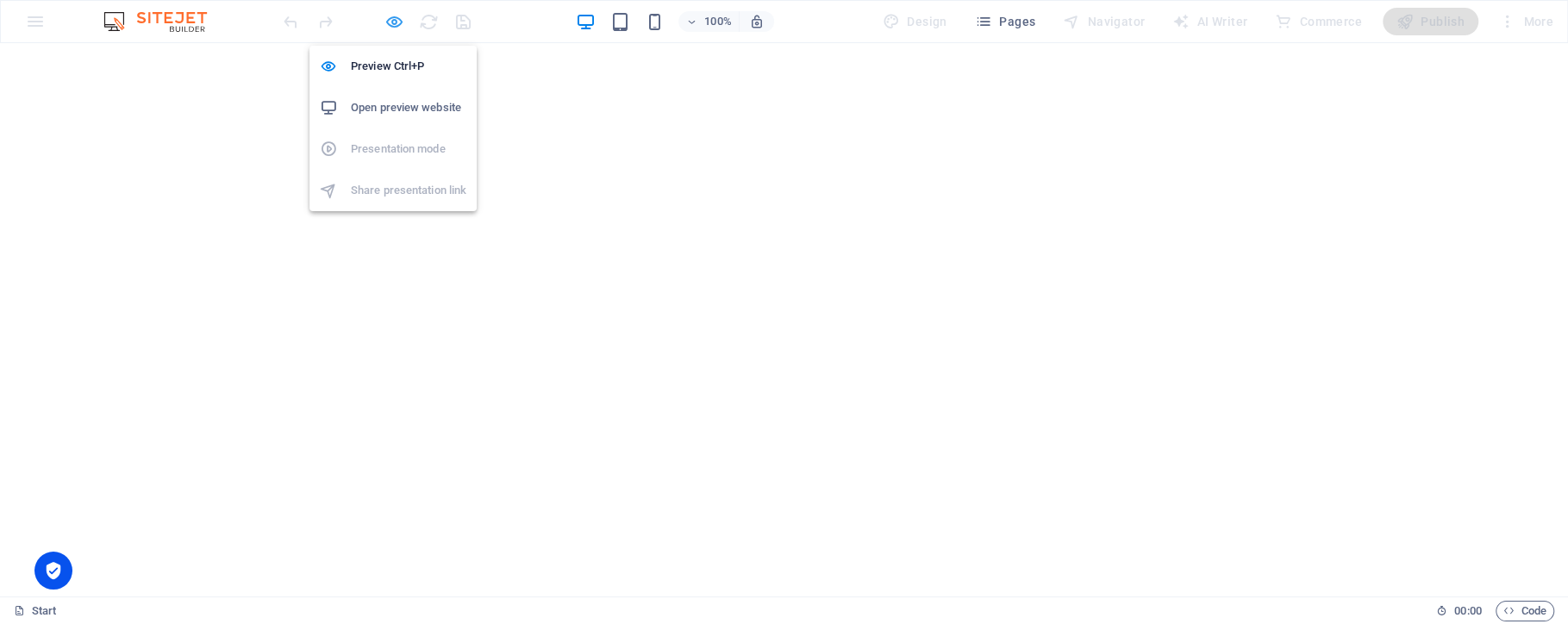 click at bounding box center (394, 22) 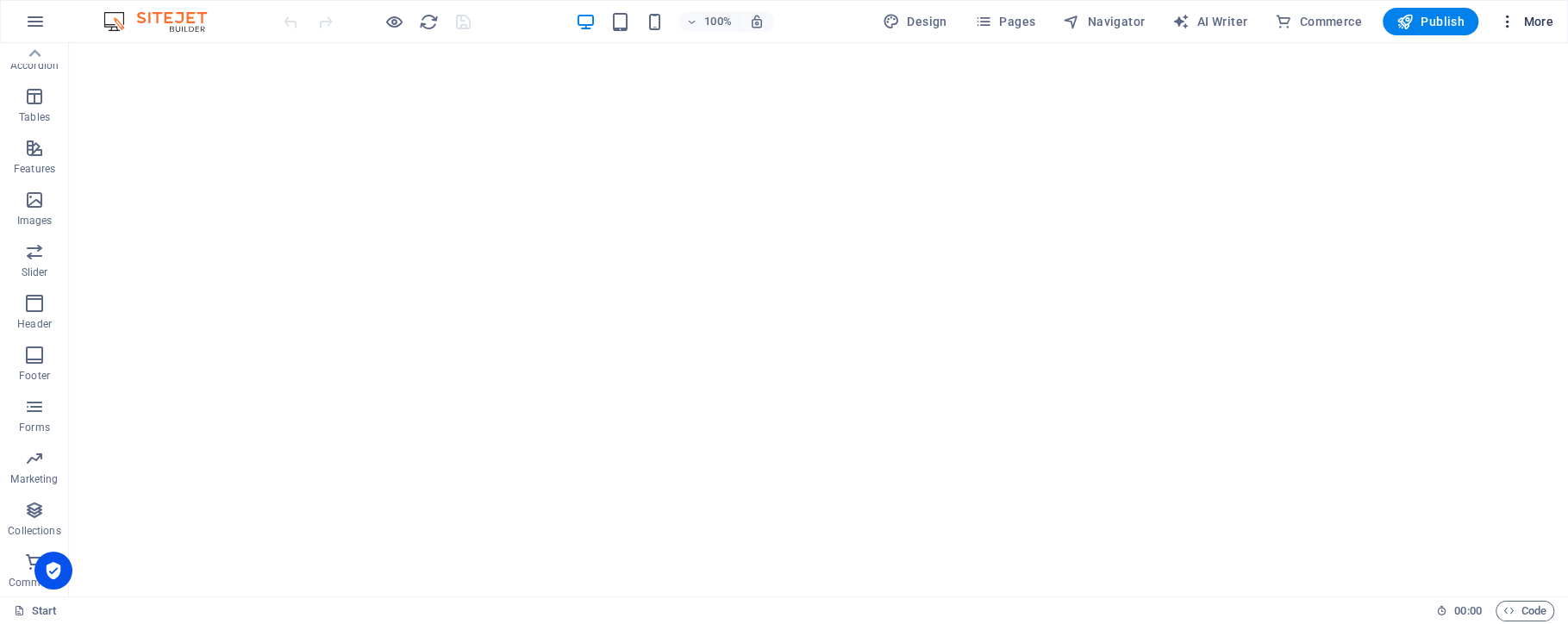 click on "More" at bounding box center [1526, 22] 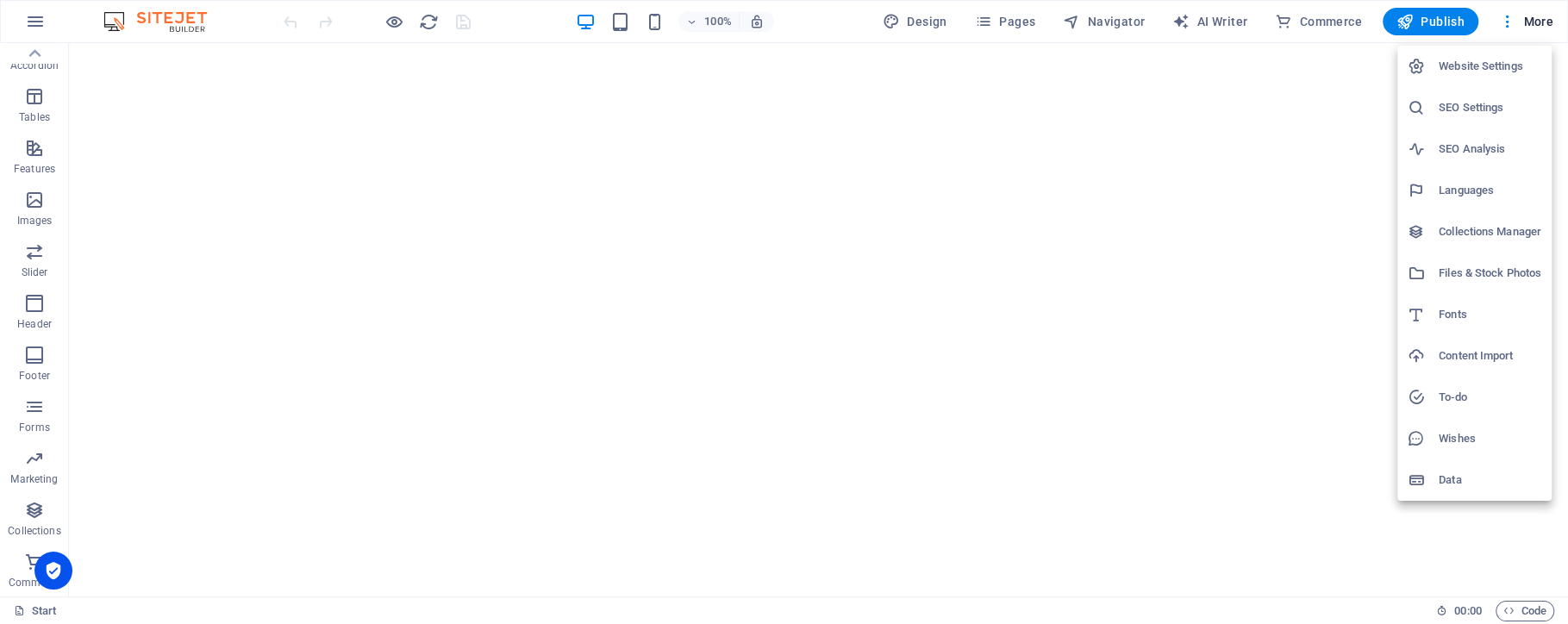 click on "SEO Analysis" at bounding box center [1490, 149] 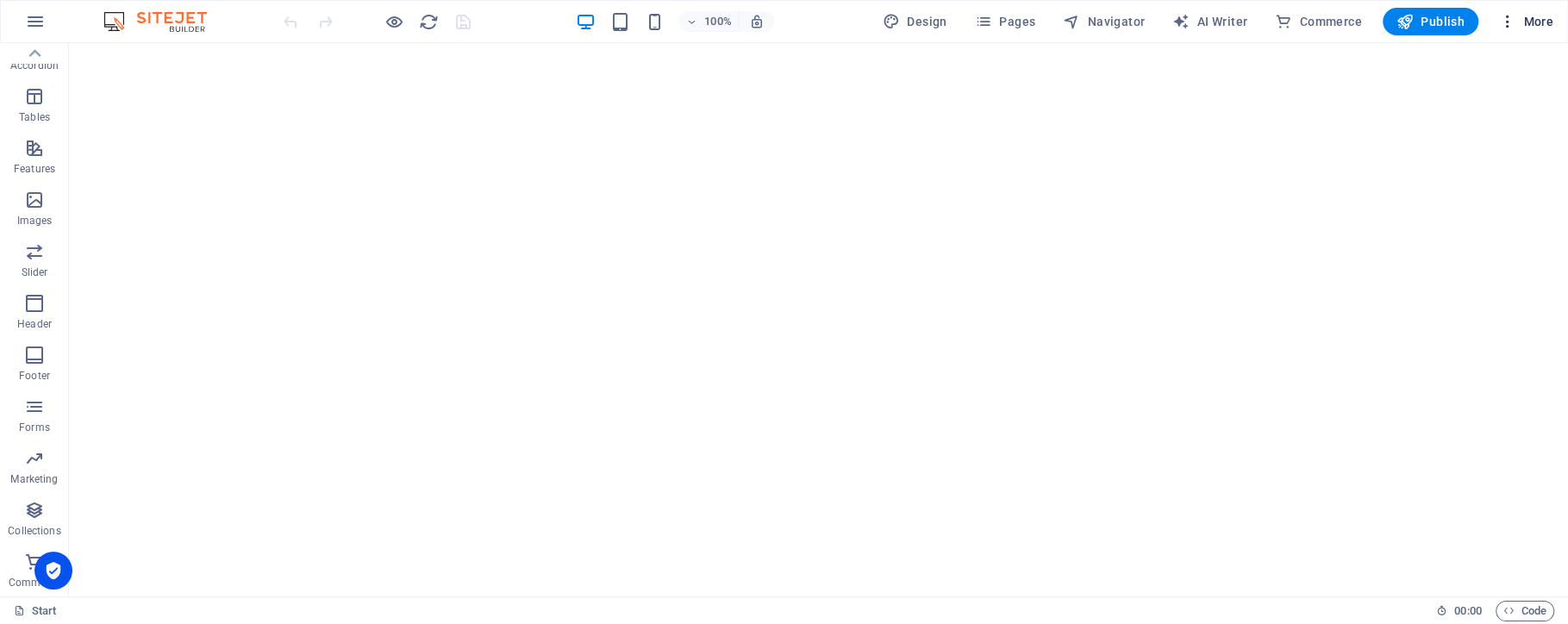 click on "More" at bounding box center (1526, 22) 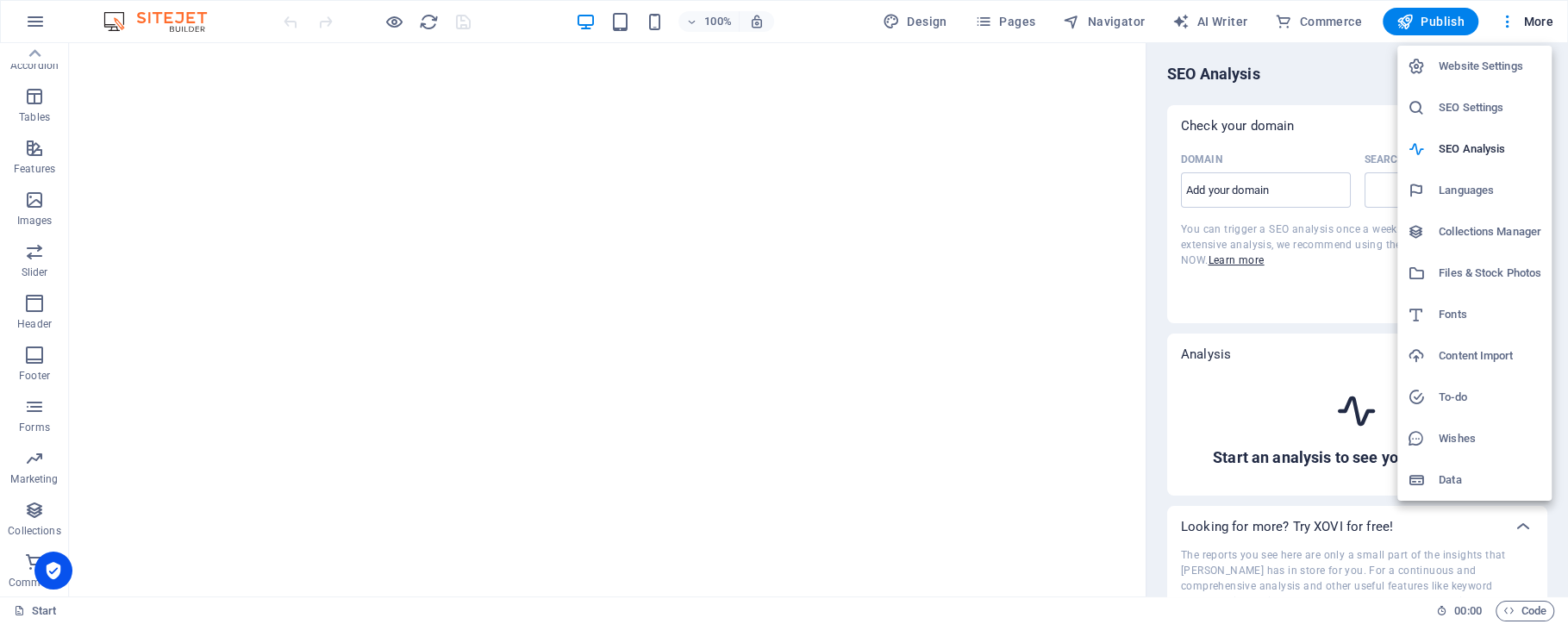 select on "[DOMAIN_NAME]" 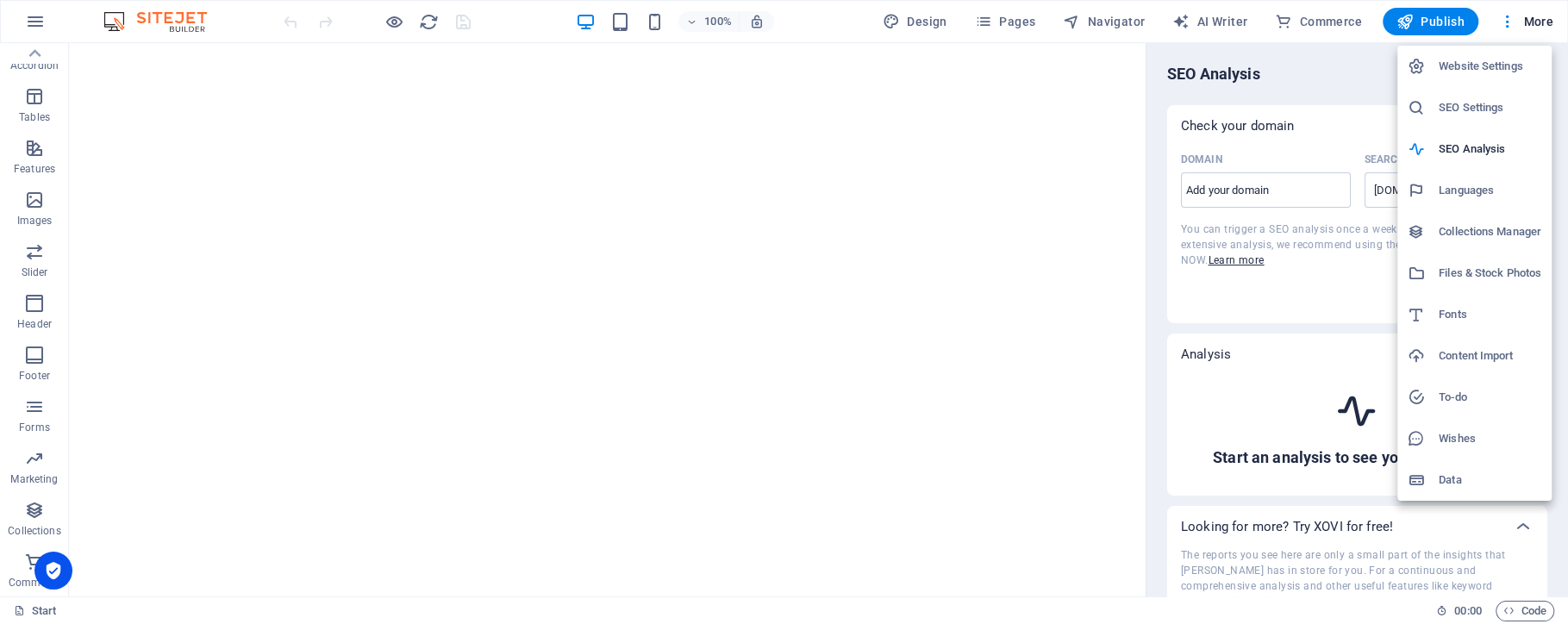 click at bounding box center (784, 312) 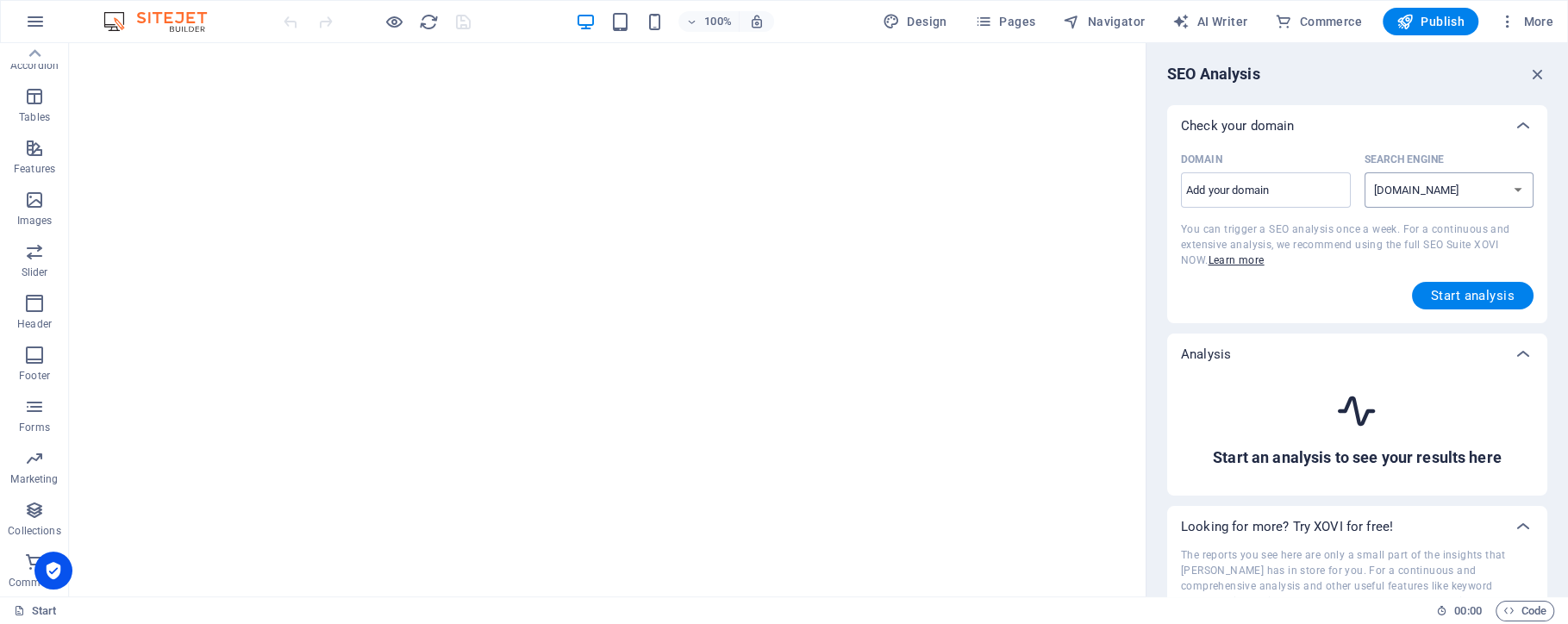 click on "[DOMAIN_NAME] [DOMAIN_NAME] [DOMAIN_NAME] [DOMAIN_NAME] [DOMAIN_NAME] [DOMAIN_NAME] [DOMAIN_NAME] [DOMAIN_NAME] [DOMAIN_NAME] [DOMAIN_NAME]" at bounding box center [1449, 190] 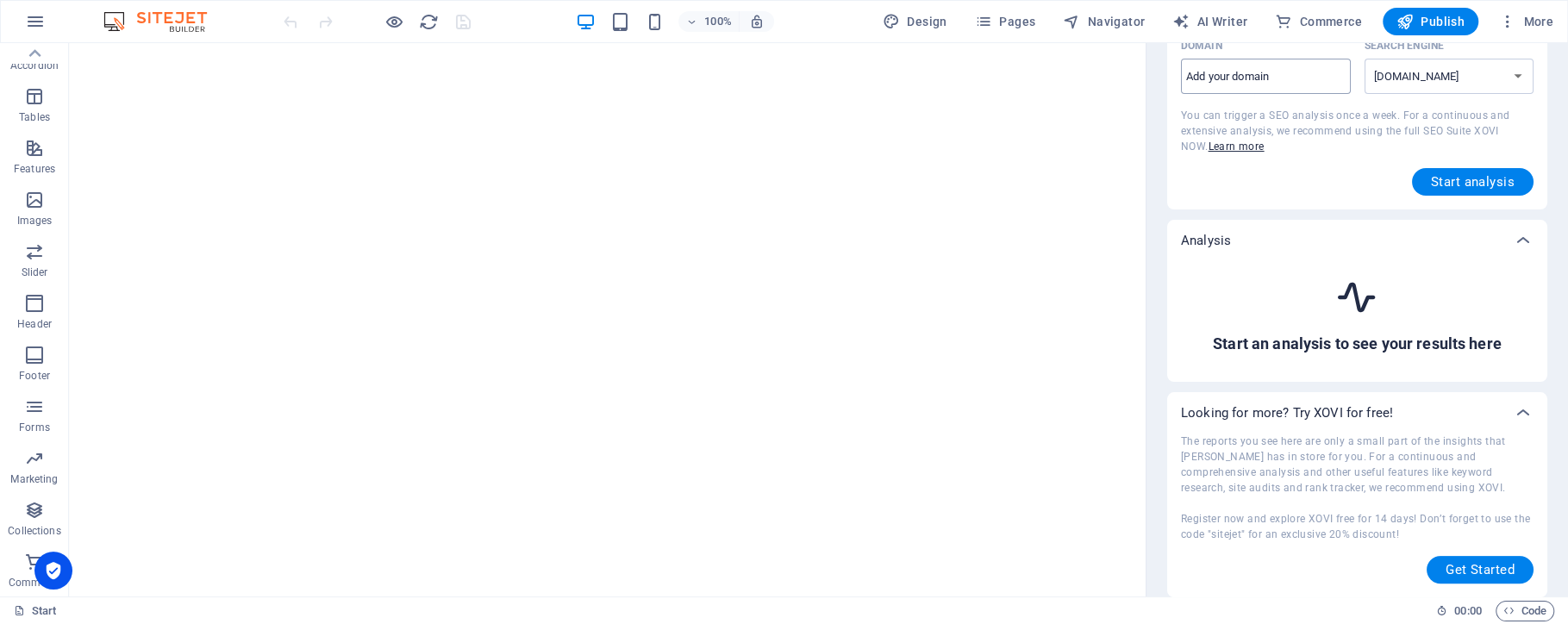 scroll, scrollTop: 0, scrollLeft: 0, axis: both 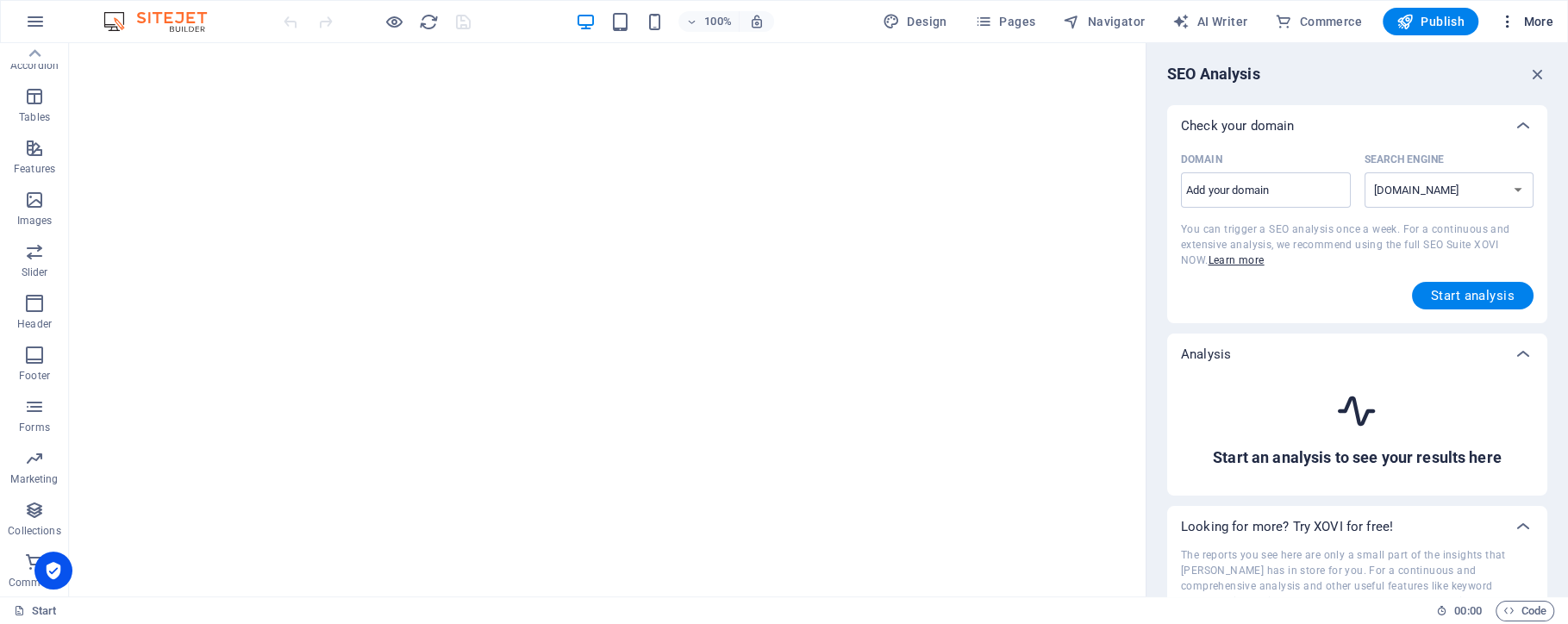 click on "More" at bounding box center (1526, 22) 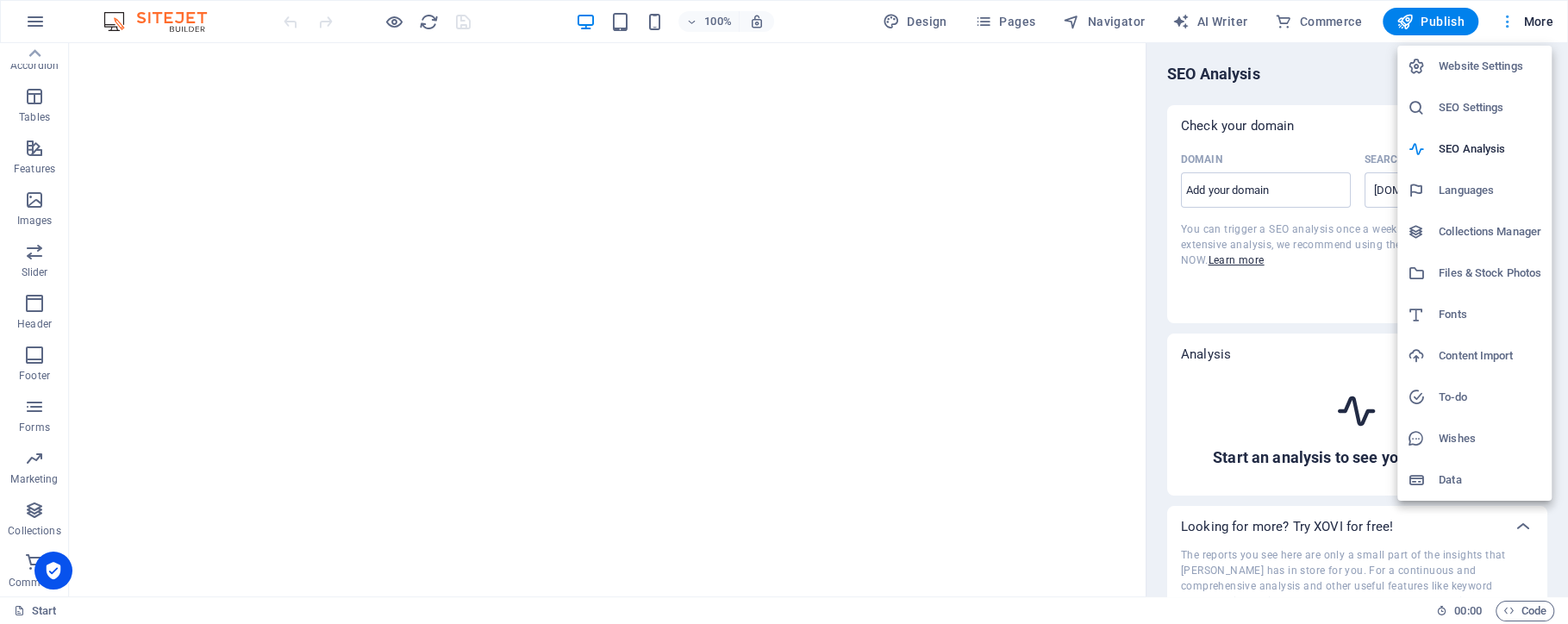 click at bounding box center [784, 312] 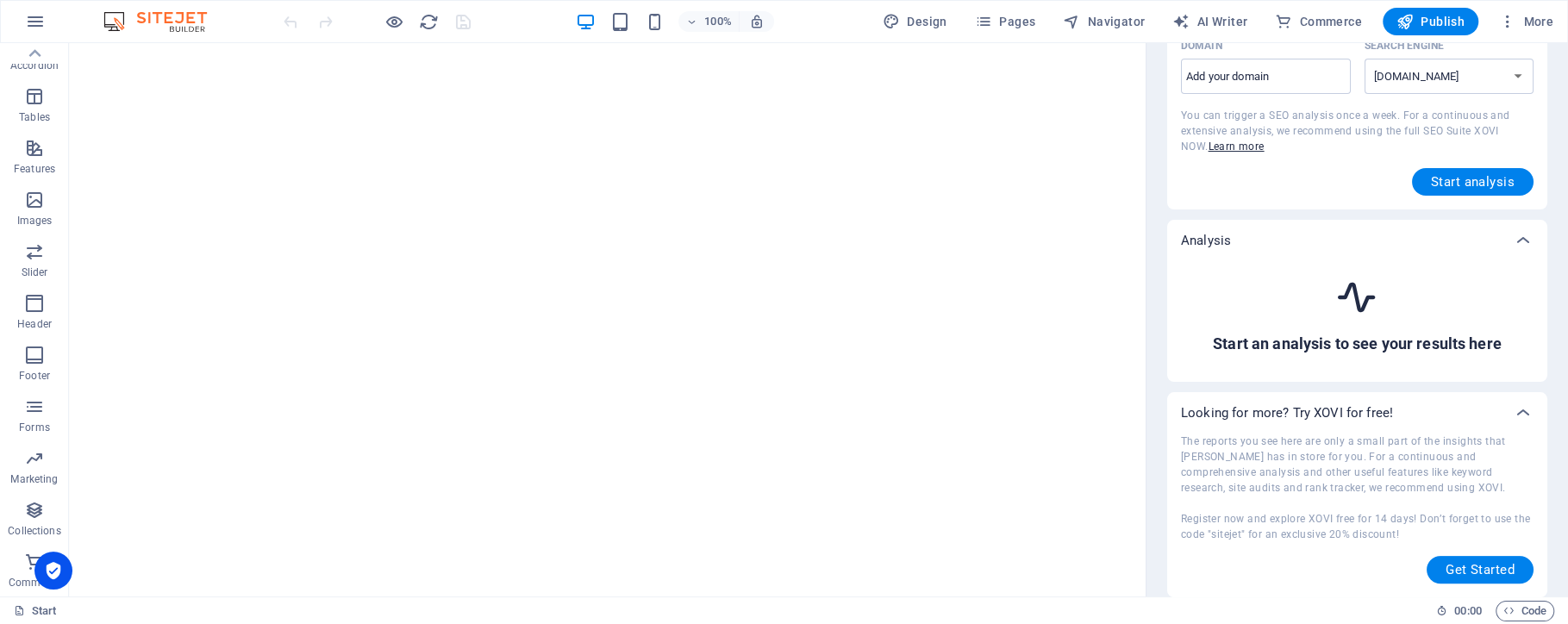 scroll, scrollTop: 0, scrollLeft: 0, axis: both 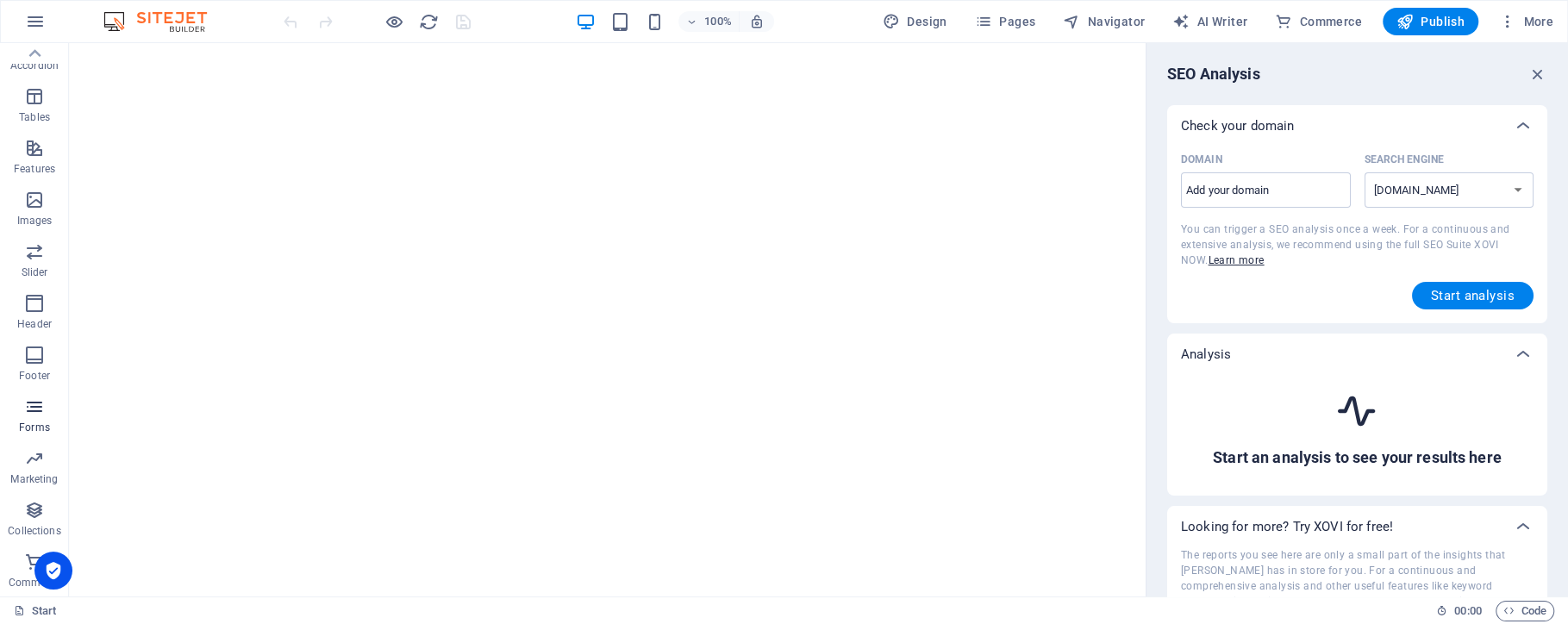 click at bounding box center [34, 407] 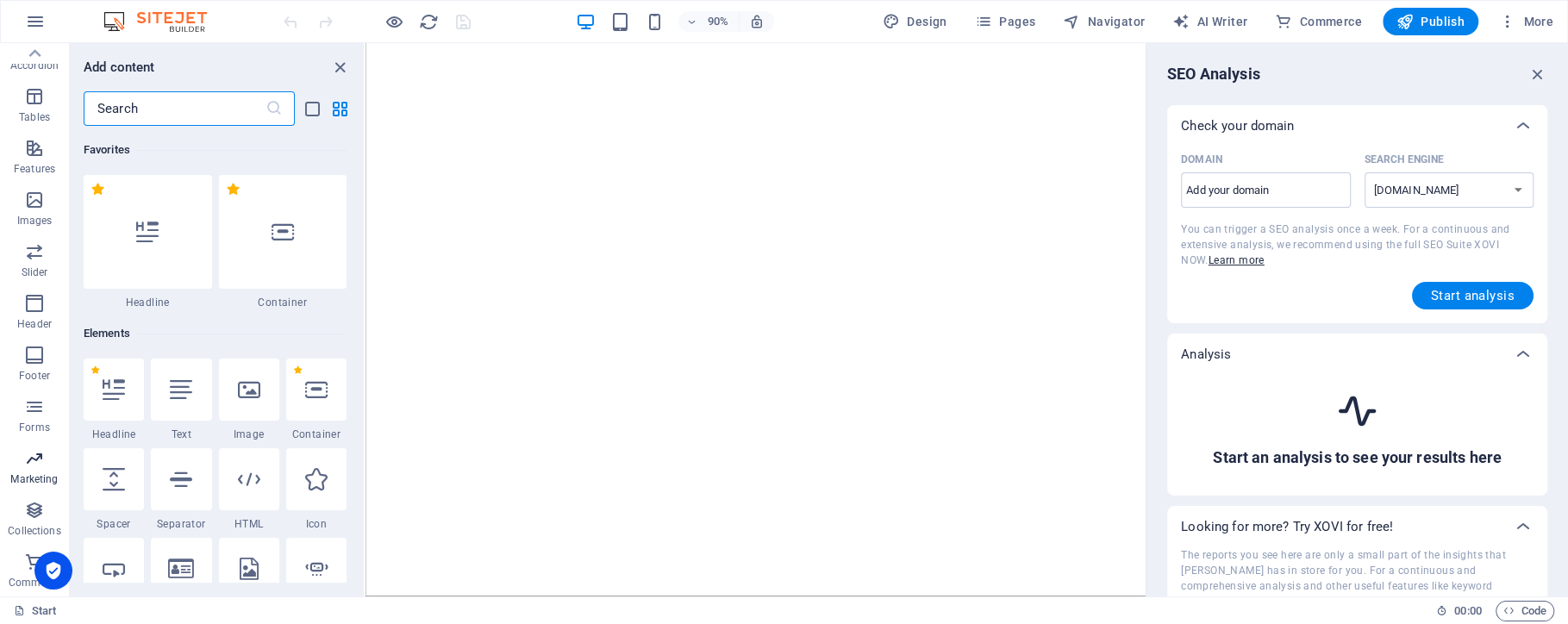 scroll, scrollTop: 12440, scrollLeft: 0, axis: vertical 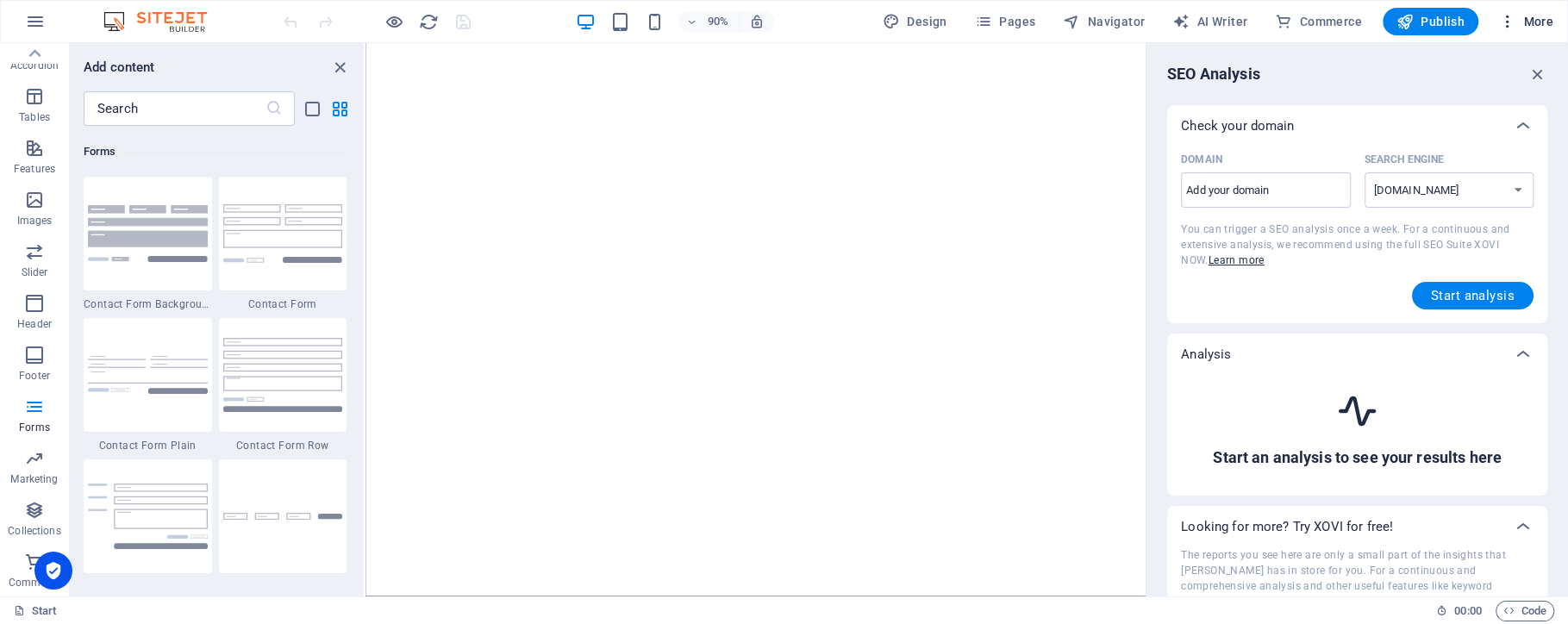 click on "More" at bounding box center (1526, 22) 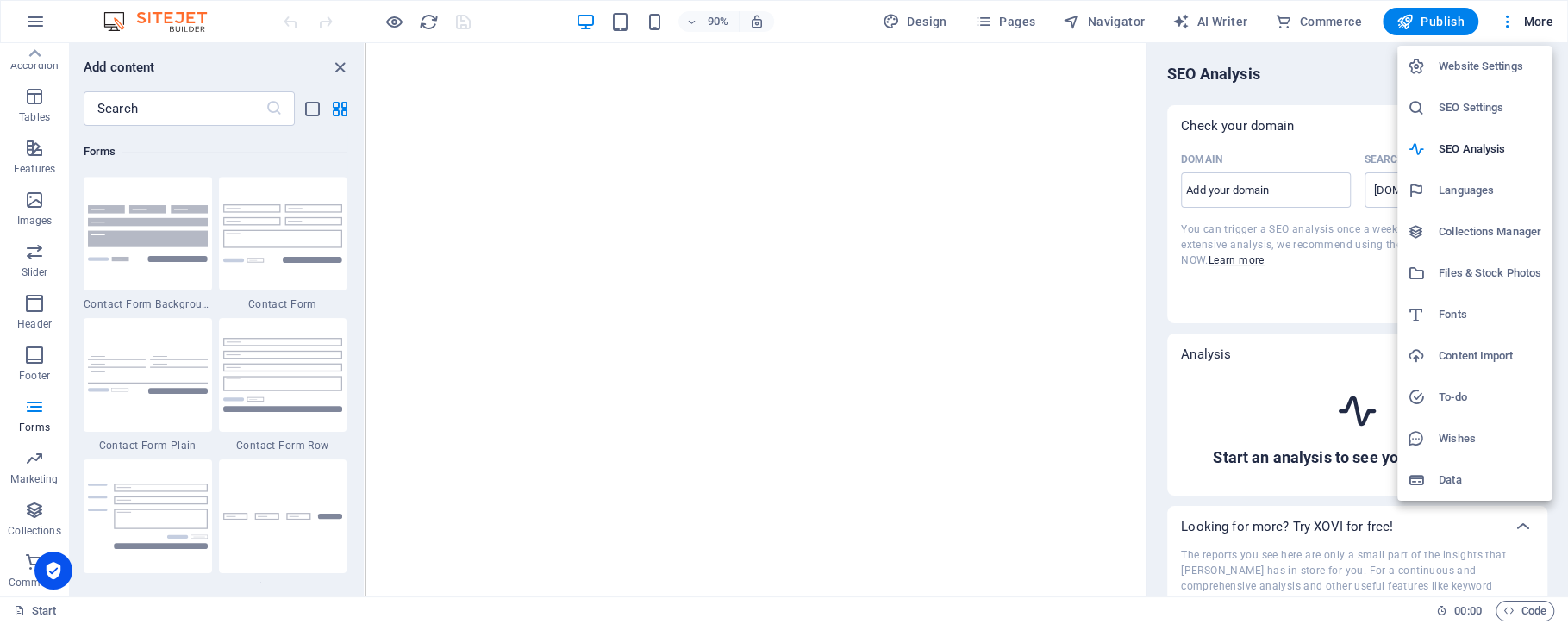 click on "To-do" at bounding box center (1490, 397) 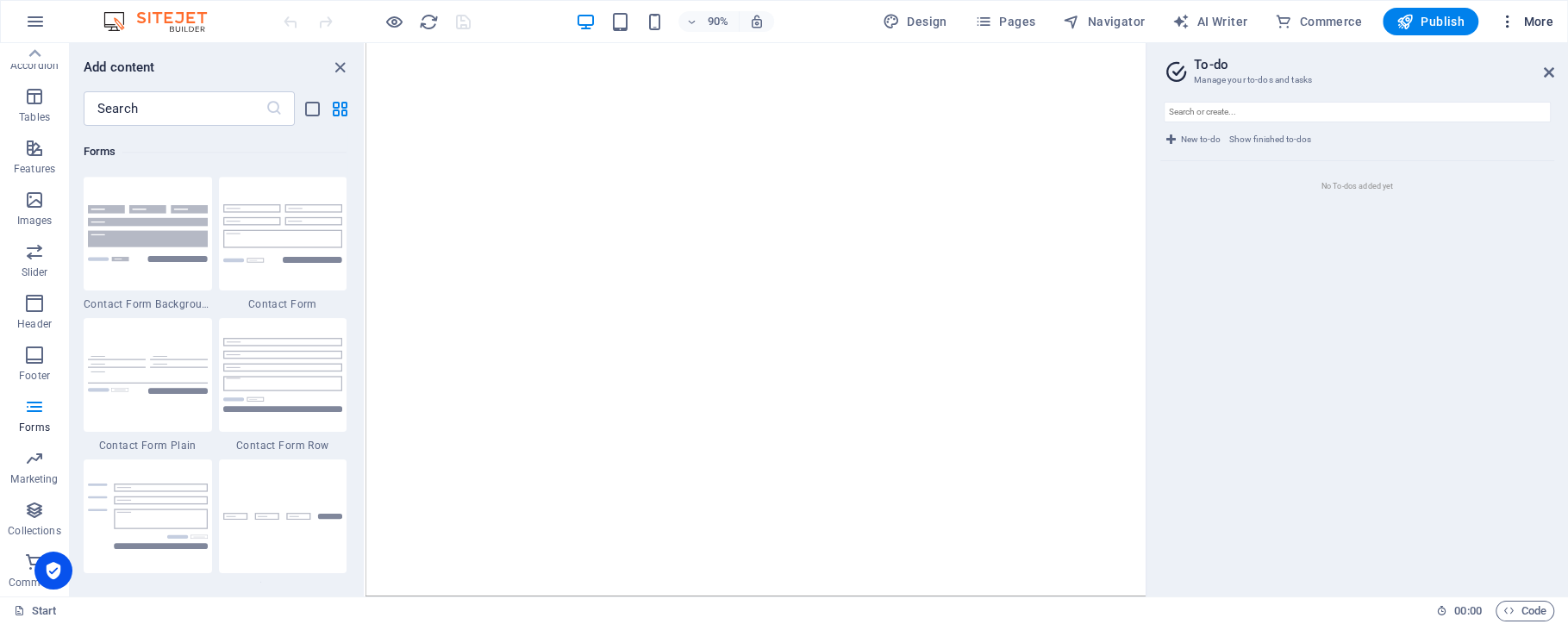 click on "More" at bounding box center (1526, 22) 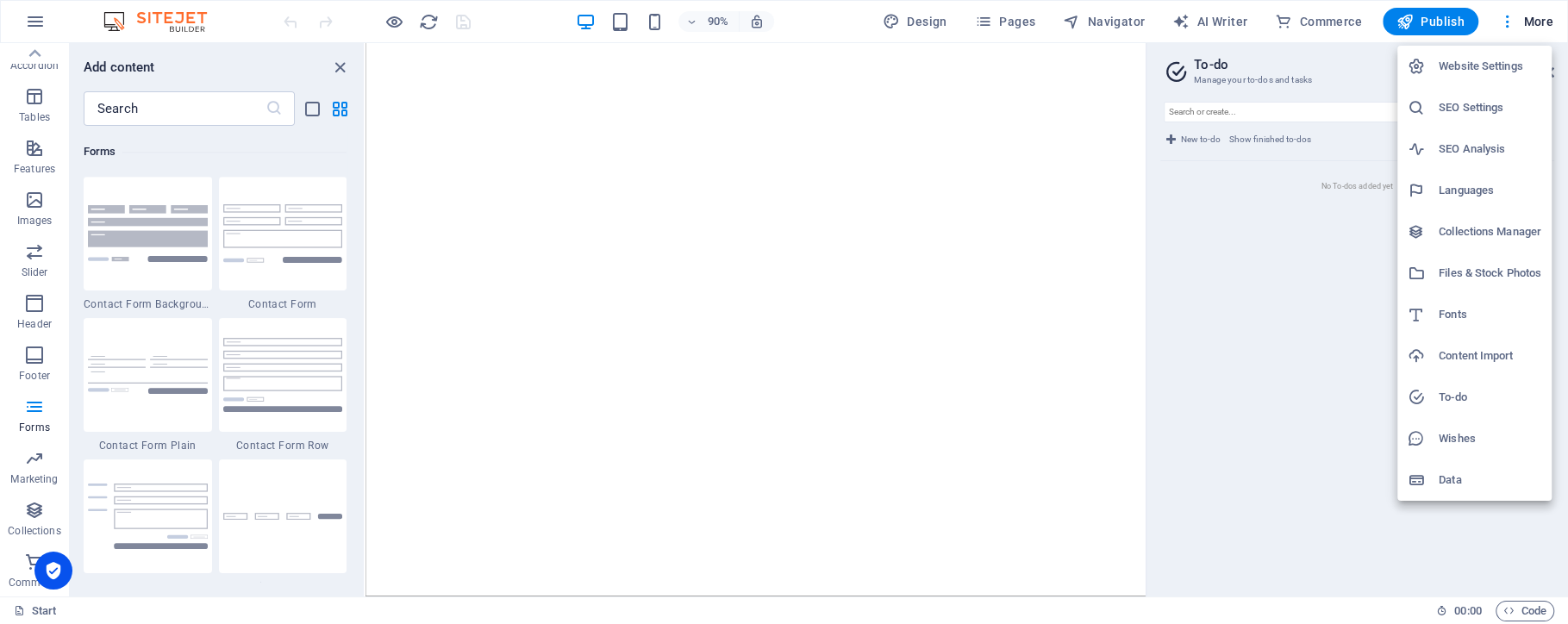 click on "Data" at bounding box center [1490, 480] 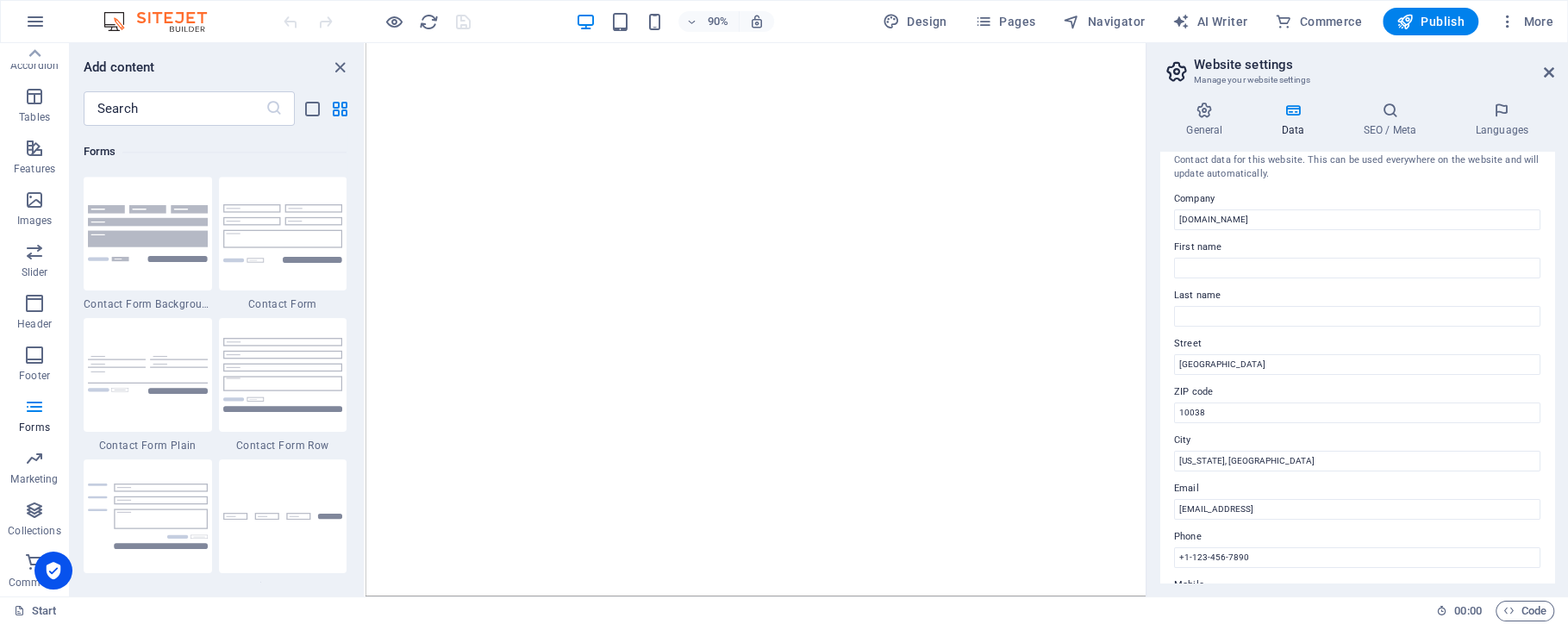 scroll, scrollTop: 0, scrollLeft: 0, axis: both 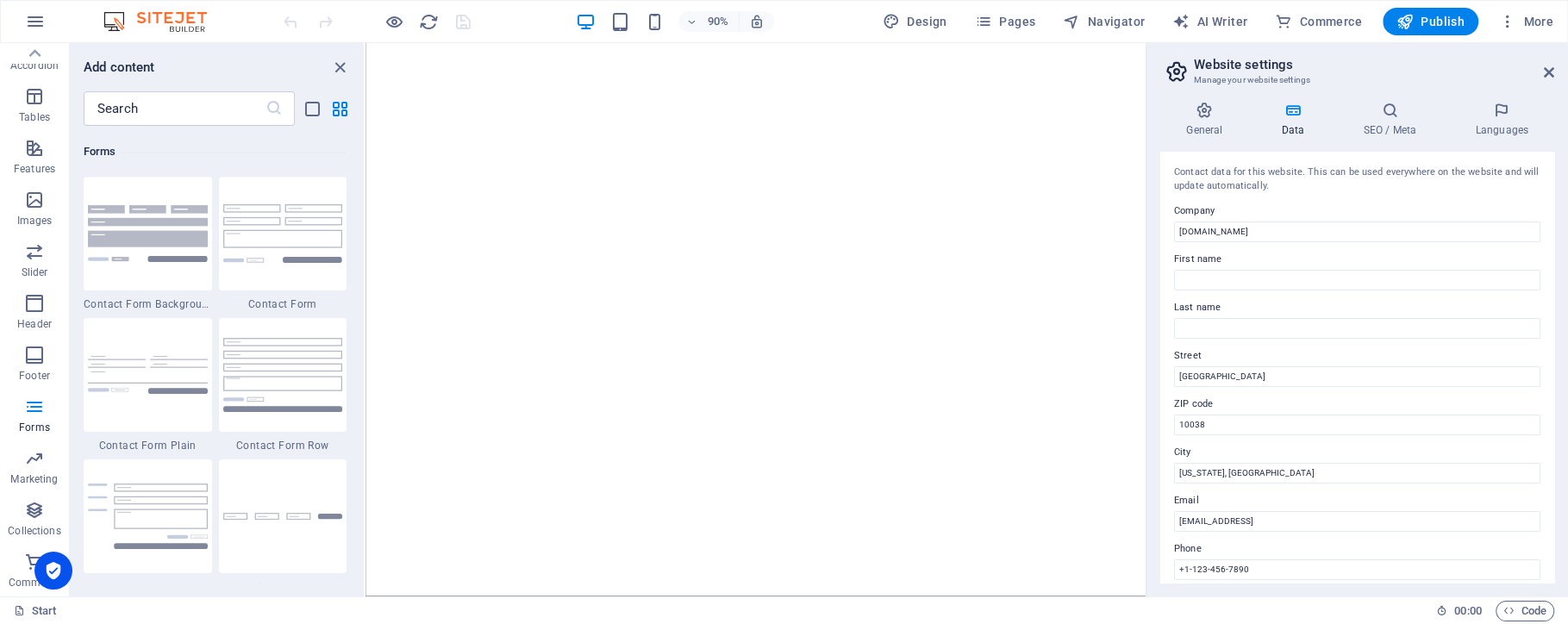 click on "Website settings Manage your website settings  General  Data  SEO / Meta  Languages Website name [DOMAIN_NAME] Logo Drag files here, click to choose files or select files from Files or our free stock photos & videos Select files from the file manager, stock photos, or upload file(s) Upload Favicon Set the favicon of your website here. A favicon is a small icon shown in the browser tab next to your website title. It helps visitors identify your website. Drag files here, click to choose files or select files from Files or our free stock photos & videos Select files from the file manager, stock photos, or upload file(s) Upload Preview Image (Open Graph) This image will be shown when the website is shared on social networks Drag files here, click to choose files or select files from Files or our free stock photos & videos Select files from the file manager, stock photos, or upload file(s) Upload Contact data for this website. This can be used everywhere on the website and will update automatically. Street" at bounding box center (1357, 320) 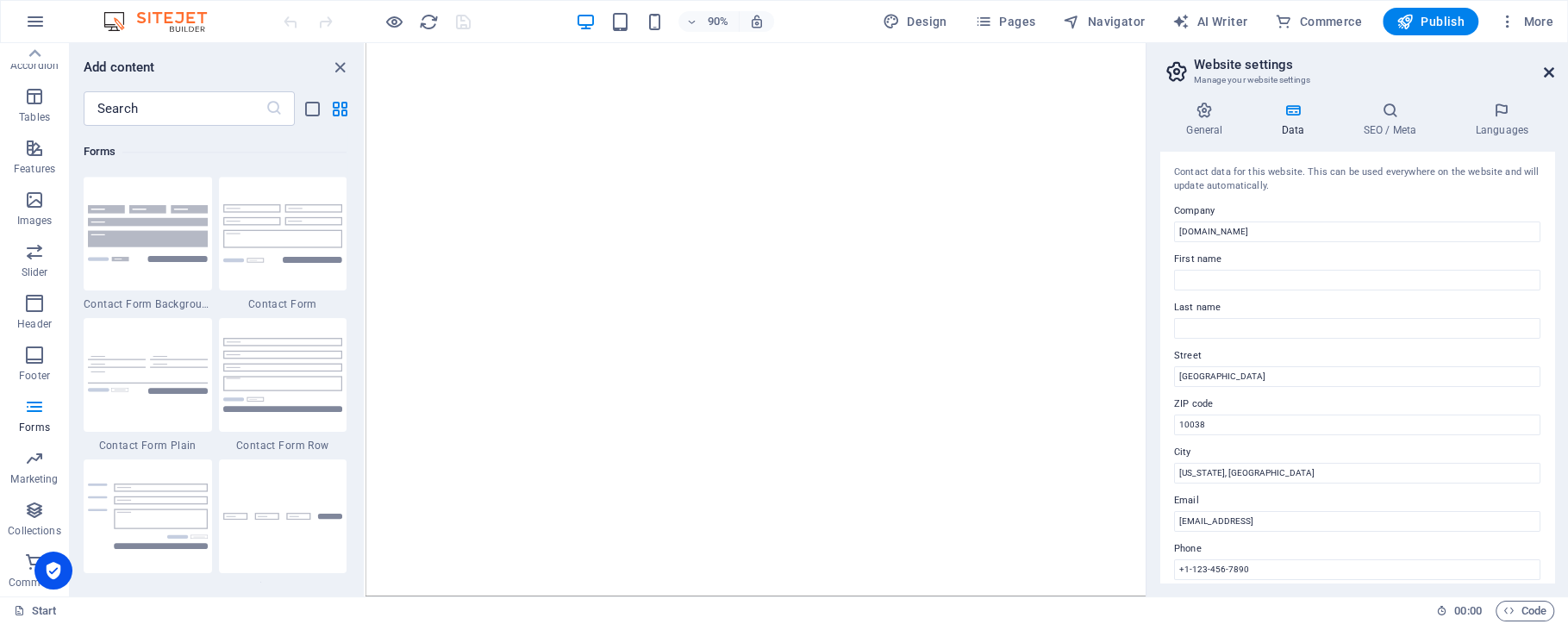 click at bounding box center [1549, 72] 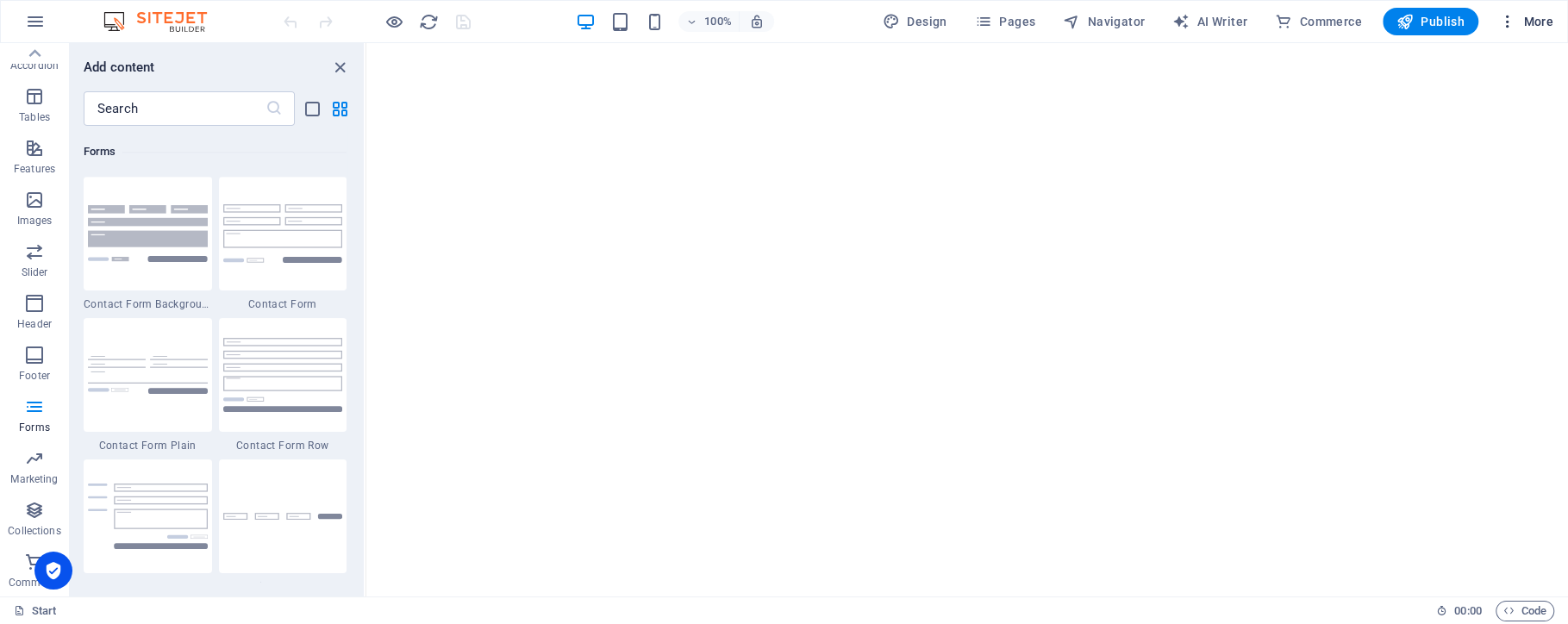 click on "More" at bounding box center [1526, 22] 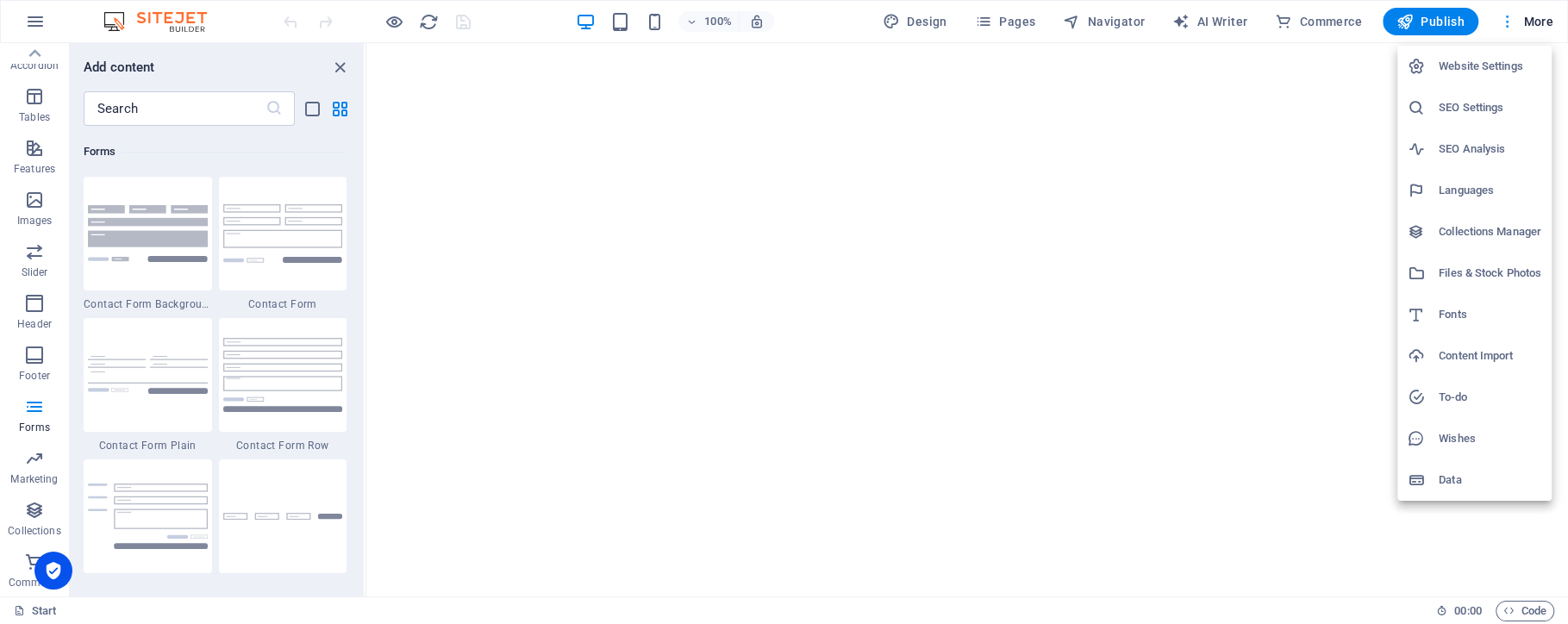 click at bounding box center [784, 312] 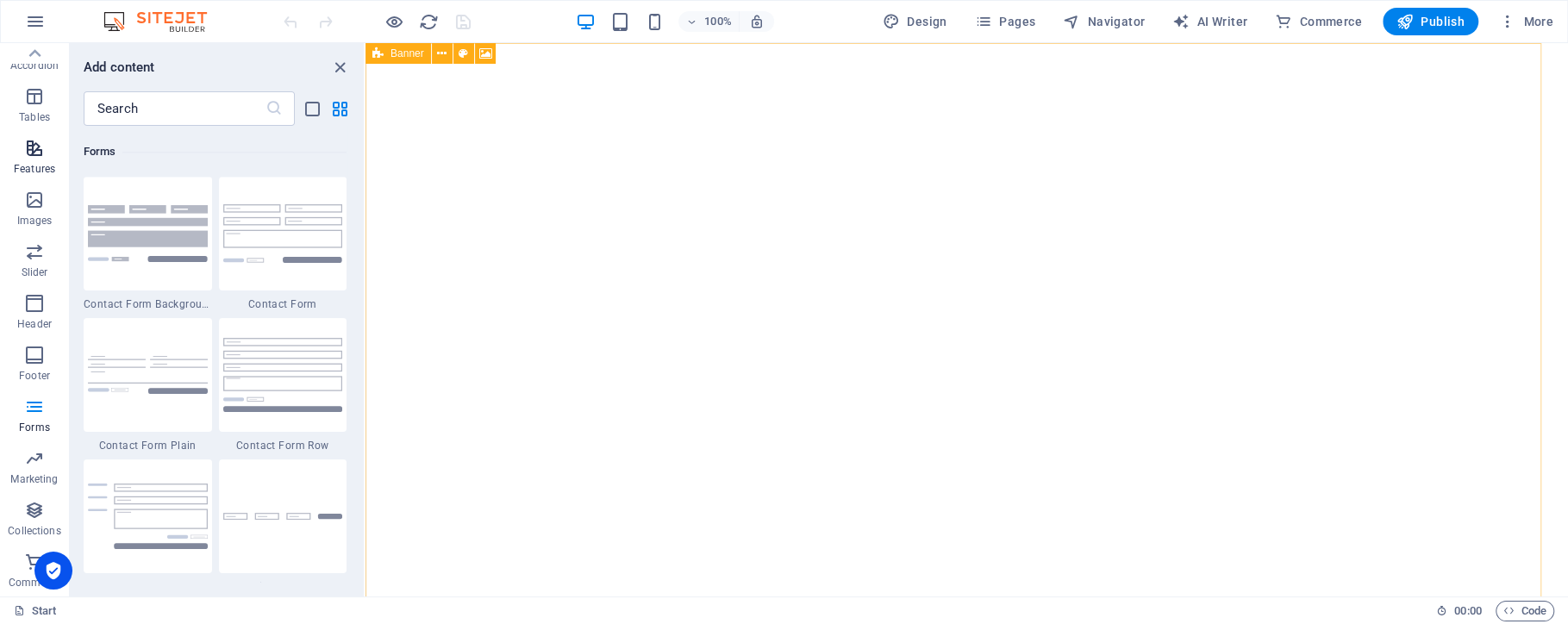 scroll, scrollTop: 0, scrollLeft: 0, axis: both 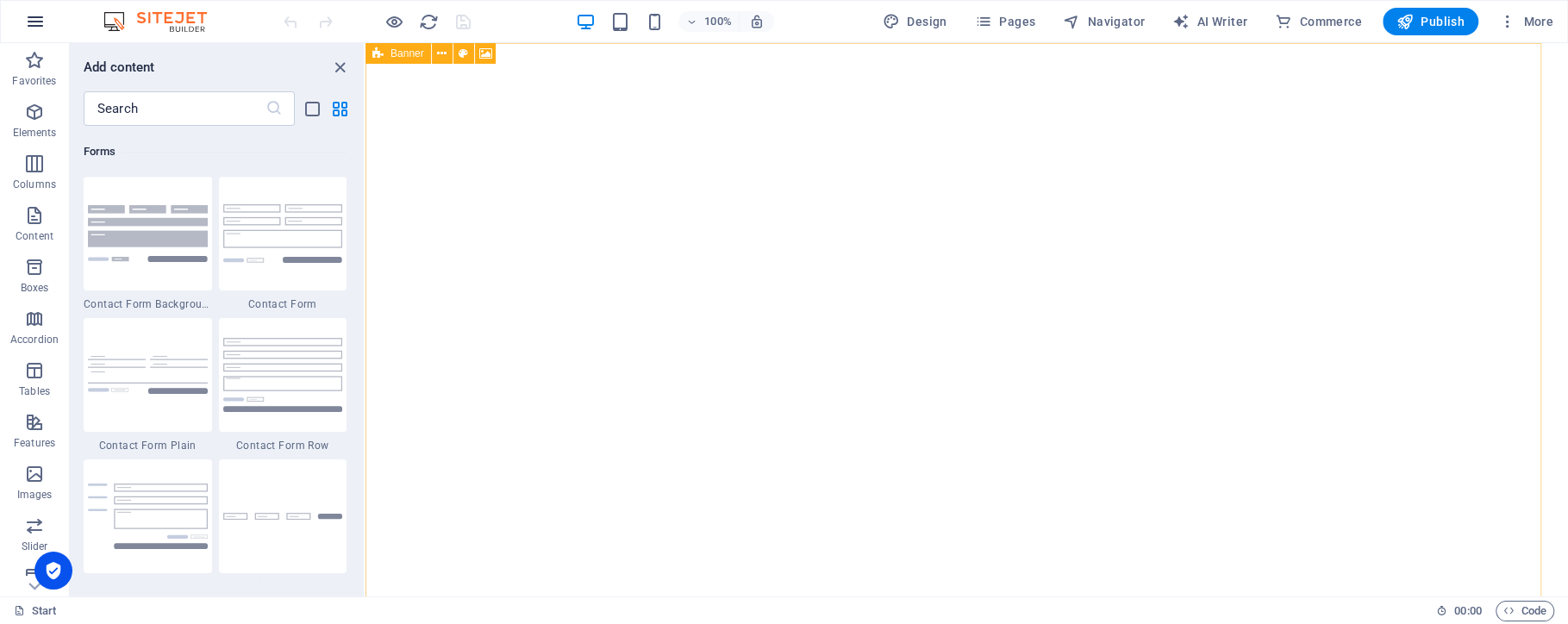 click at bounding box center [35, 22] 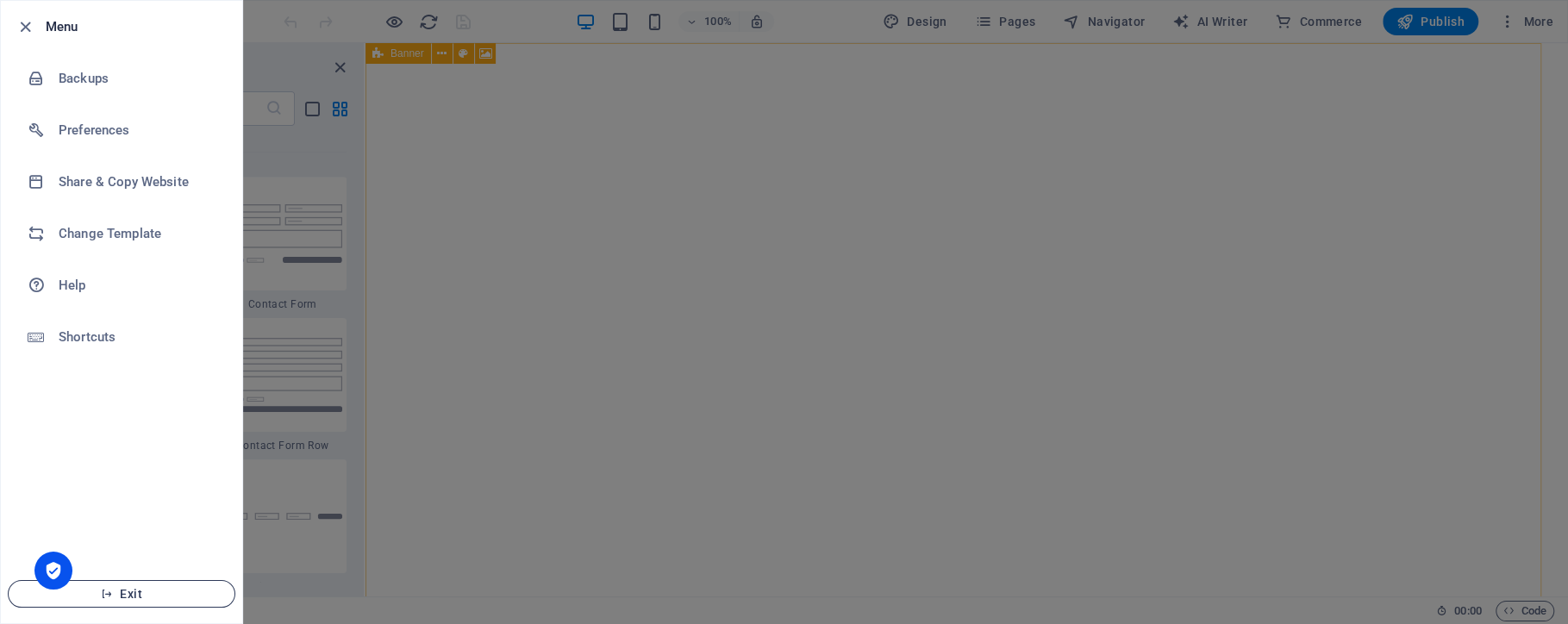 click on "Exit" at bounding box center [122, 594] 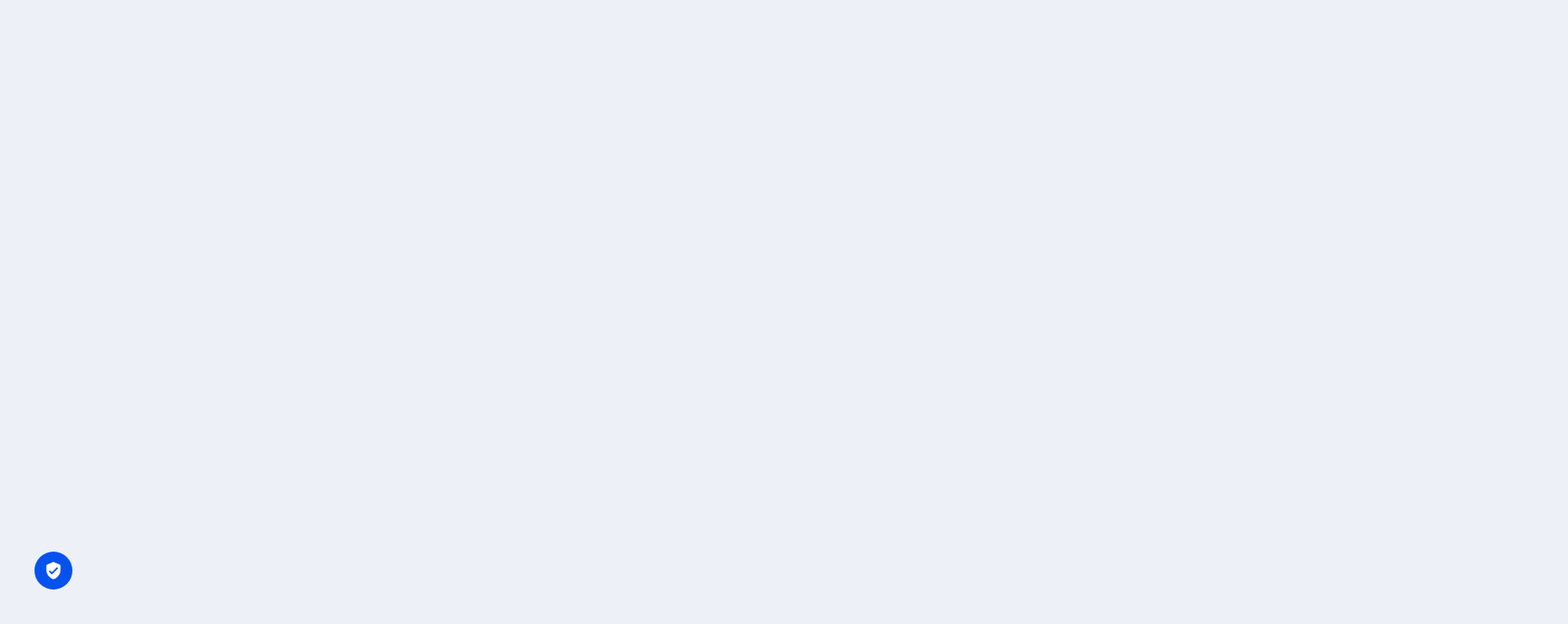 scroll, scrollTop: 0, scrollLeft: 0, axis: both 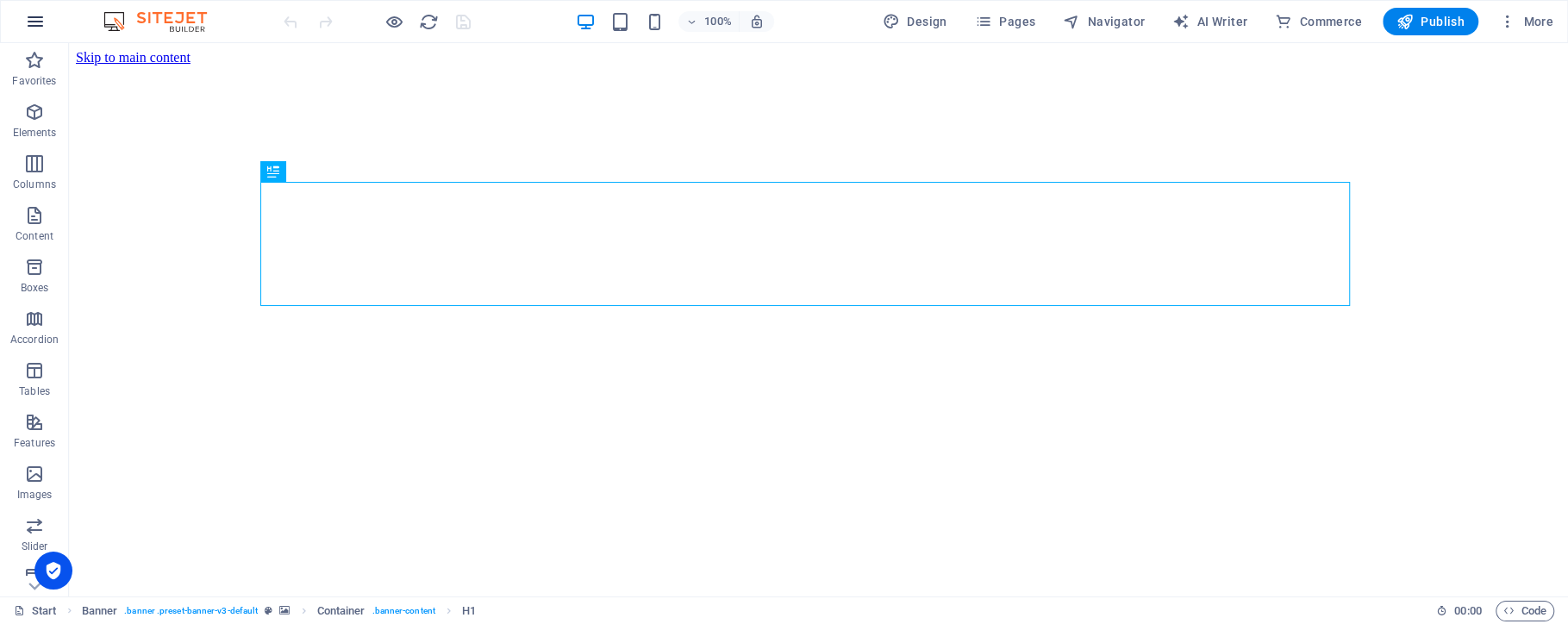 click at bounding box center [35, 22] 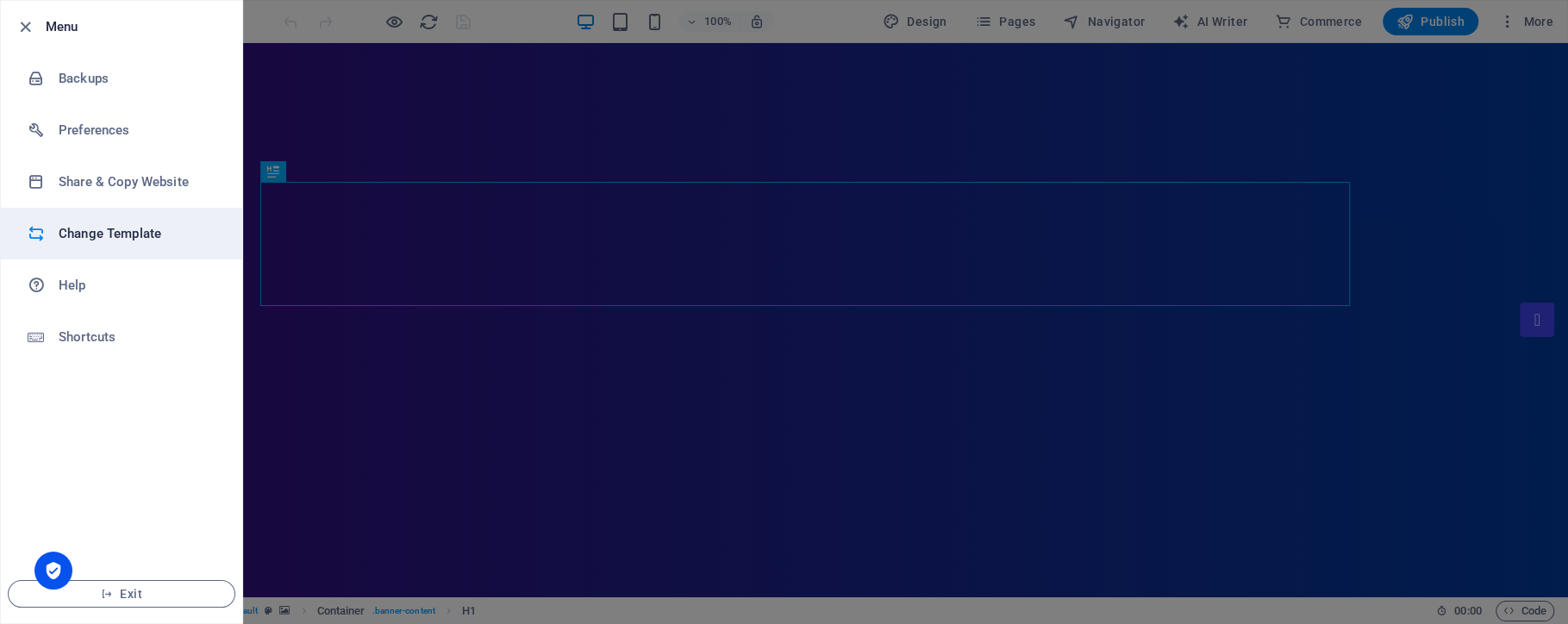 click on "Change Template" at bounding box center [138, 234] 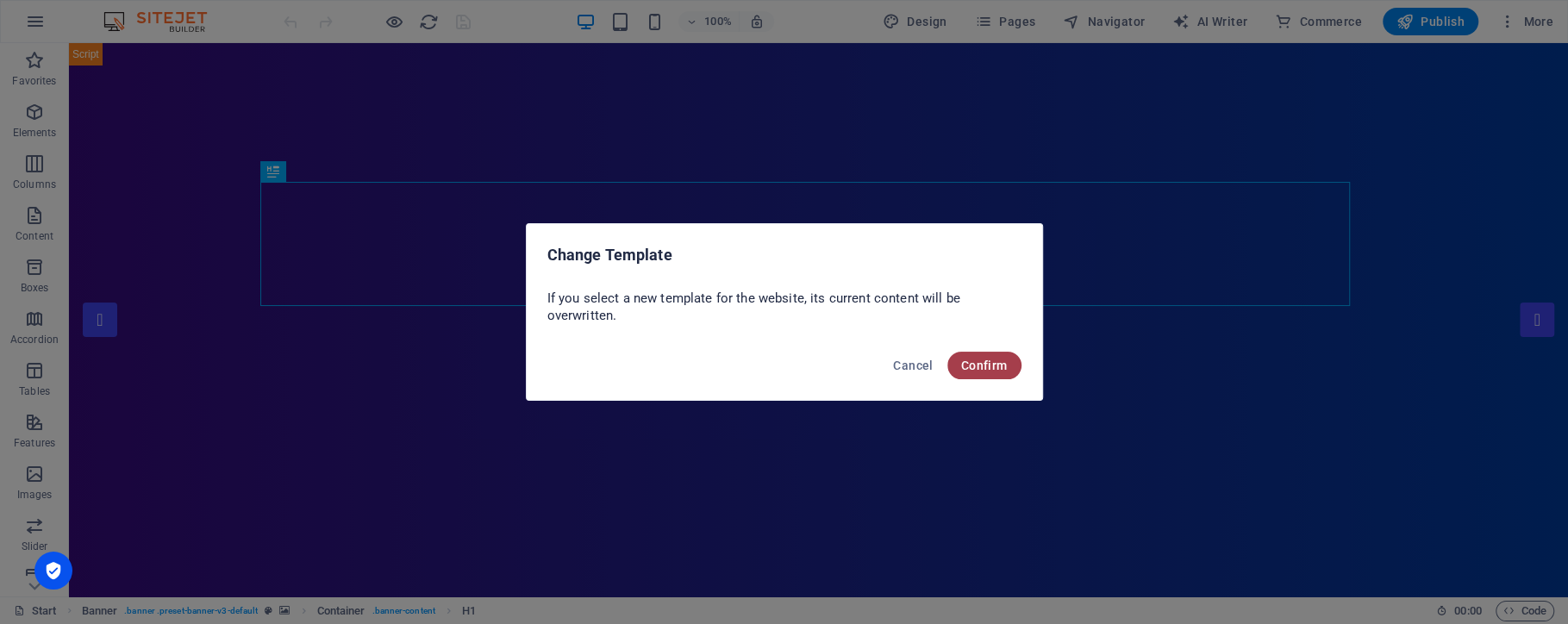 click on "Confirm" at bounding box center [984, 365] 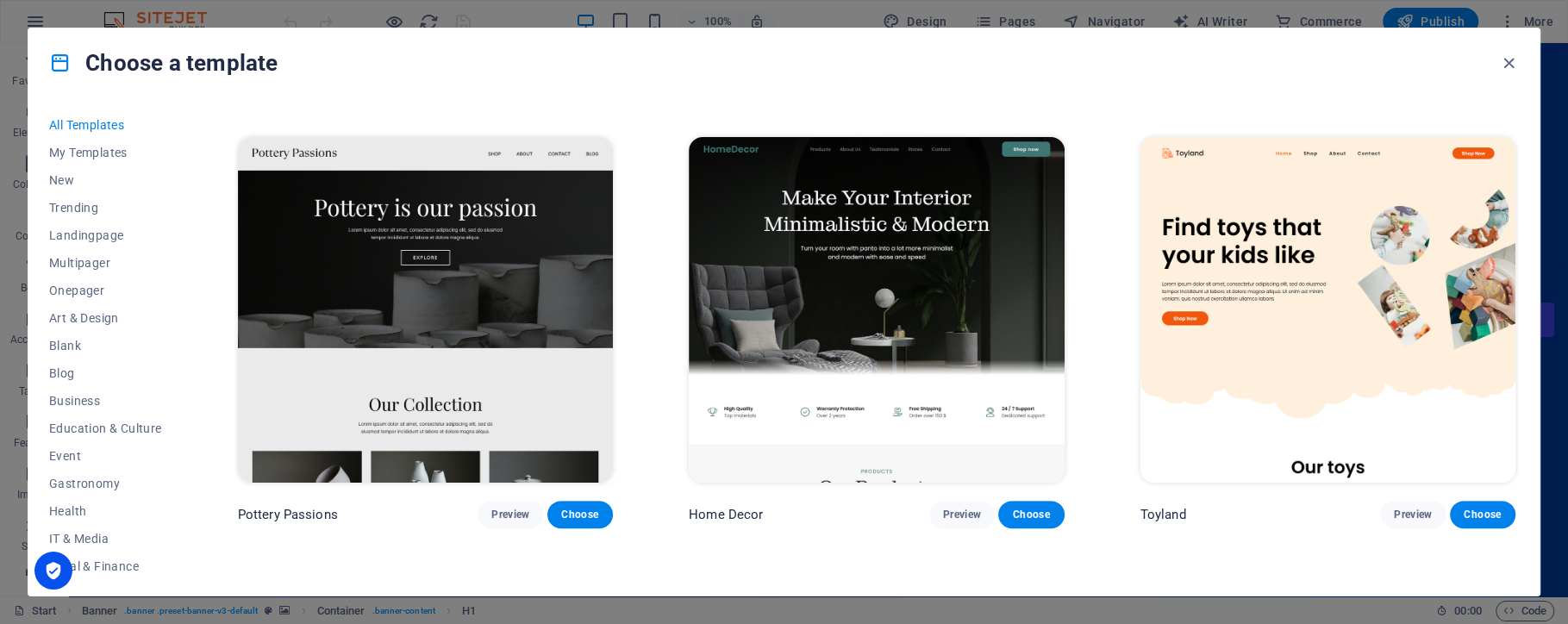 scroll, scrollTop: 438, scrollLeft: 0, axis: vertical 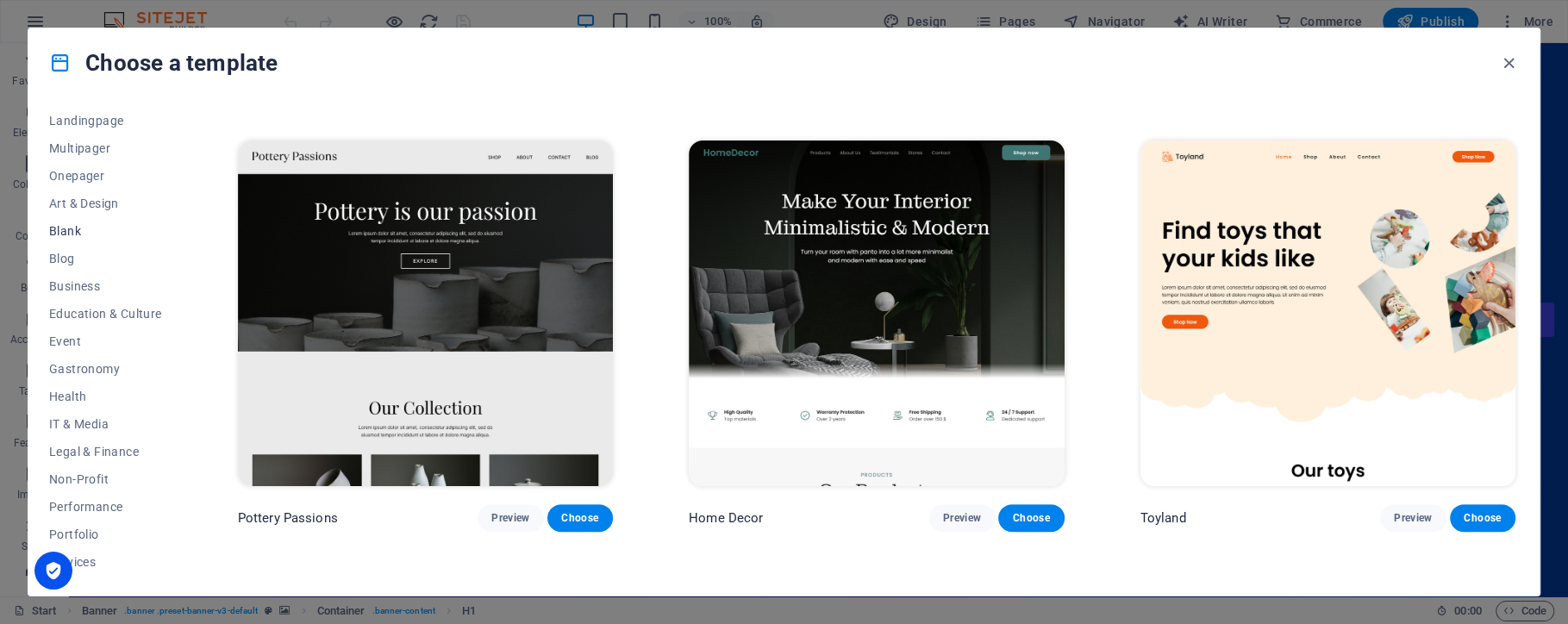 click on "Blank" at bounding box center (105, 231) 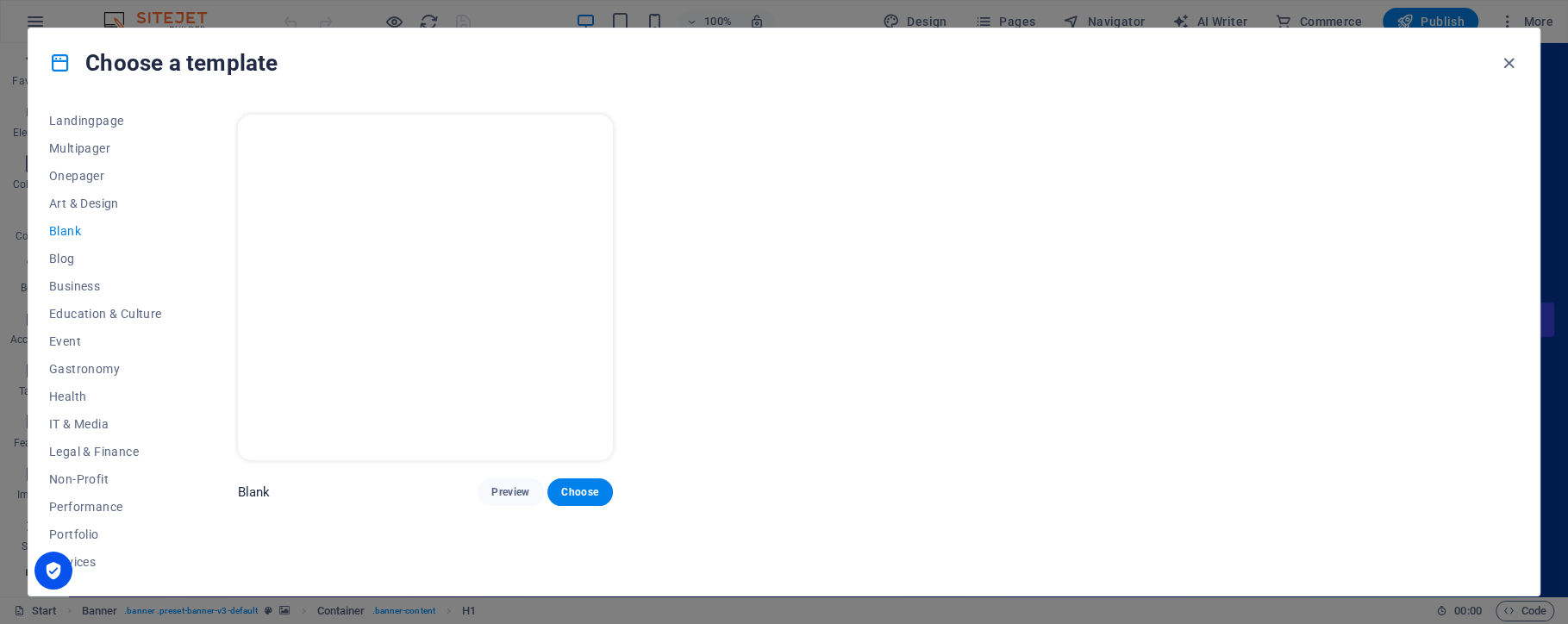 scroll, scrollTop: 0, scrollLeft: 0, axis: both 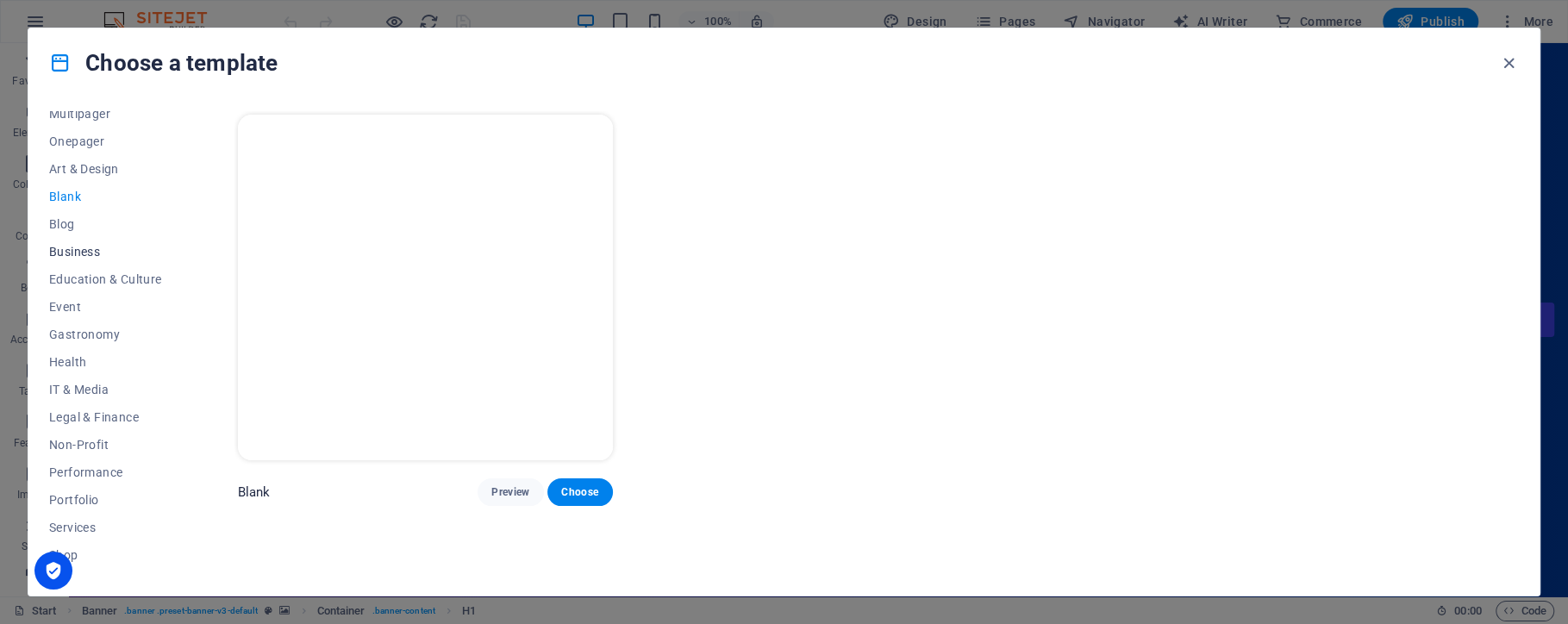 click on "Business" at bounding box center (105, 252) 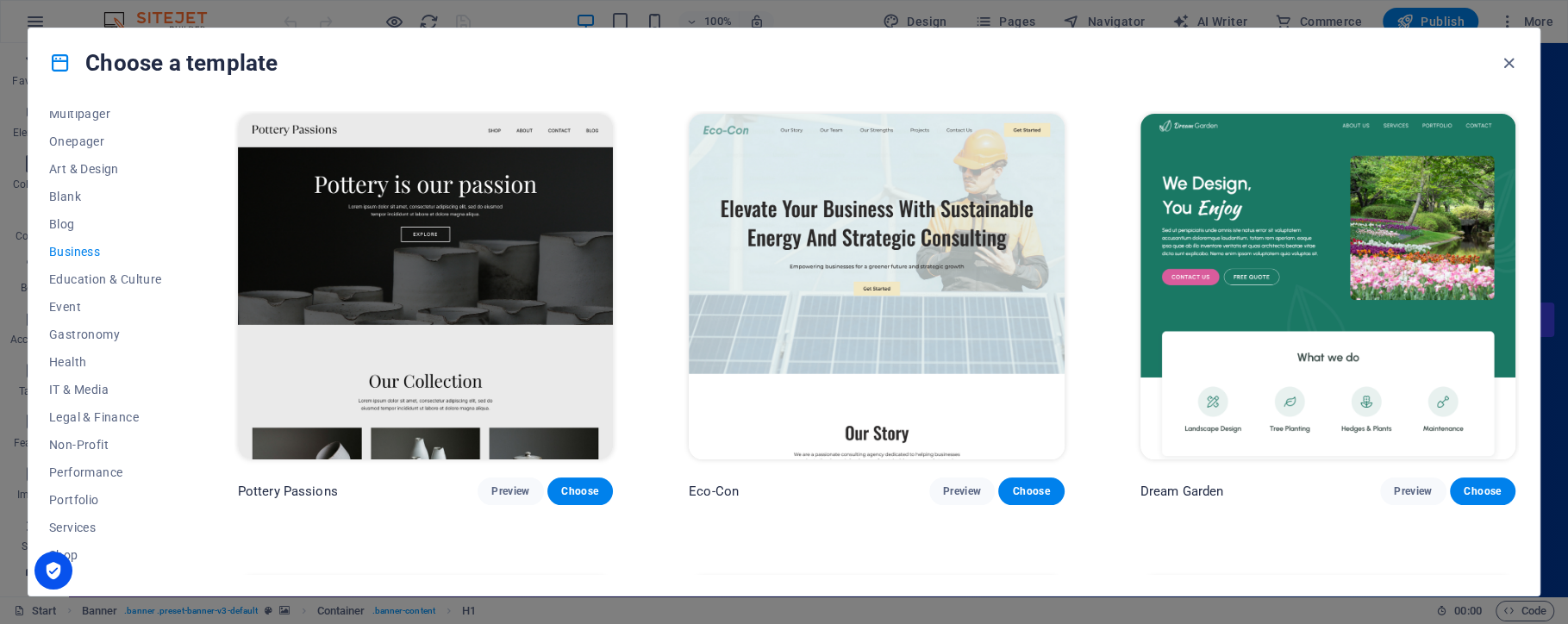 scroll, scrollTop: 0, scrollLeft: 0, axis: both 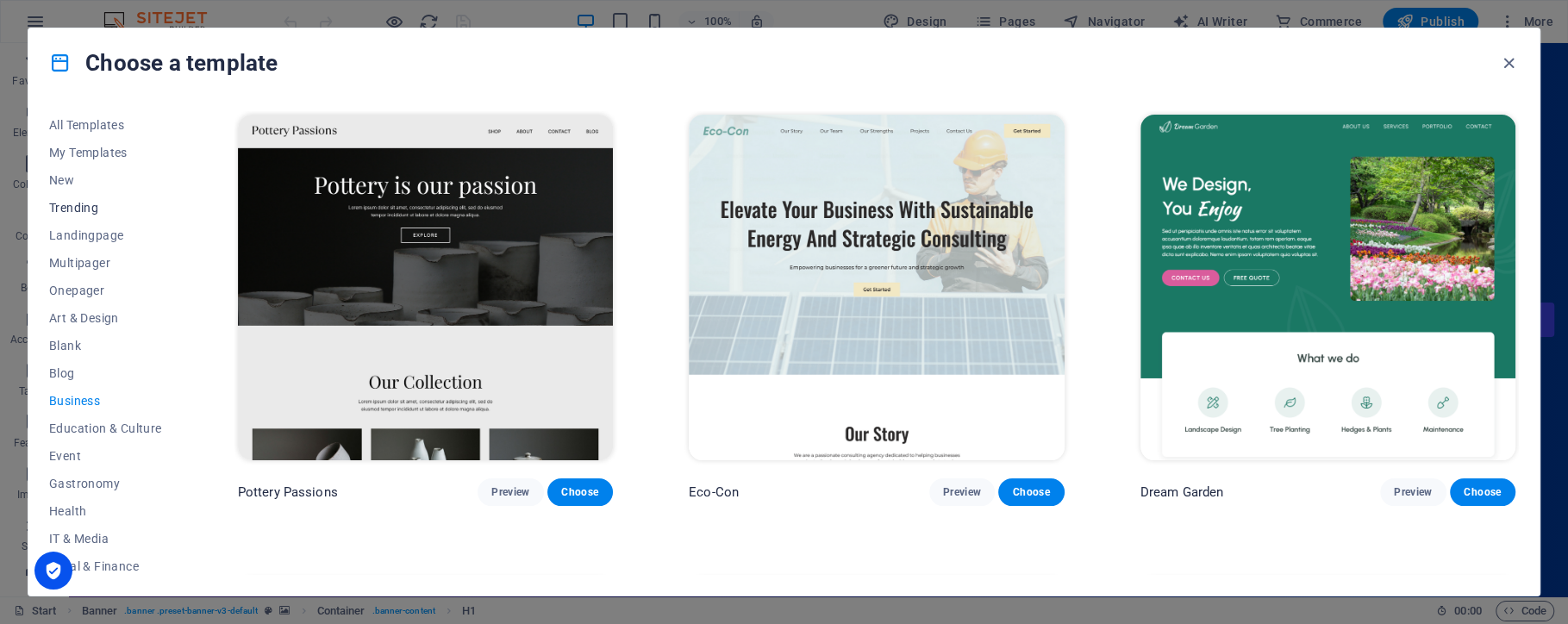 click on "Trending" at bounding box center [105, 208] 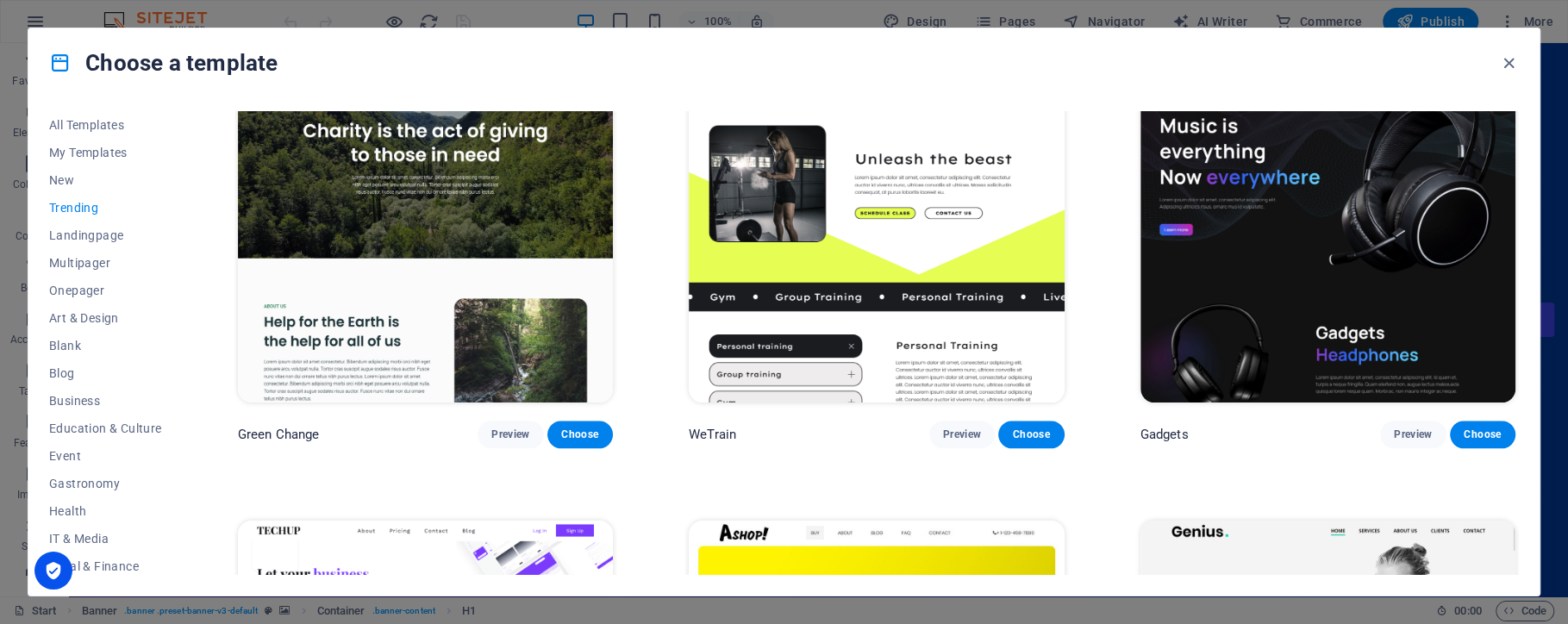 scroll, scrollTop: 1461, scrollLeft: 0, axis: vertical 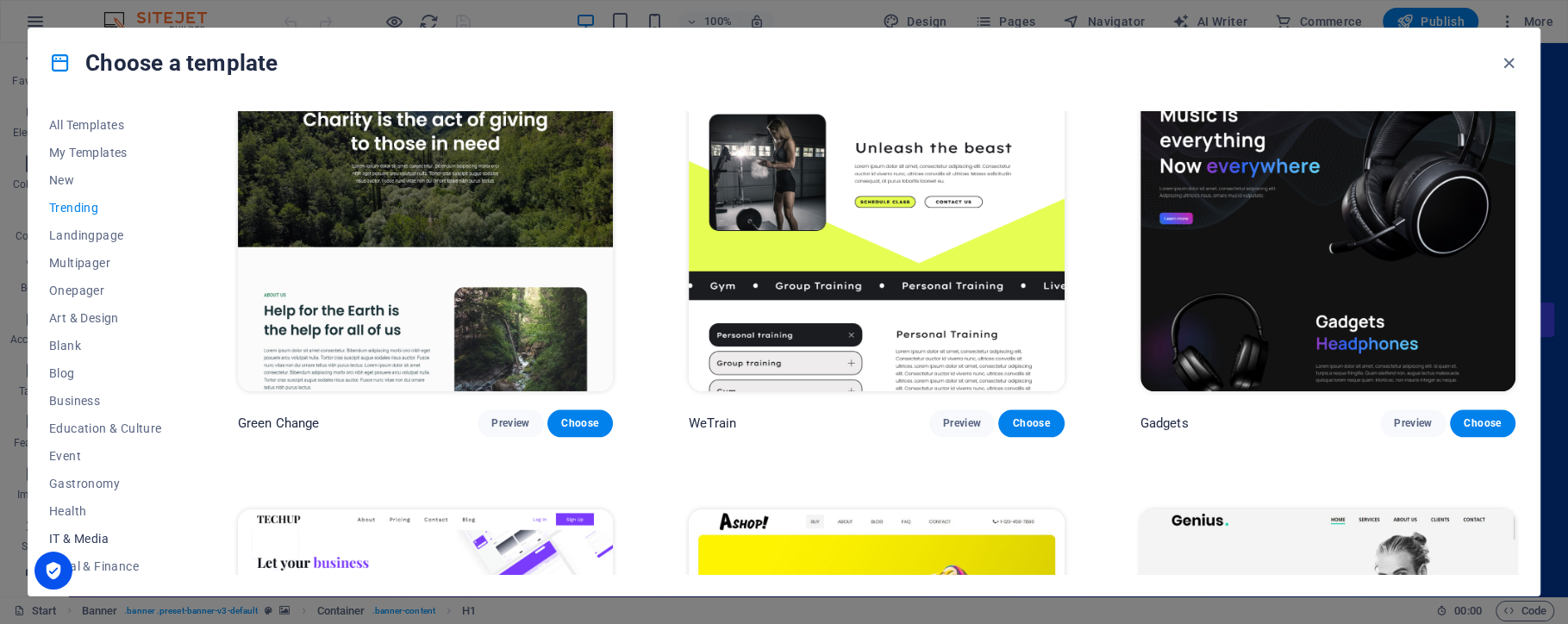 click on "IT & Media" at bounding box center (105, 539) 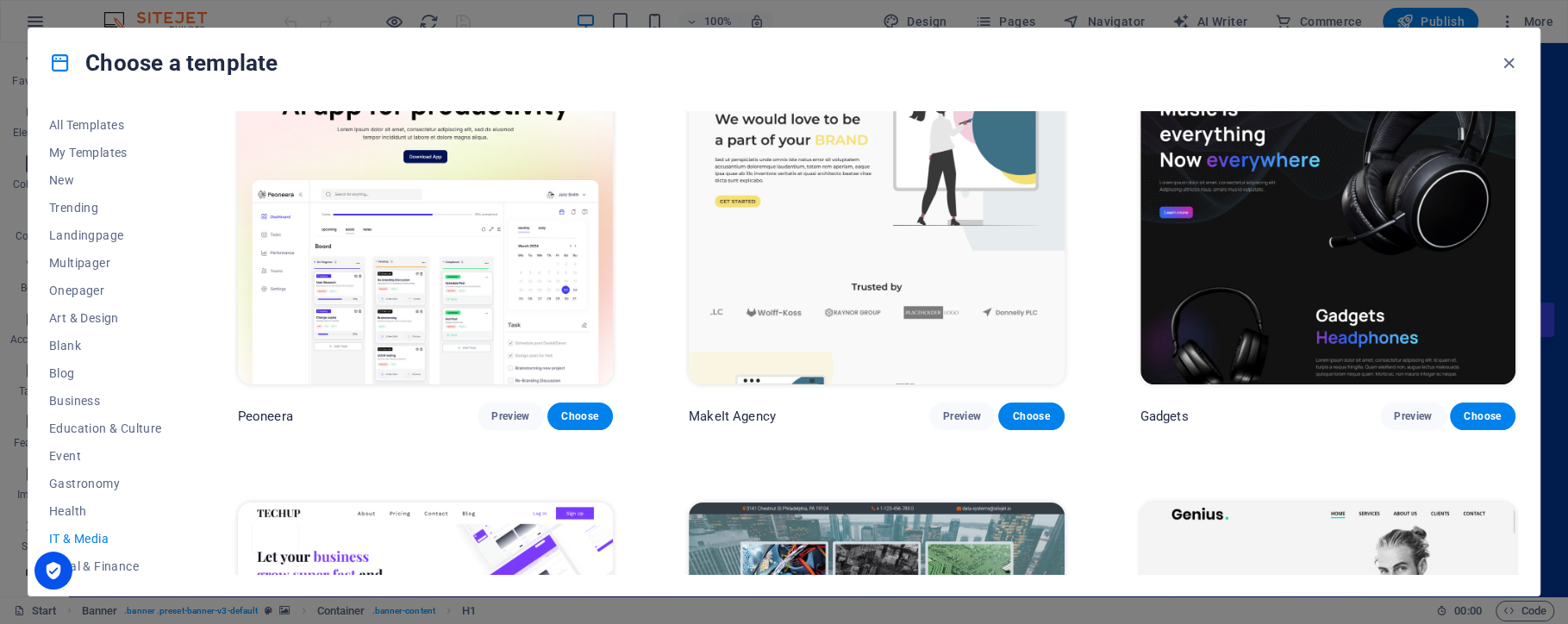 scroll, scrollTop: 464, scrollLeft: 0, axis: vertical 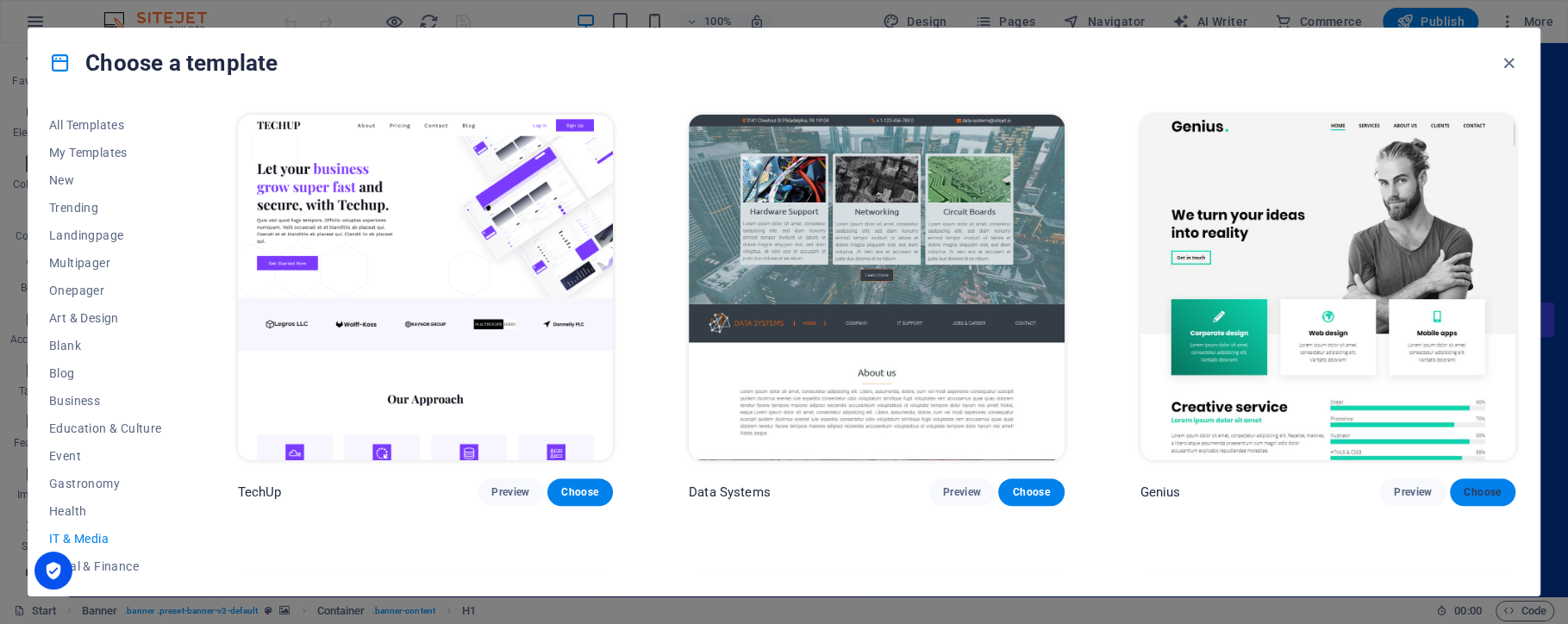 click on "Choose" at bounding box center (1483, 492) 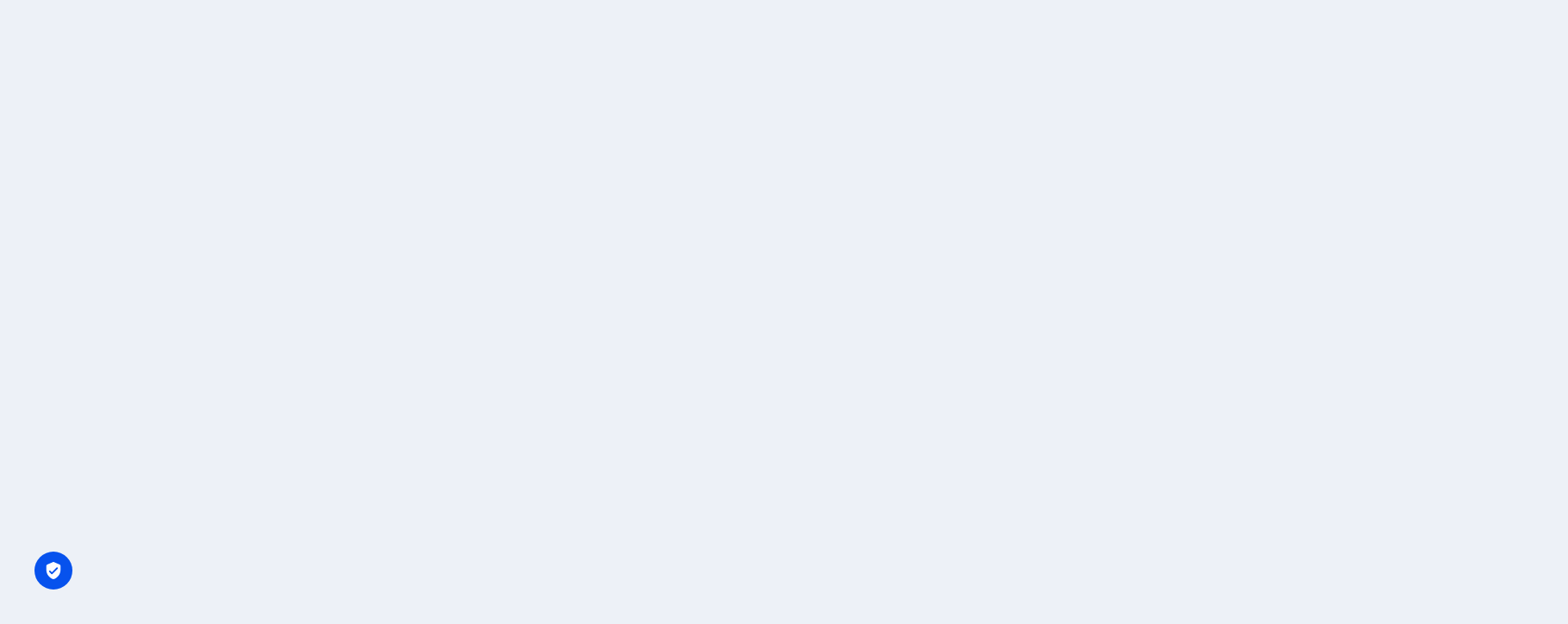 scroll, scrollTop: 0, scrollLeft: 0, axis: both 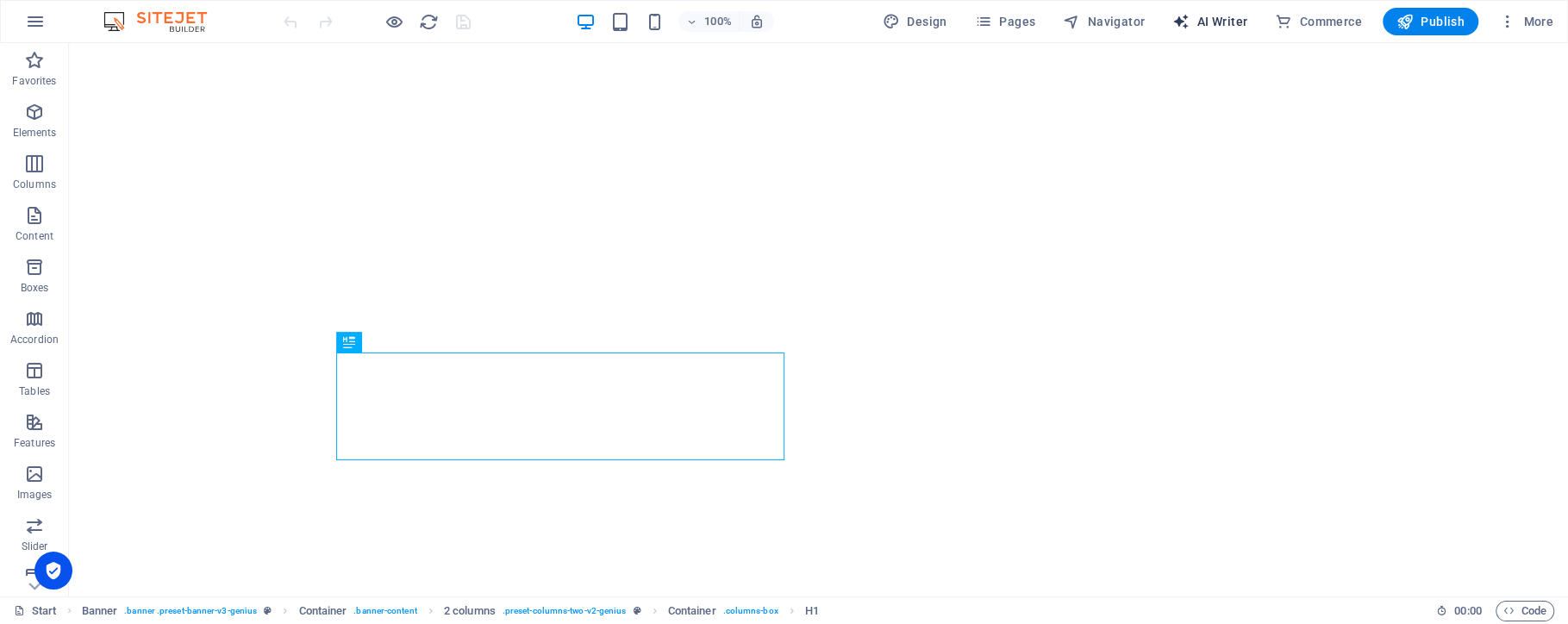 click on "AI Writer" at bounding box center [1209, 22] 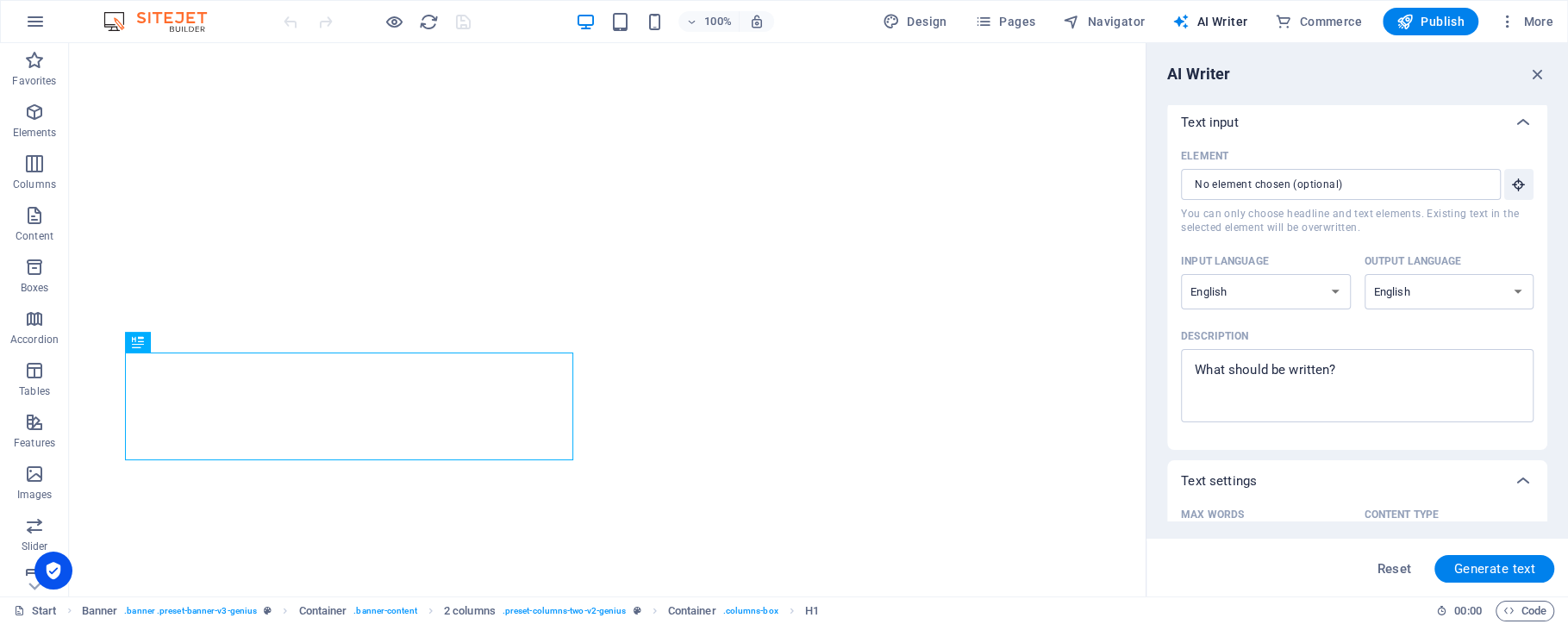 scroll, scrollTop: 0, scrollLeft: 0, axis: both 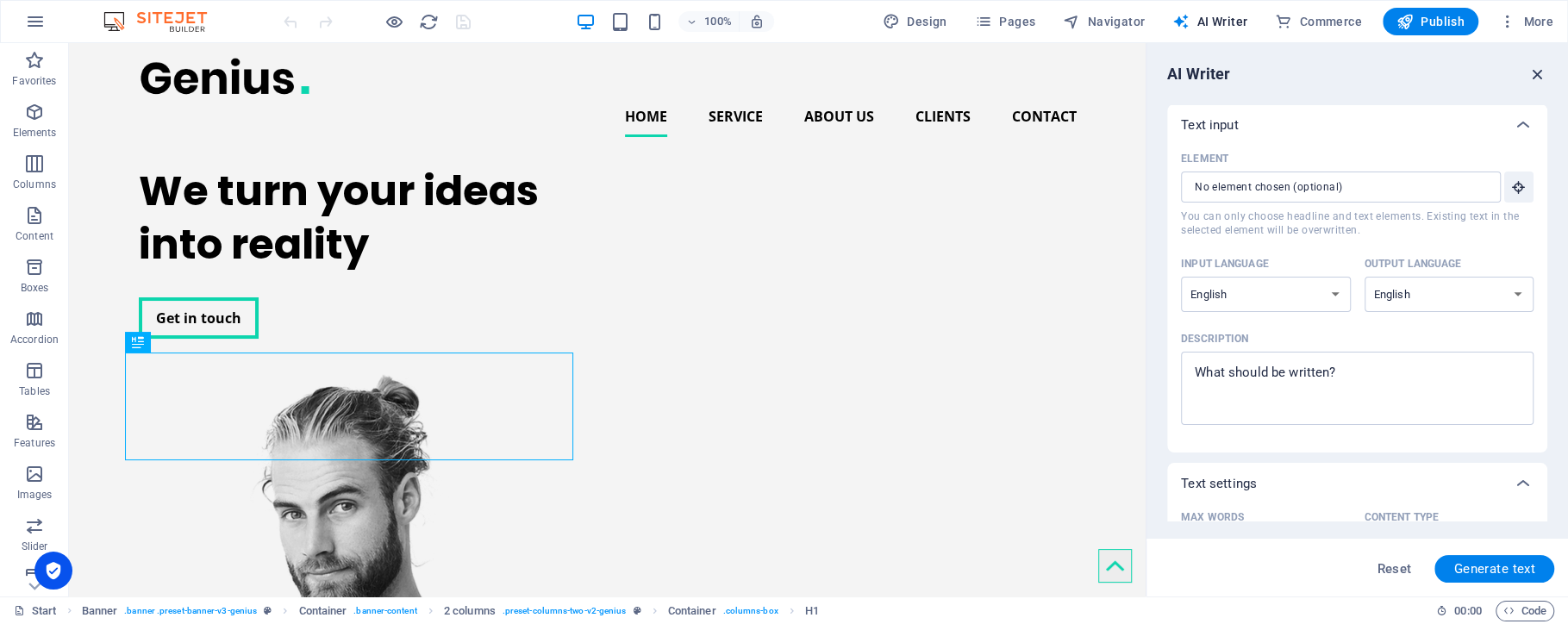 click at bounding box center [1538, 74] 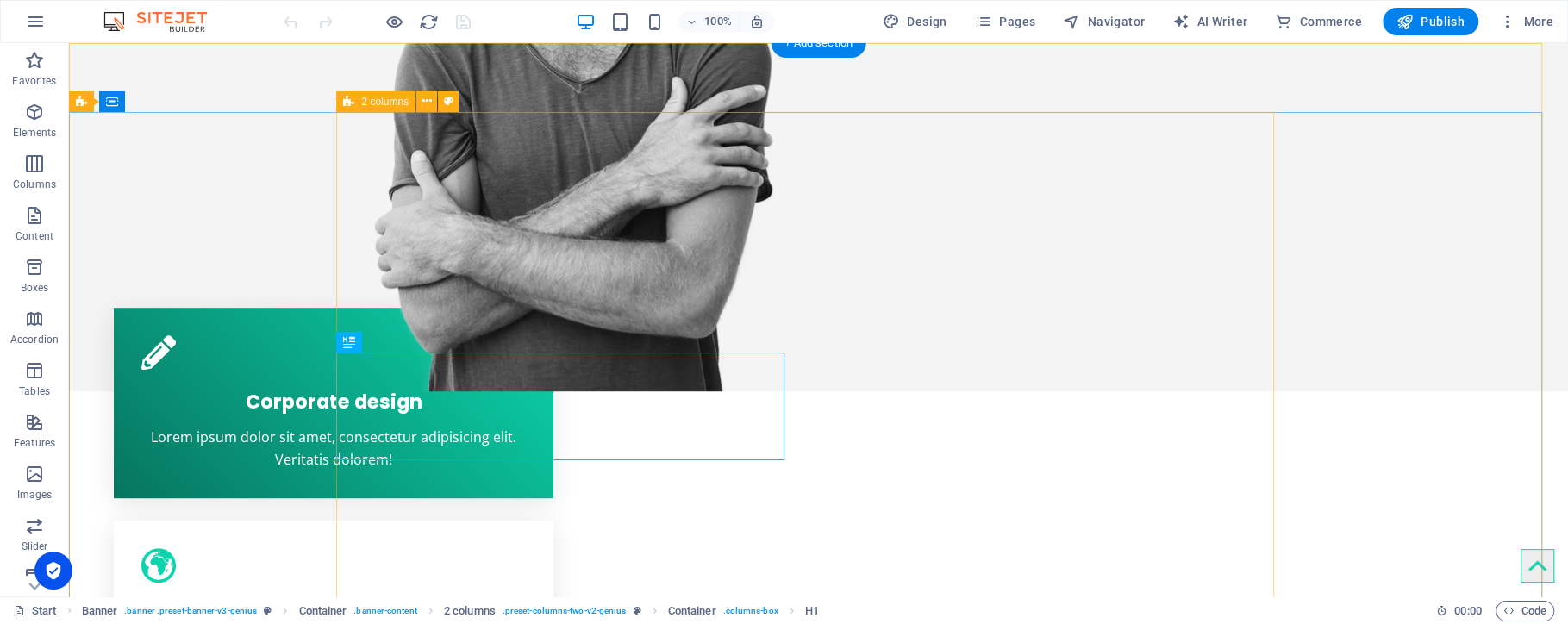 scroll, scrollTop: 0, scrollLeft: 0, axis: both 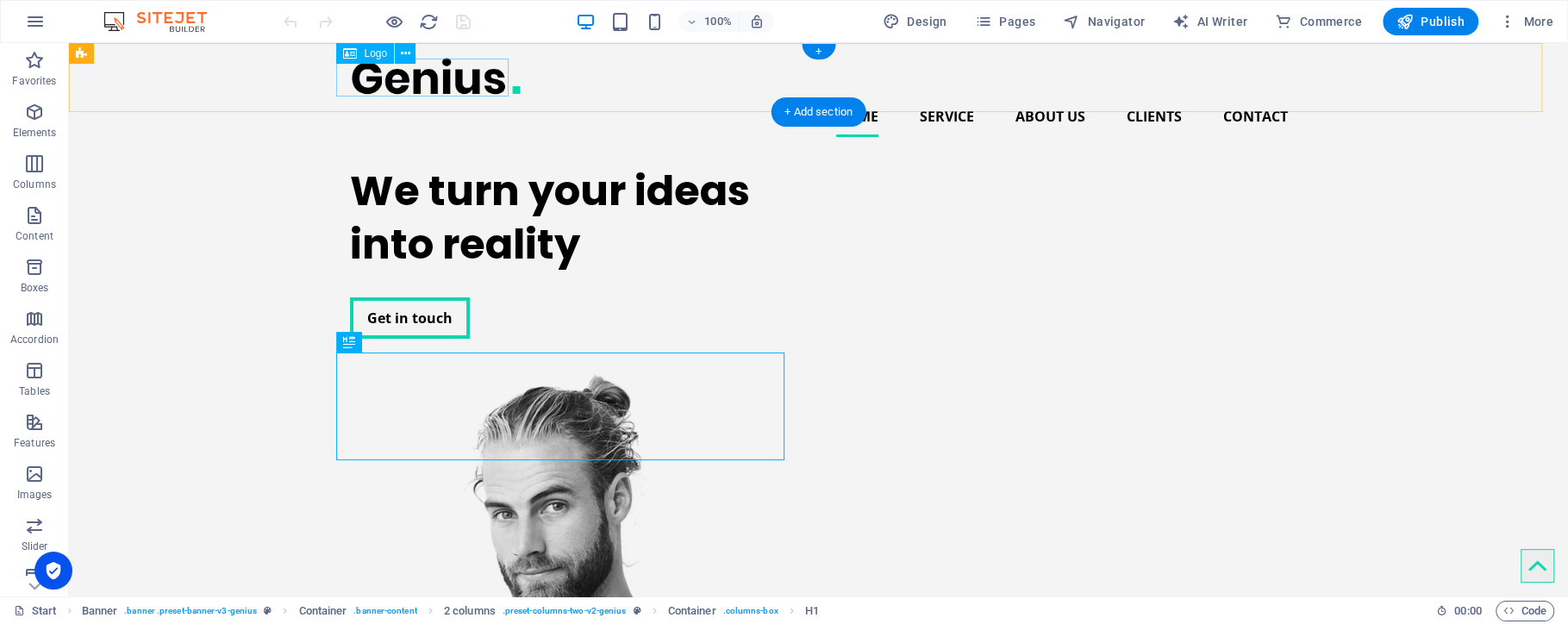 click at bounding box center [819, 76] 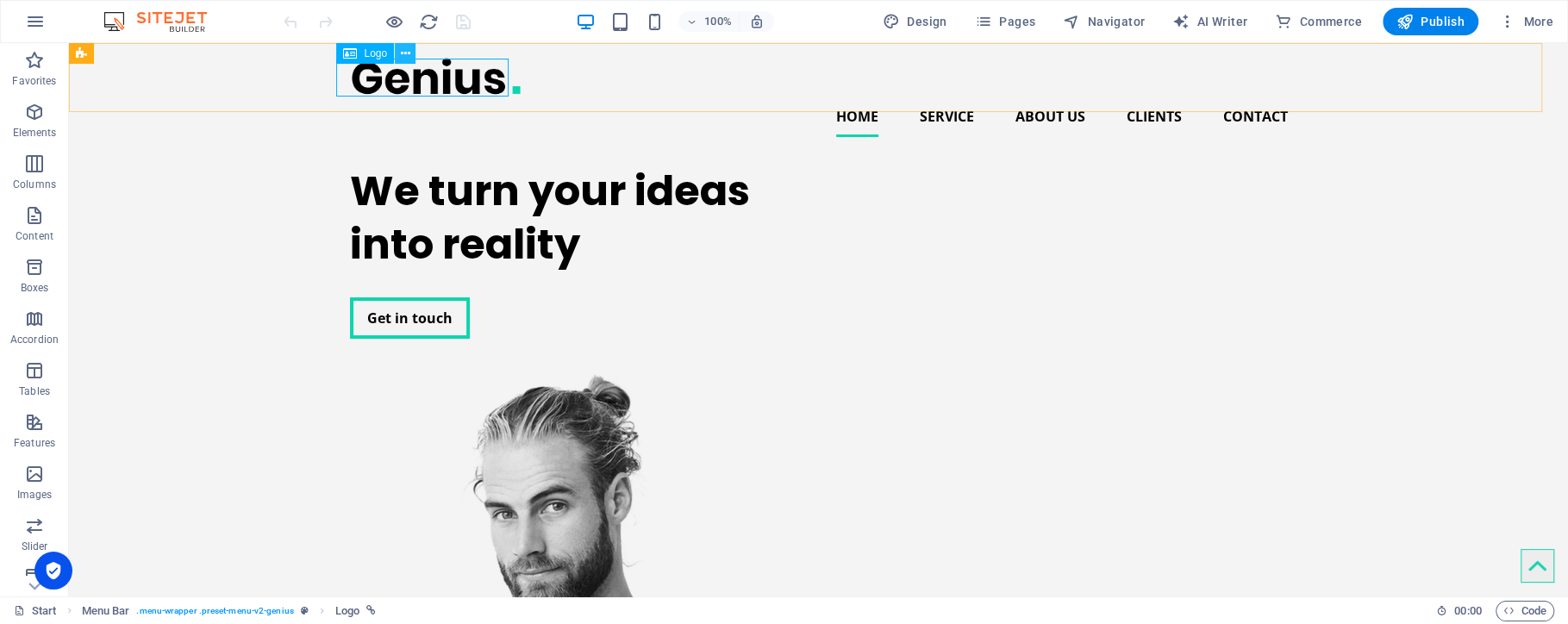 click at bounding box center [405, 53] 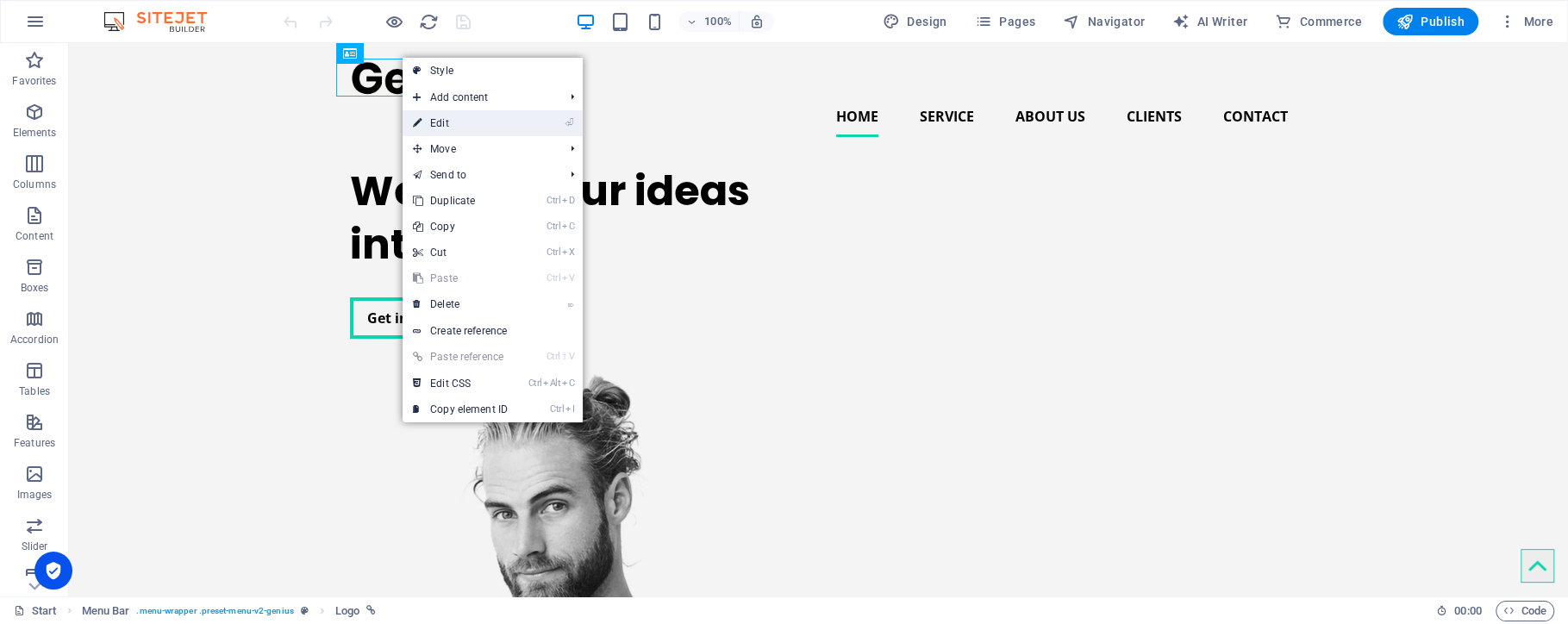 click on "⏎  Edit" at bounding box center [460, 123] 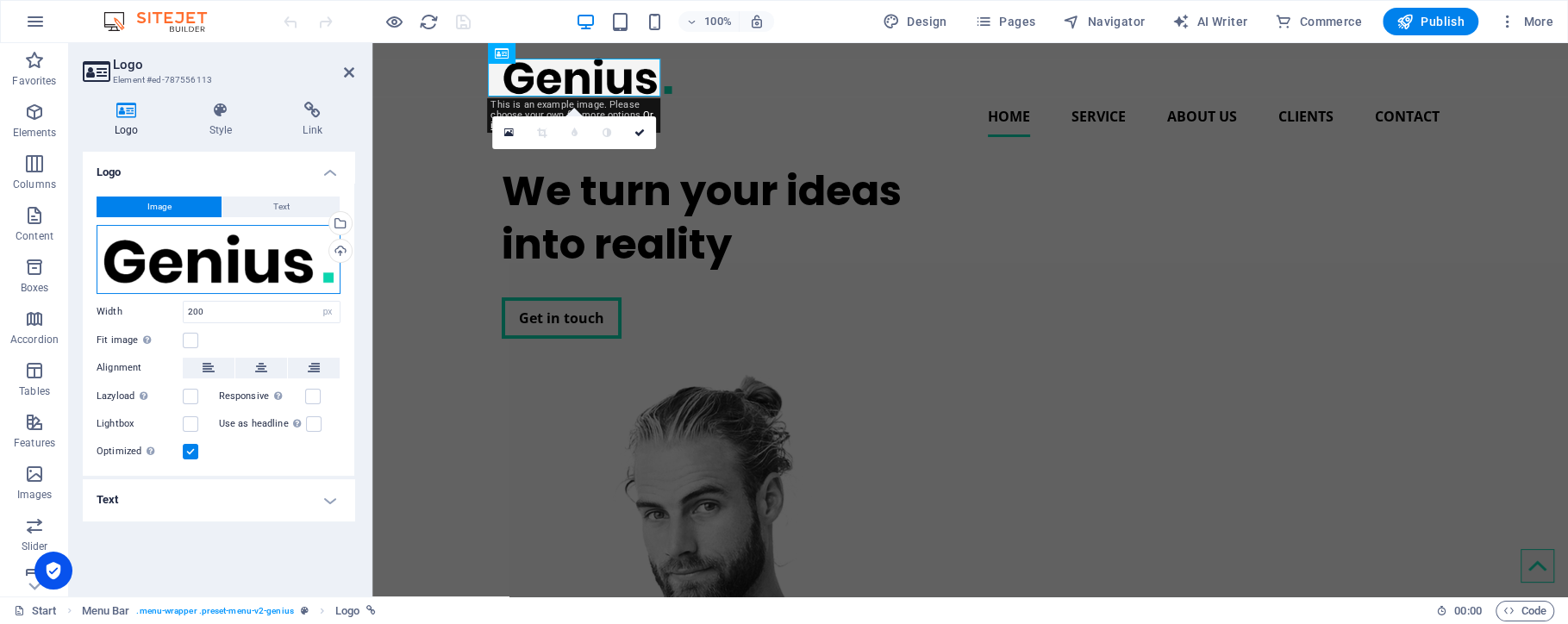 click on "Drag files here, click to choose files or select files from Files or our free stock photos & videos" at bounding box center [218, 259] 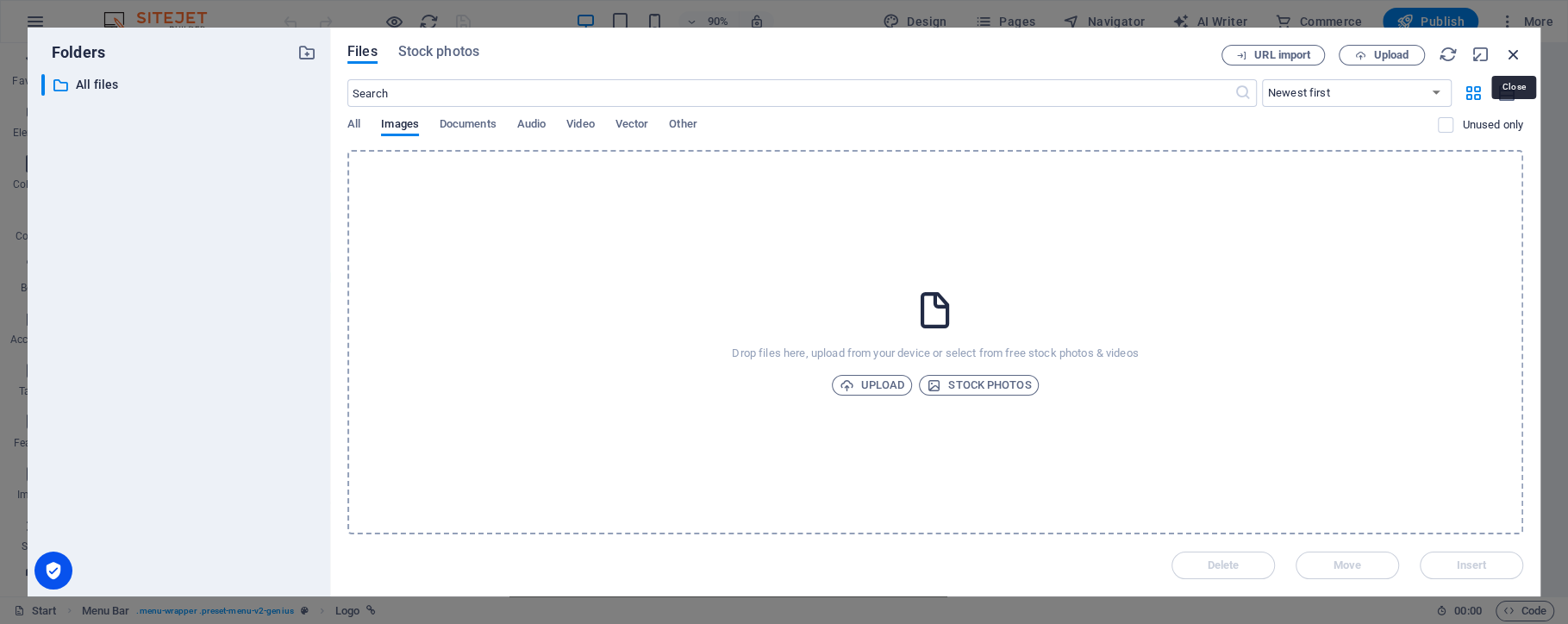 click at bounding box center (1514, 54) 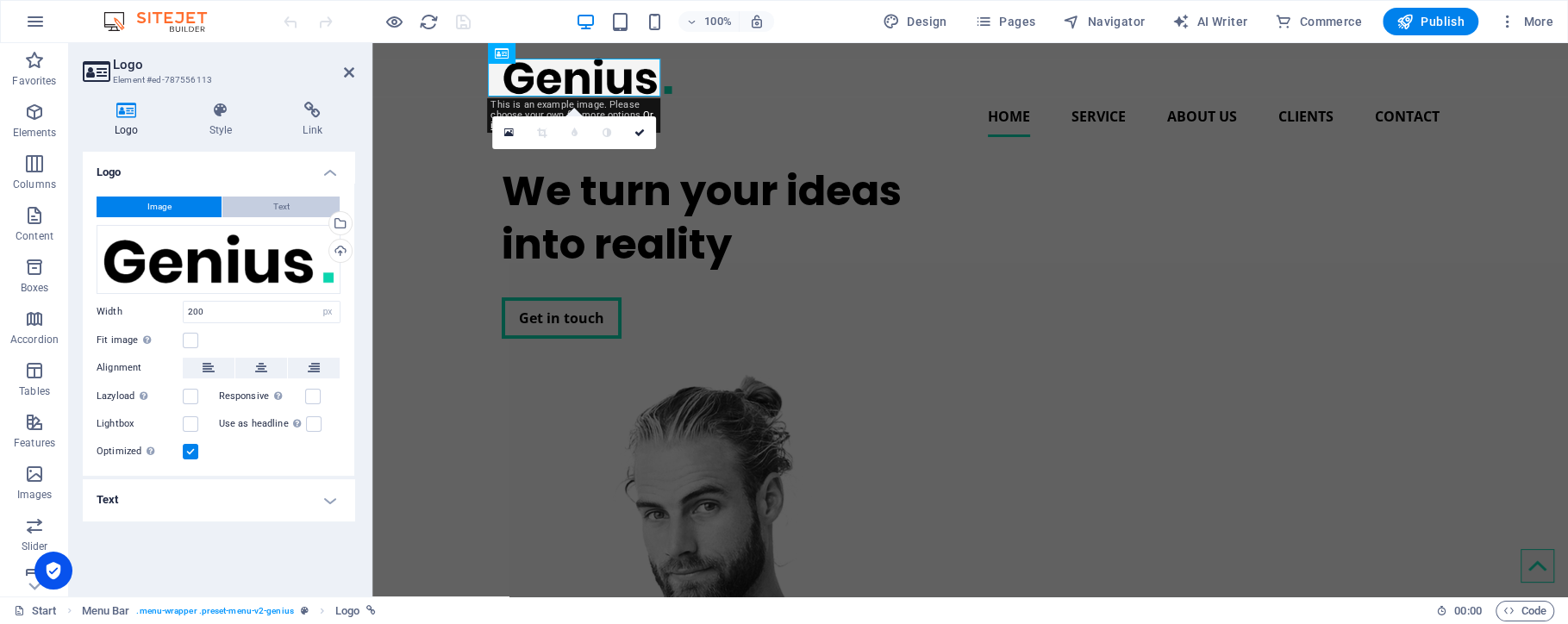 click on "Text" at bounding box center [281, 207] 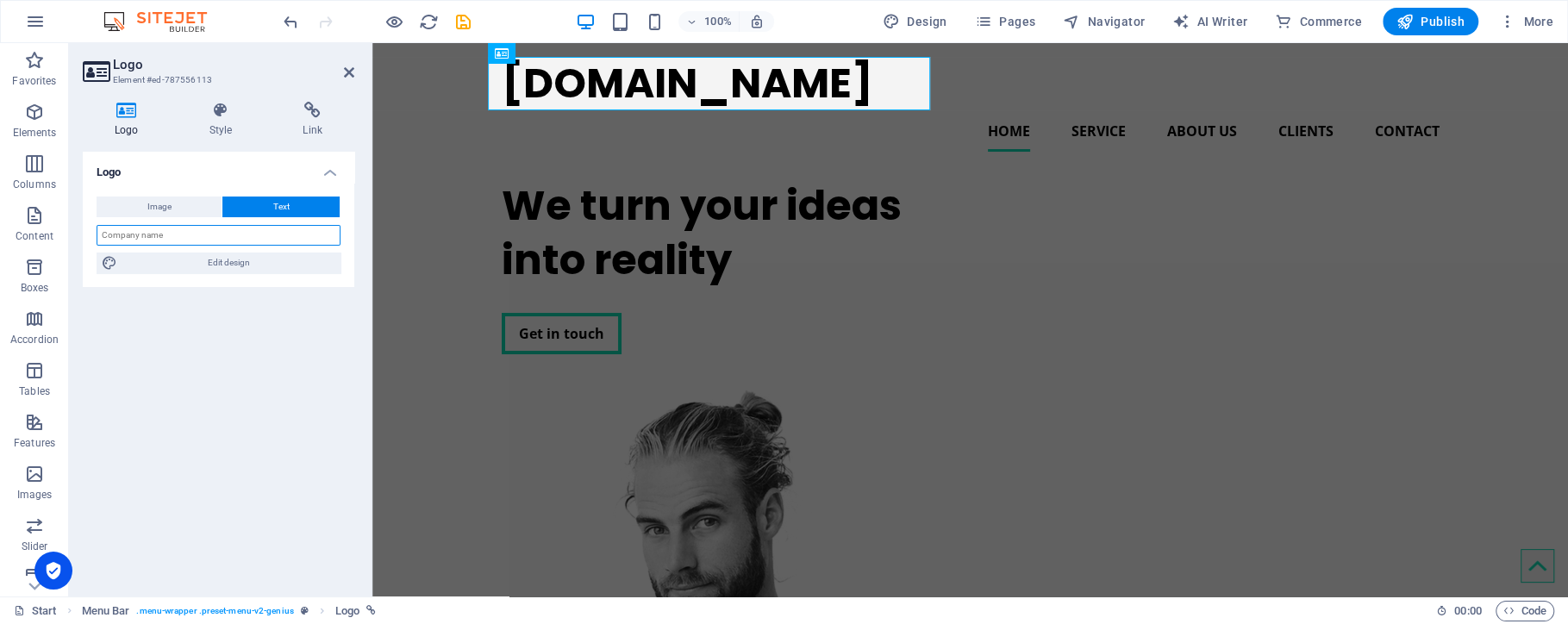 click at bounding box center (218, 235) 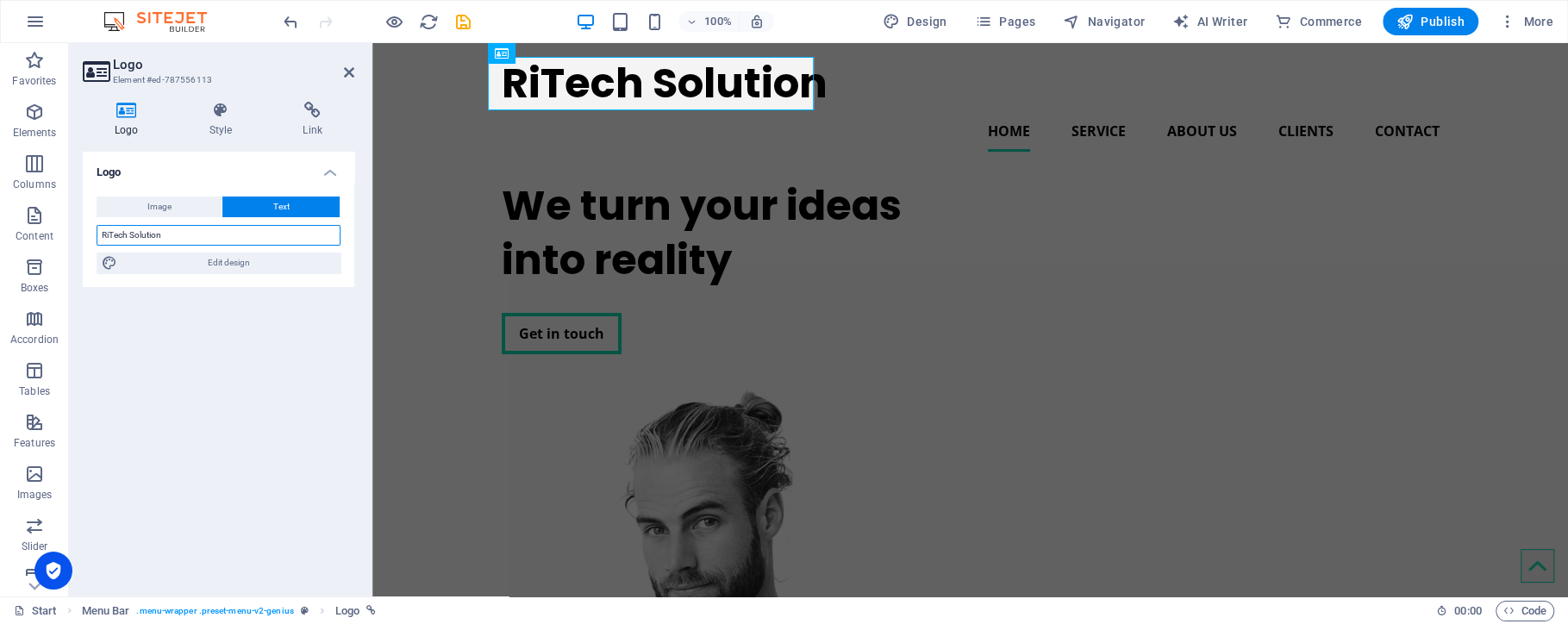 type on "RiTech Solution" 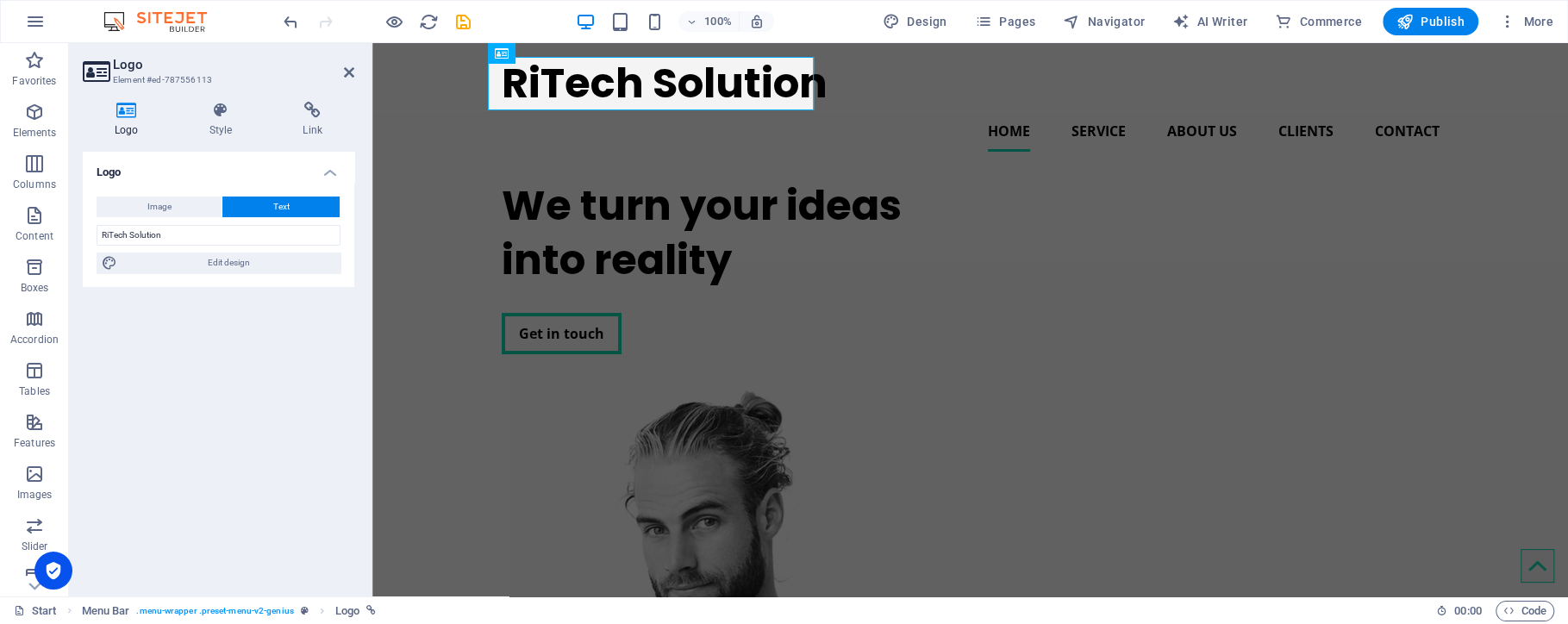 click on "Logo Image Text Drag files here, click to choose files or select files from Files or our free stock photos & videos Select files from the file manager, stock photos, or upload file(s) Upload Width 200 Default auto px rem % em vh vw Fit image Automatically fit image to a fixed width and height Height Default auto px Alignment Lazyload Loading images after the page loads improves page speed. Responsive Automatically load retina image and smartphone optimized sizes. Lightbox Use as headline The image will be wrapped in an H1 headline tag. Useful for giving alternative text the weight of an H1 headline, e.g. for the logo. Leave unchecked if uncertain. Optimized Images are compressed to improve page speed. Position Direction Custom X offset 50 px rem % vh vw Y offset 50 px rem % vh vw RiTech Solution Edit design Text Float No float Image left Image right Determine how text should behave around the image. Text Alternative text Genius Image caption Paragraph Format Normal Heading 1 Heading 2 Heading 3 Heading 4 Code" at bounding box center [218, 367] 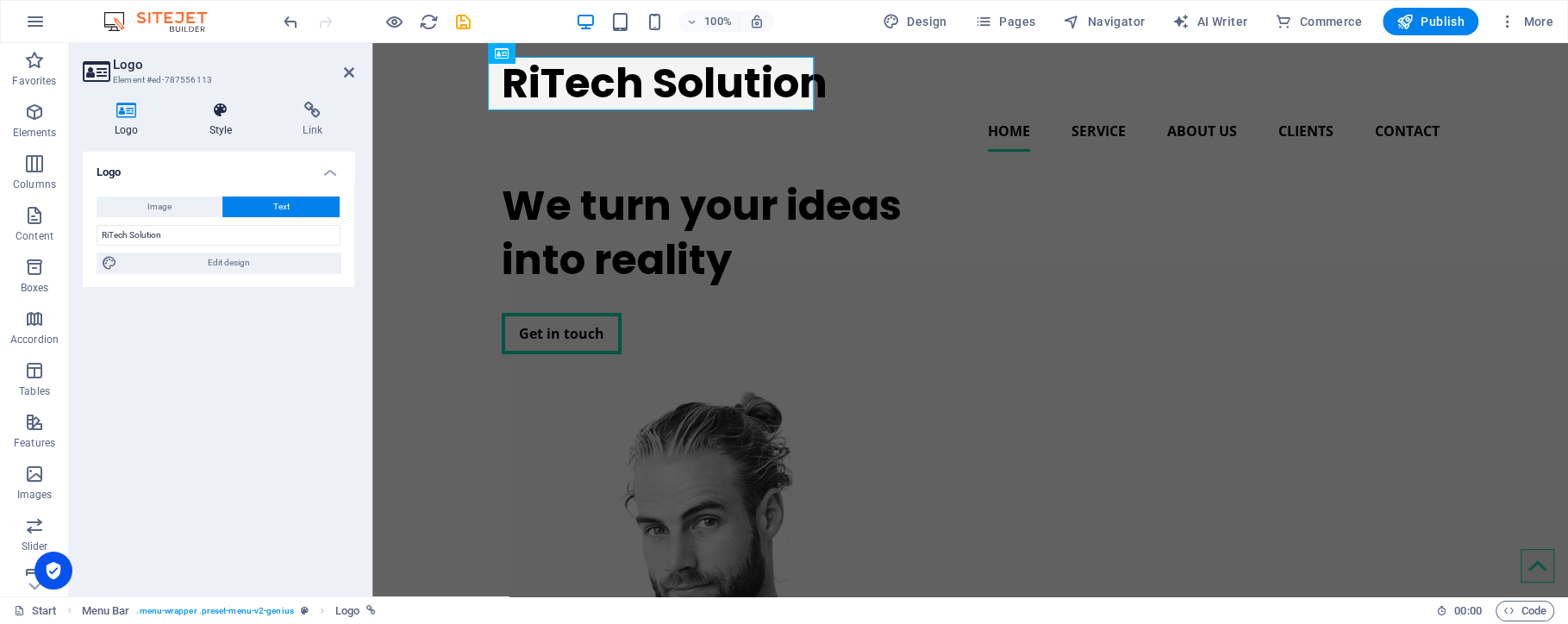 click on "Style" at bounding box center (224, 120) 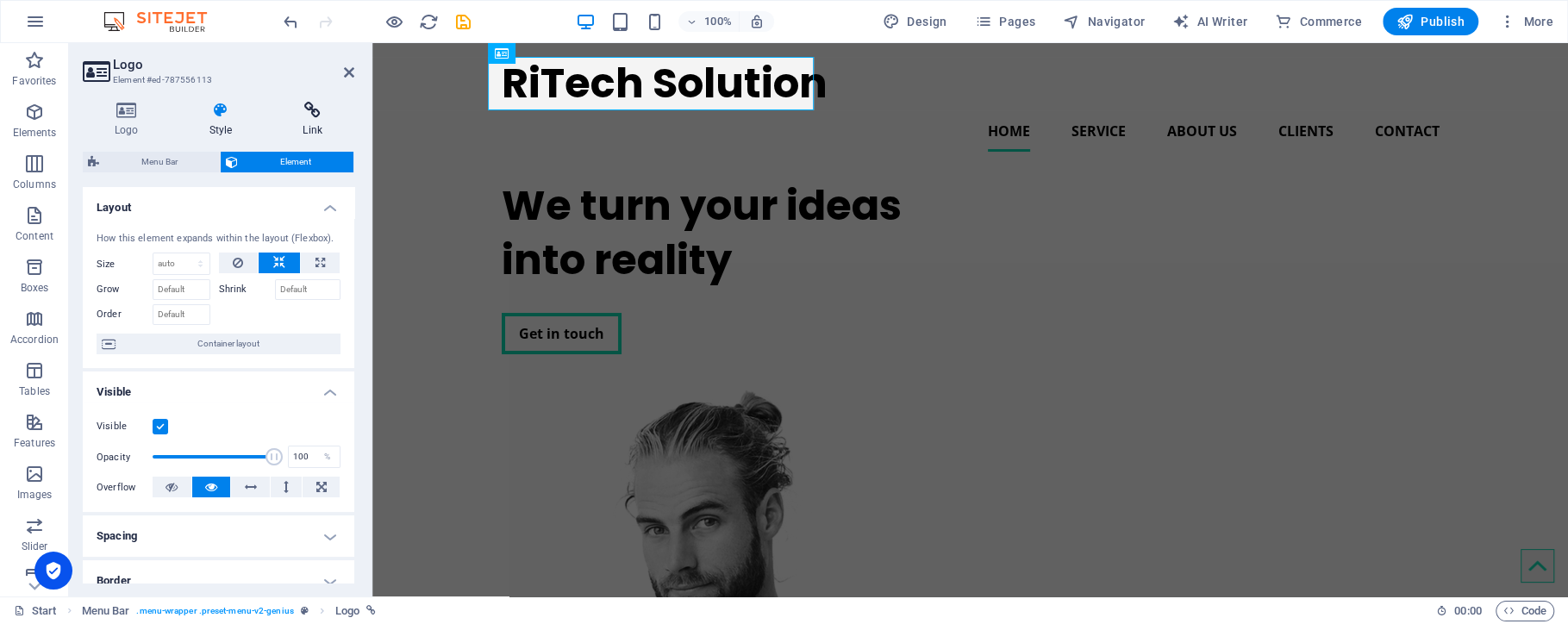 click on "Link" at bounding box center (312, 120) 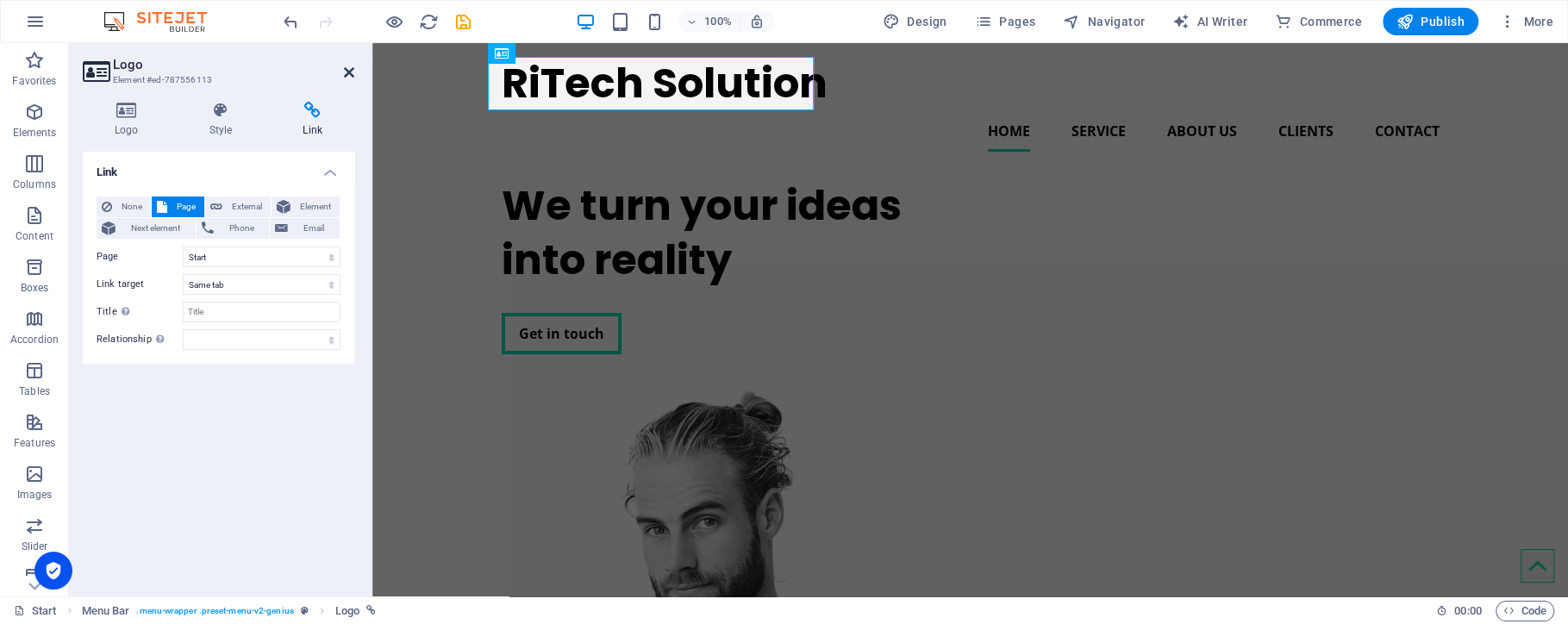 click at bounding box center (349, 72) 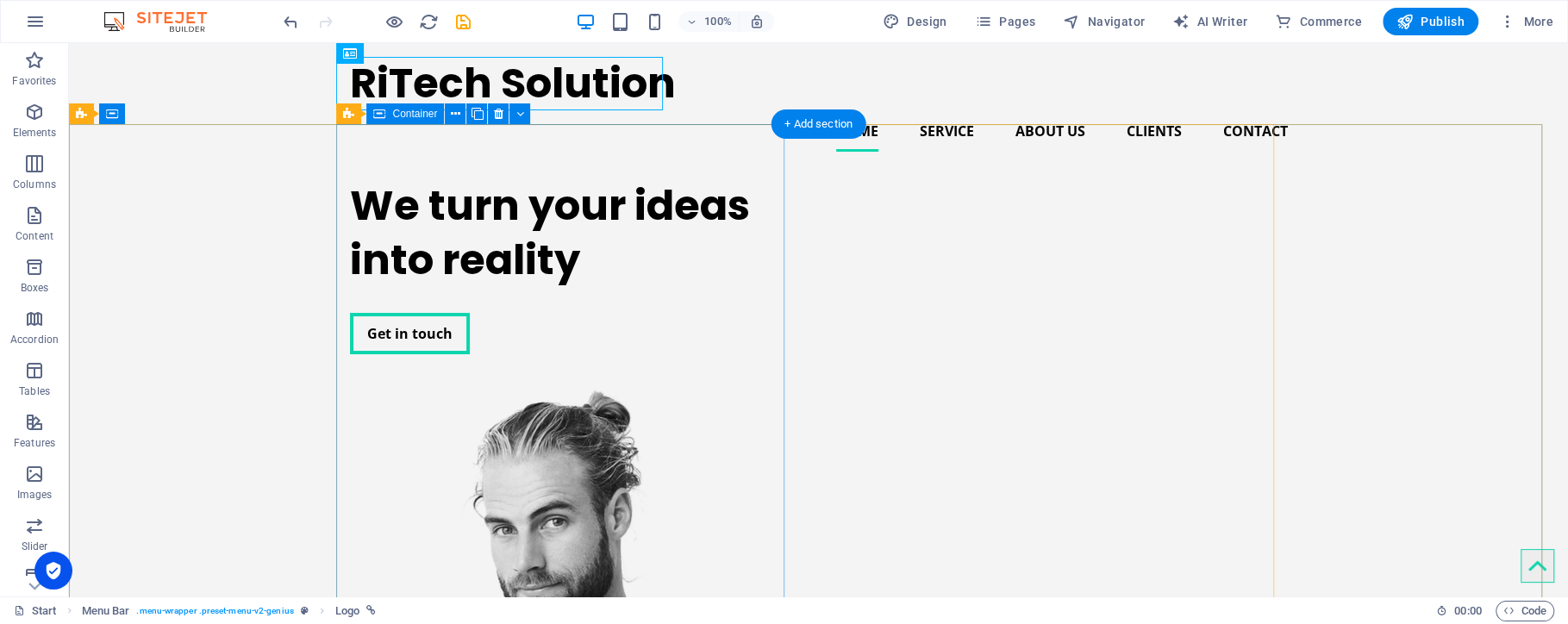 click on "We turn your ideas into reality  Get in touch" at bounding box center [574, 266] 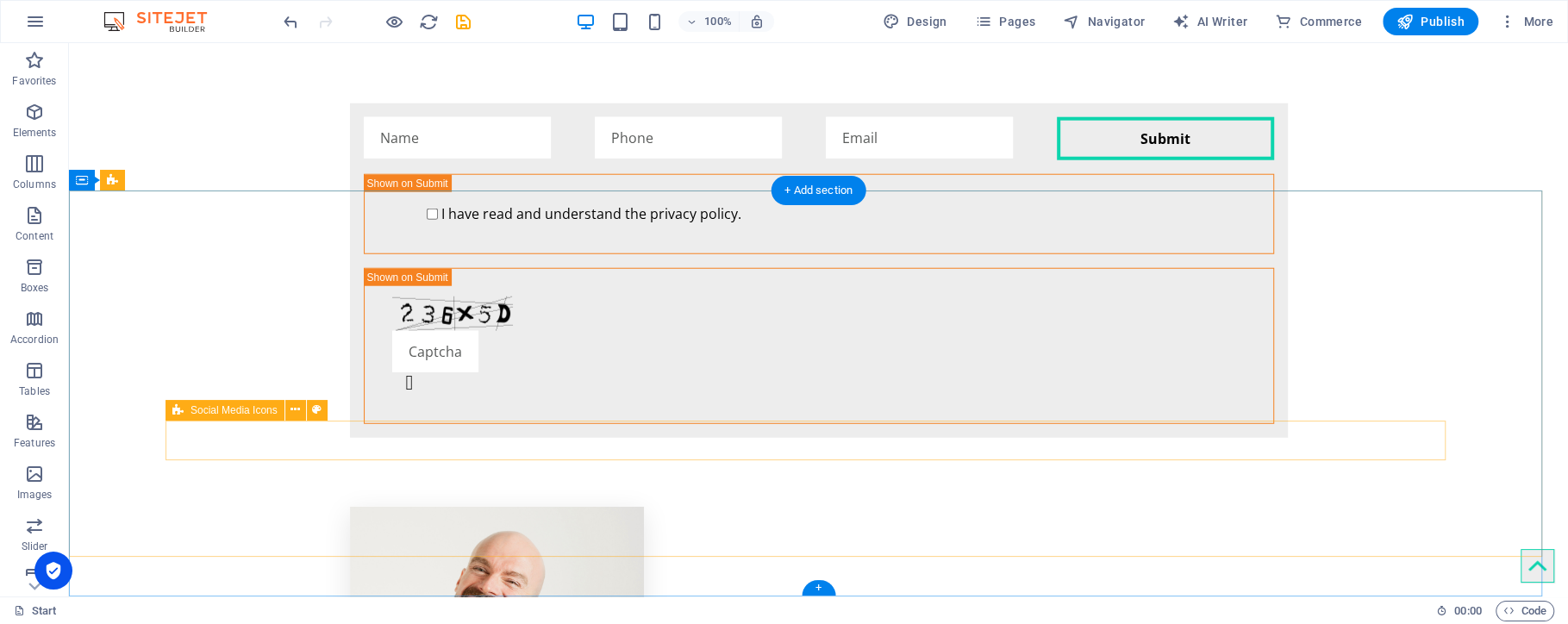 scroll, scrollTop: 3871, scrollLeft: 0, axis: vertical 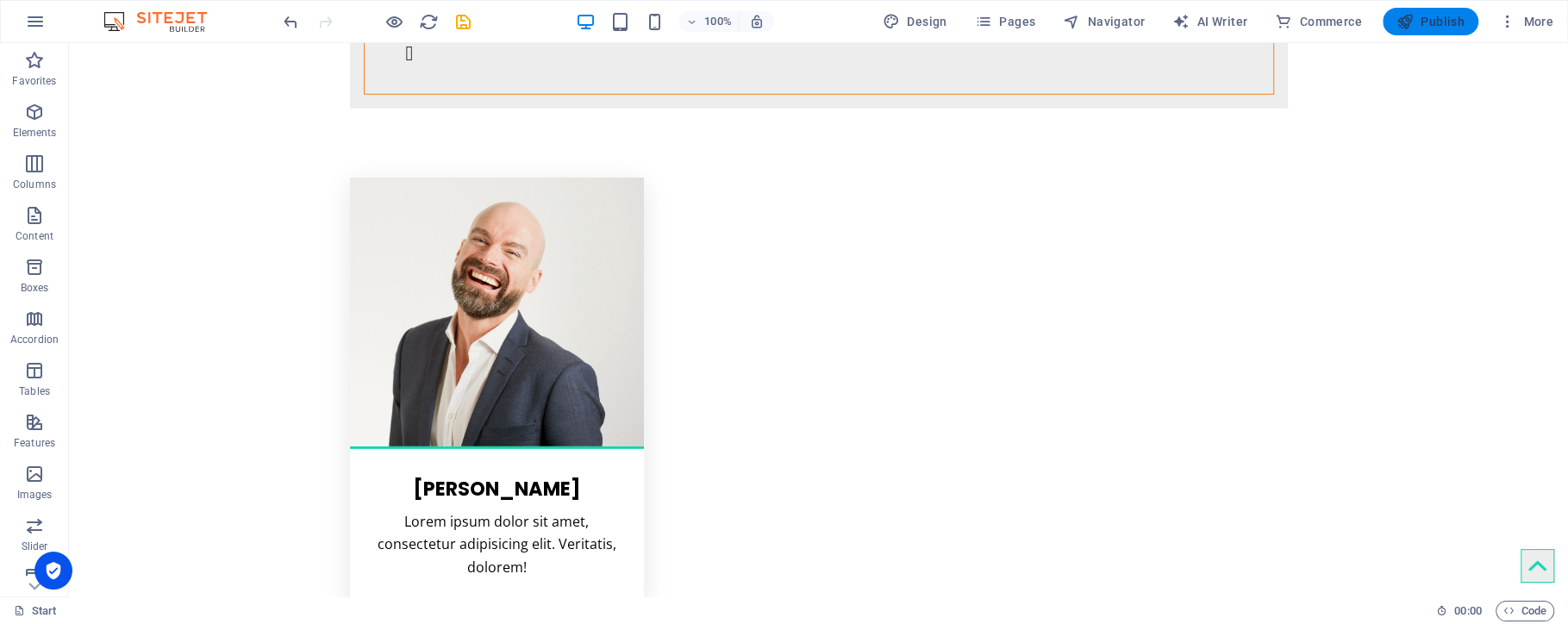click on "Publish" at bounding box center [1430, 22] 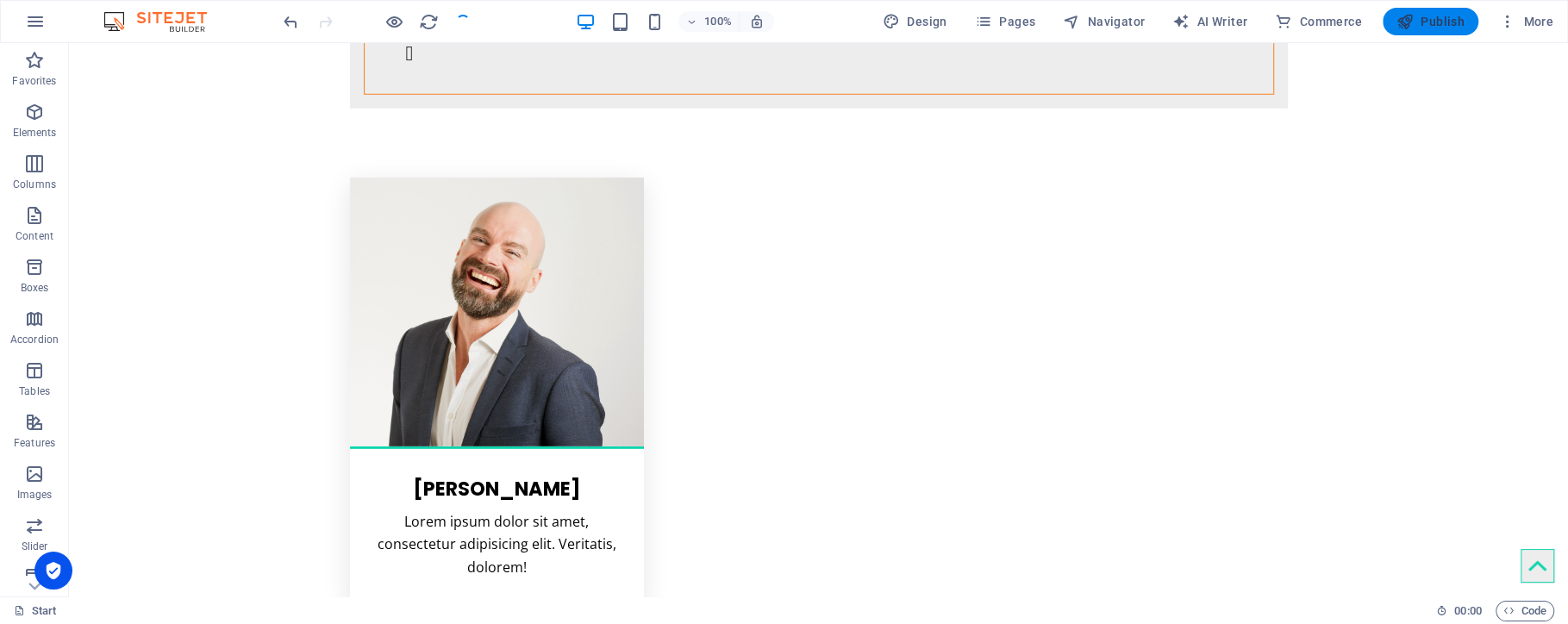 click on "Publish" at bounding box center (1430, 22) 